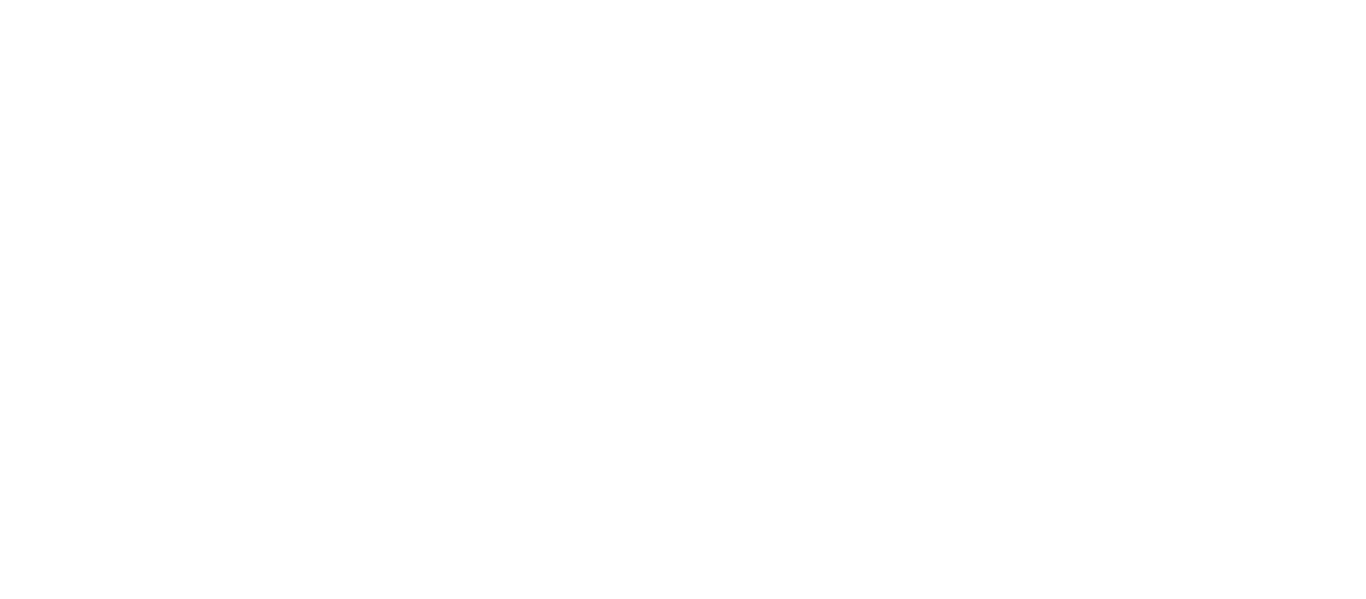 scroll, scrollTop: 0, scrollLeft: 0, axis: both 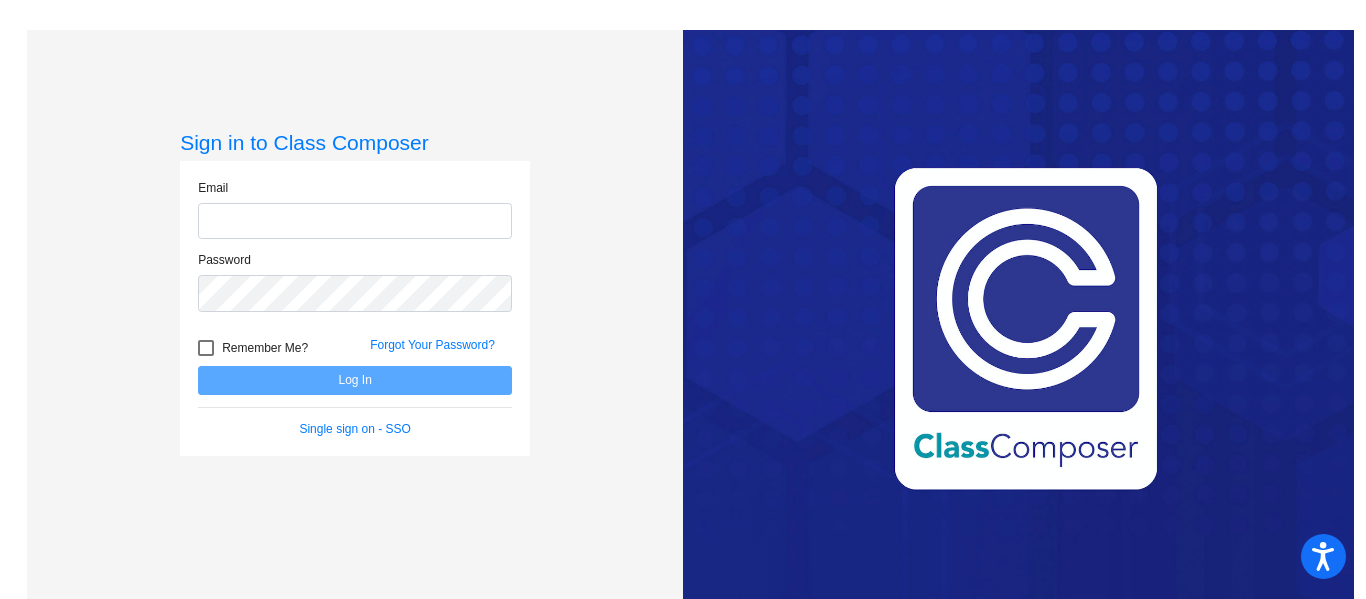 type on "[PERSON_NAME][EMAIL_ADDRESS][PERSON_NAME][DOMAIN_NAME]" 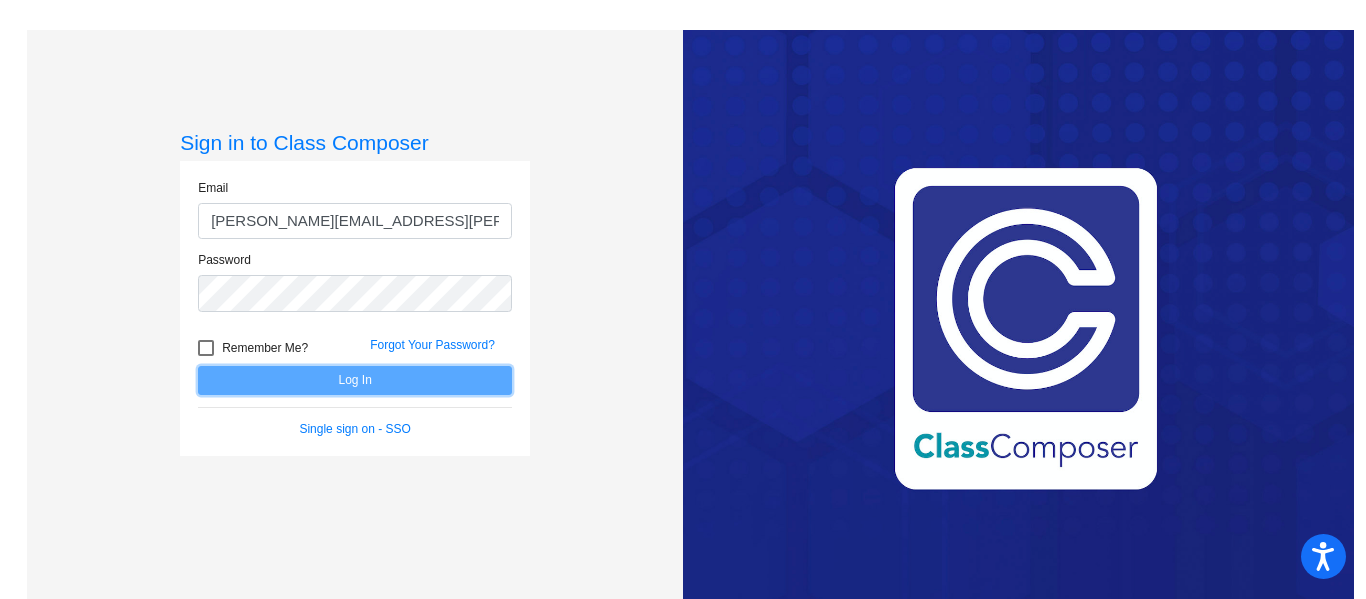 click on "Log In" 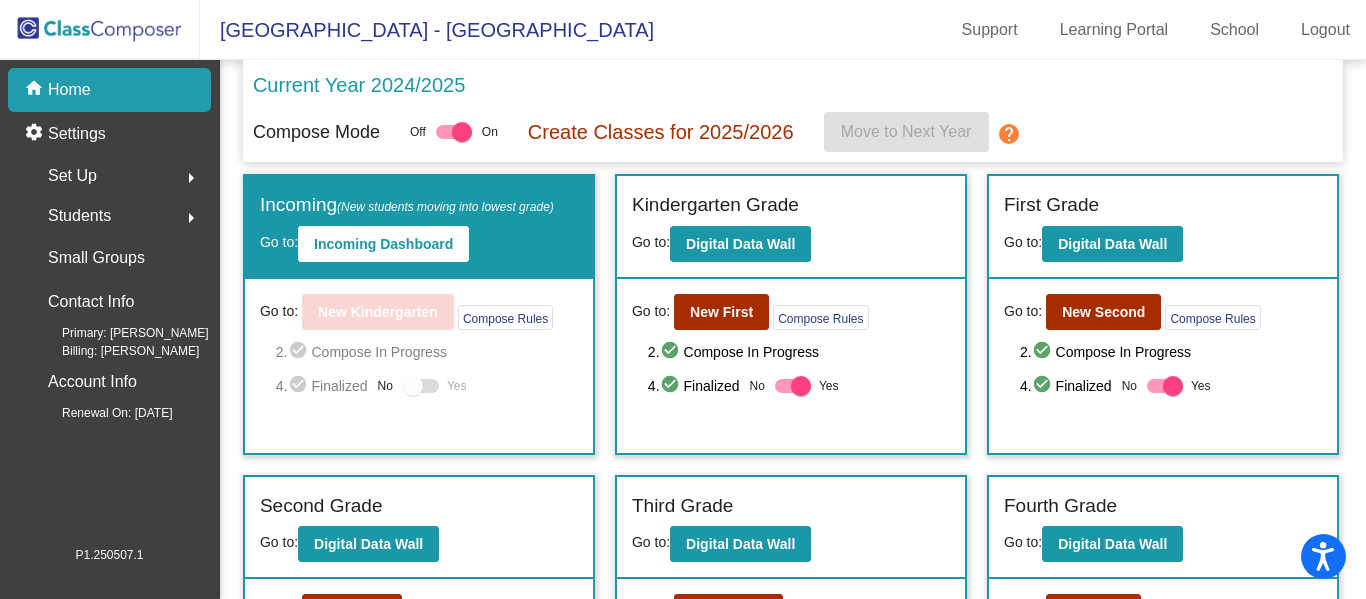 click on "Set Up" 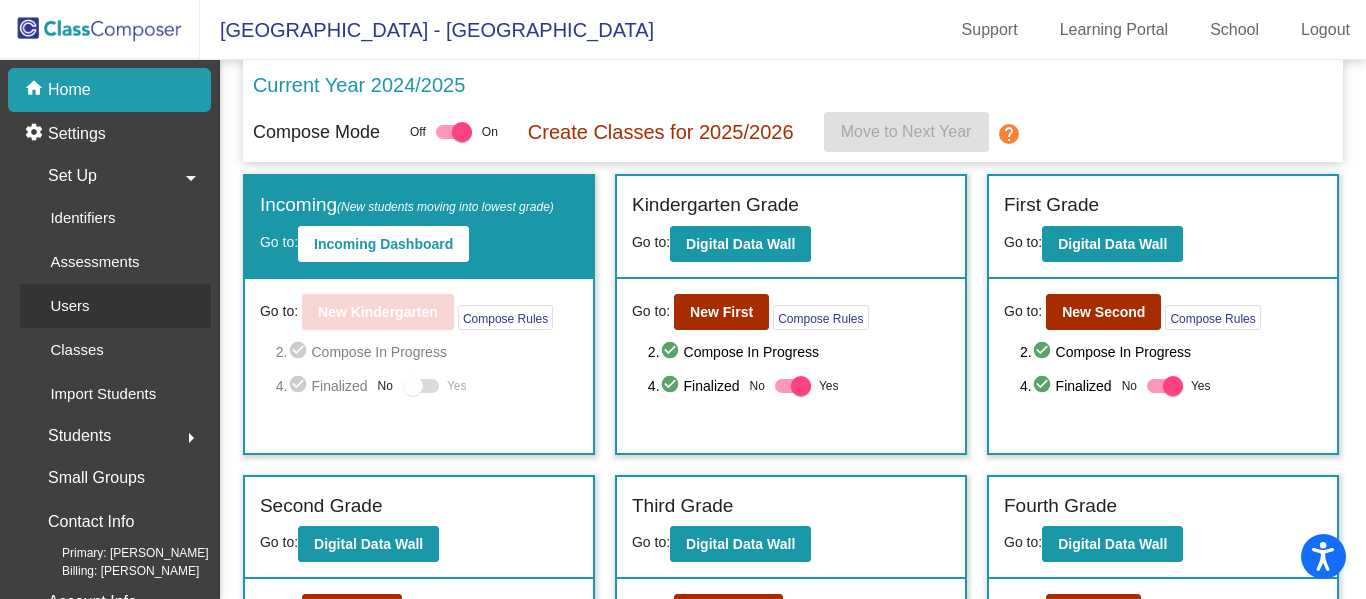 click on "Users" 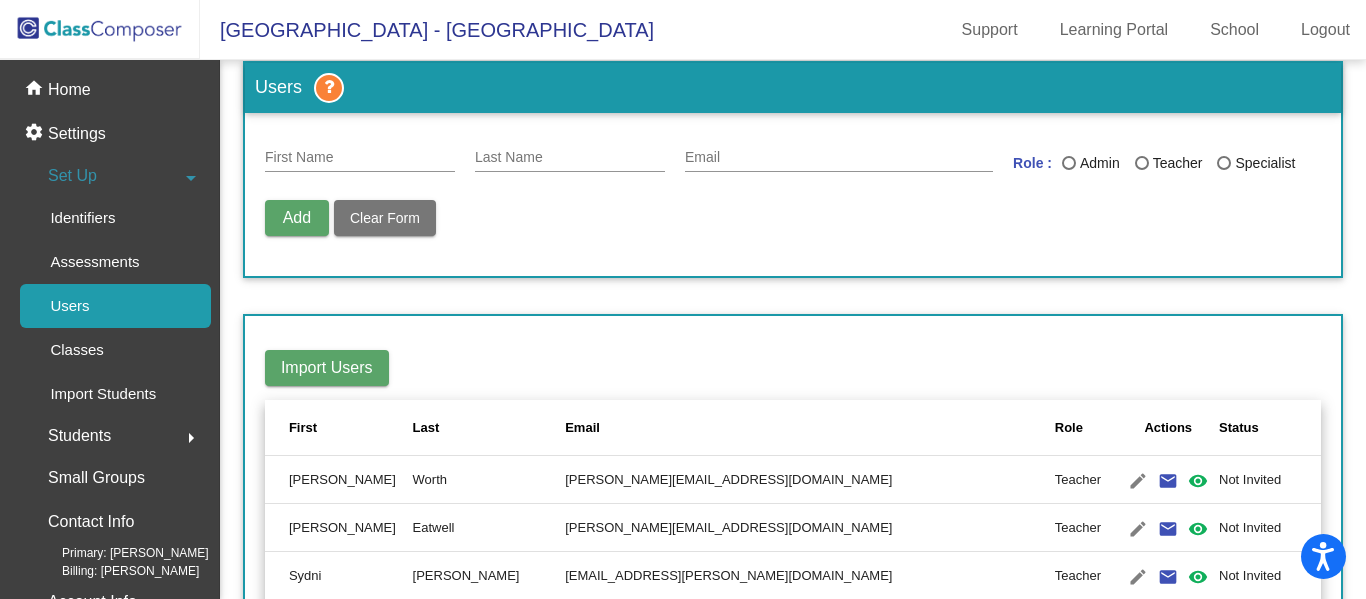 scroll, scrollTop: 0, scrollLeft: 0, axis: both 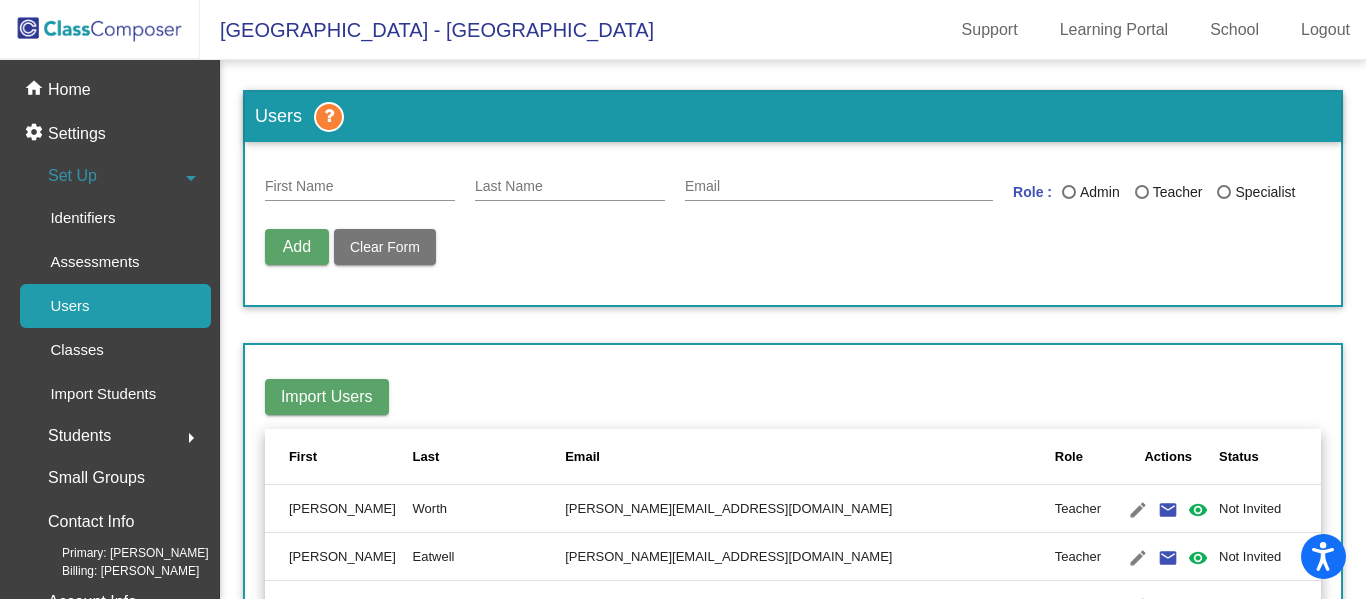 click on "First Name" at bounding box center (360, 187) 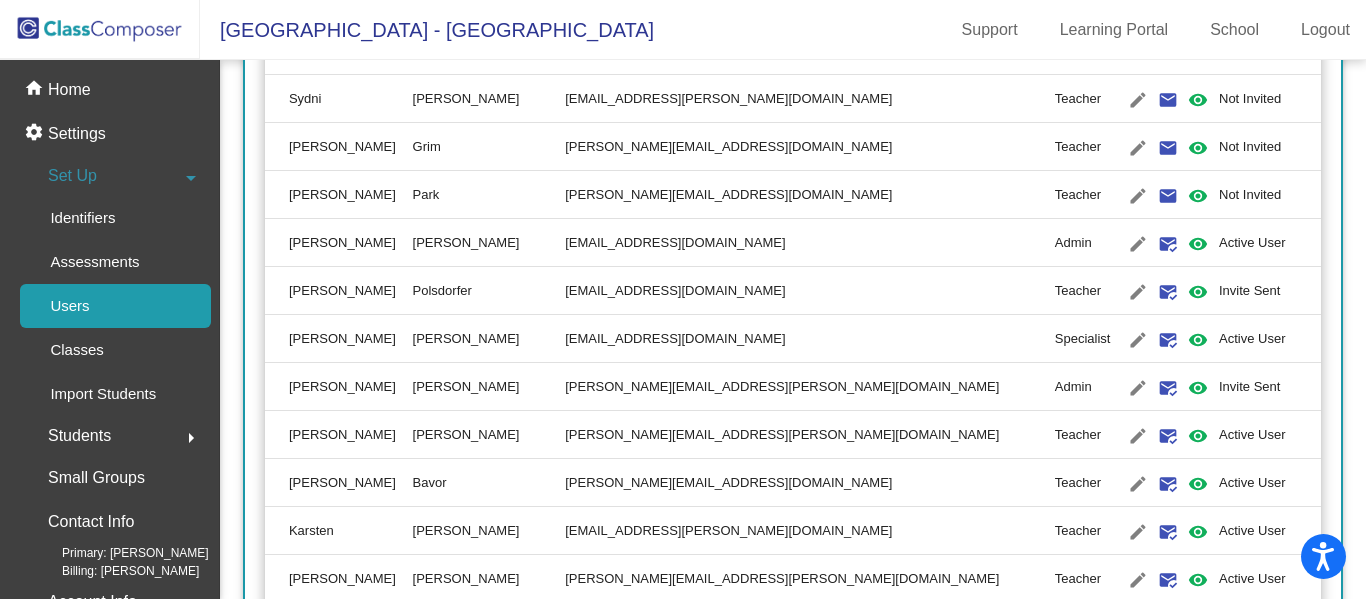 scroll, scrollTop: 509, scrollLeft: 0, axis: vertical 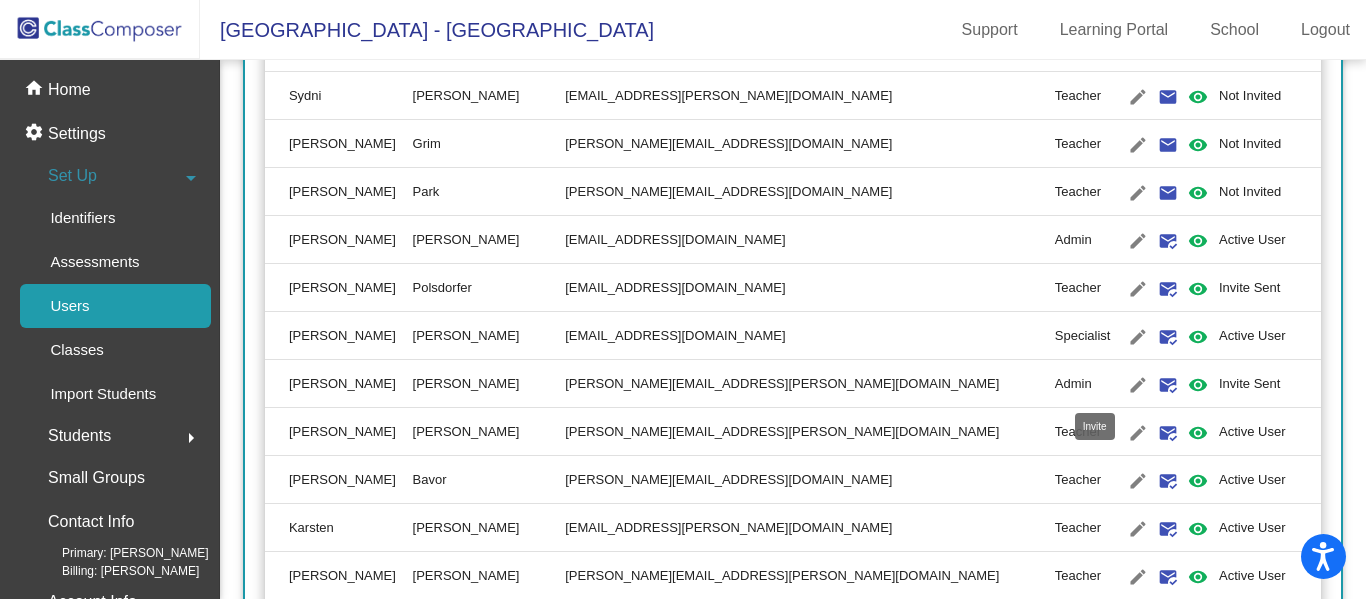 click on "mark_email_read" 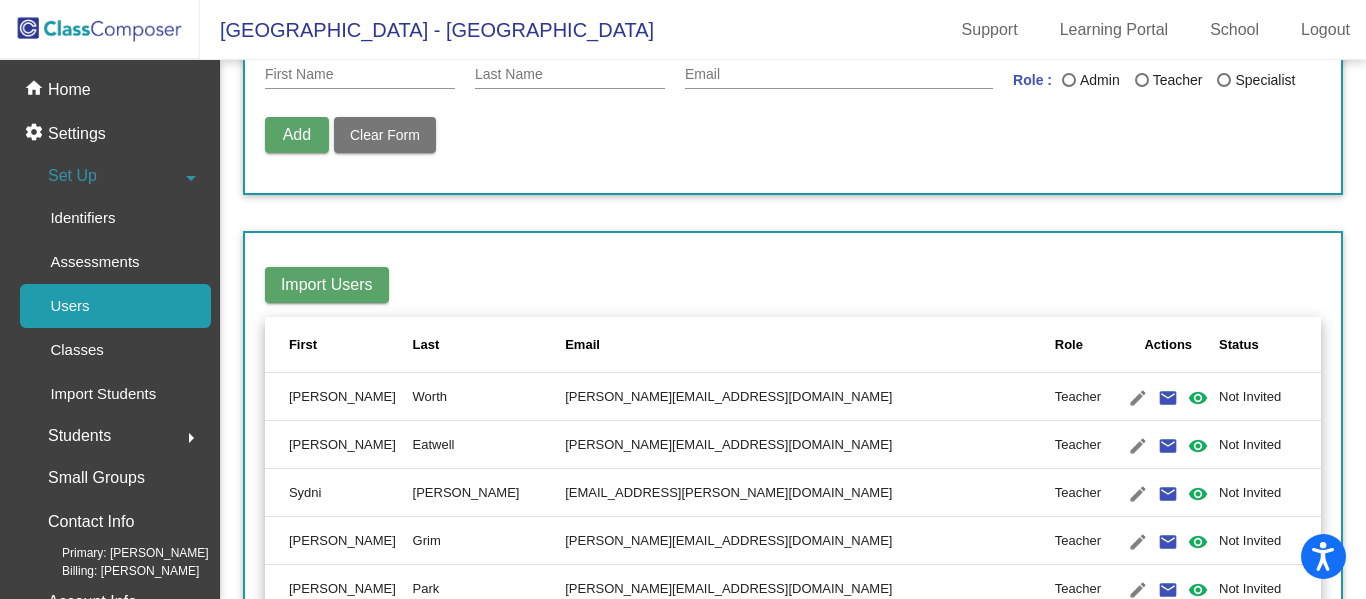 scroll, scrollTop: 0, scrollLeft: 0, axis: both 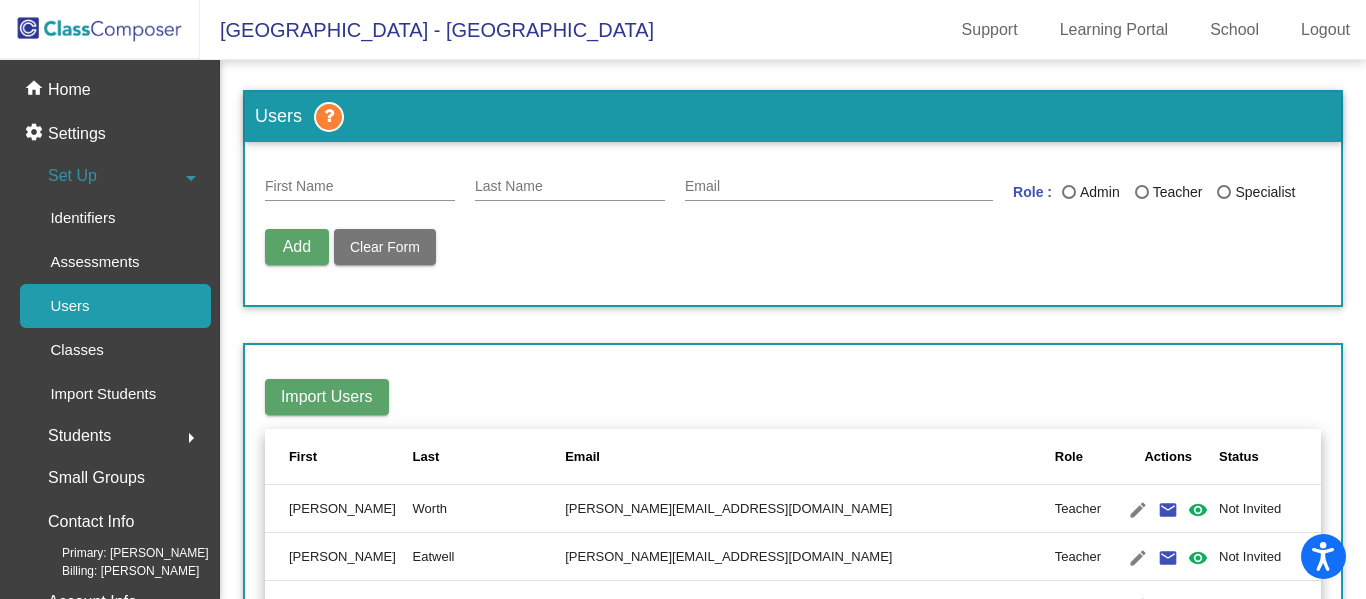 click on "First Name" at bounding box center (360, 187) 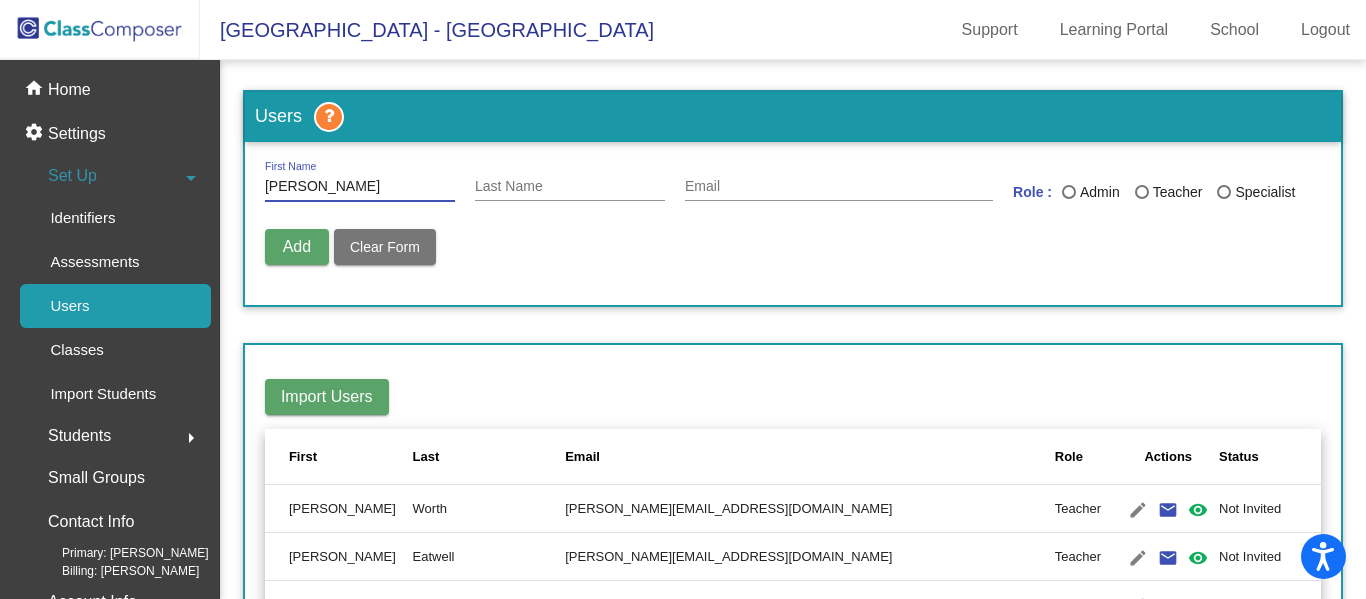 type on "[PERSON_NAME]" 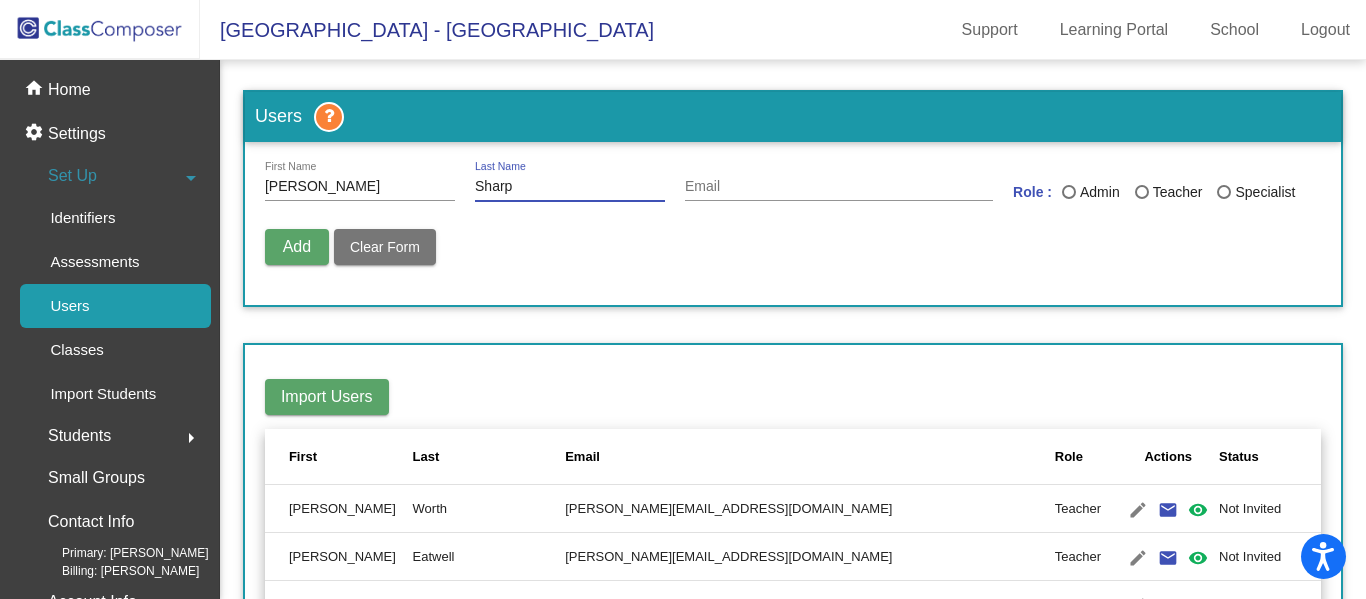 type on "Sharp" 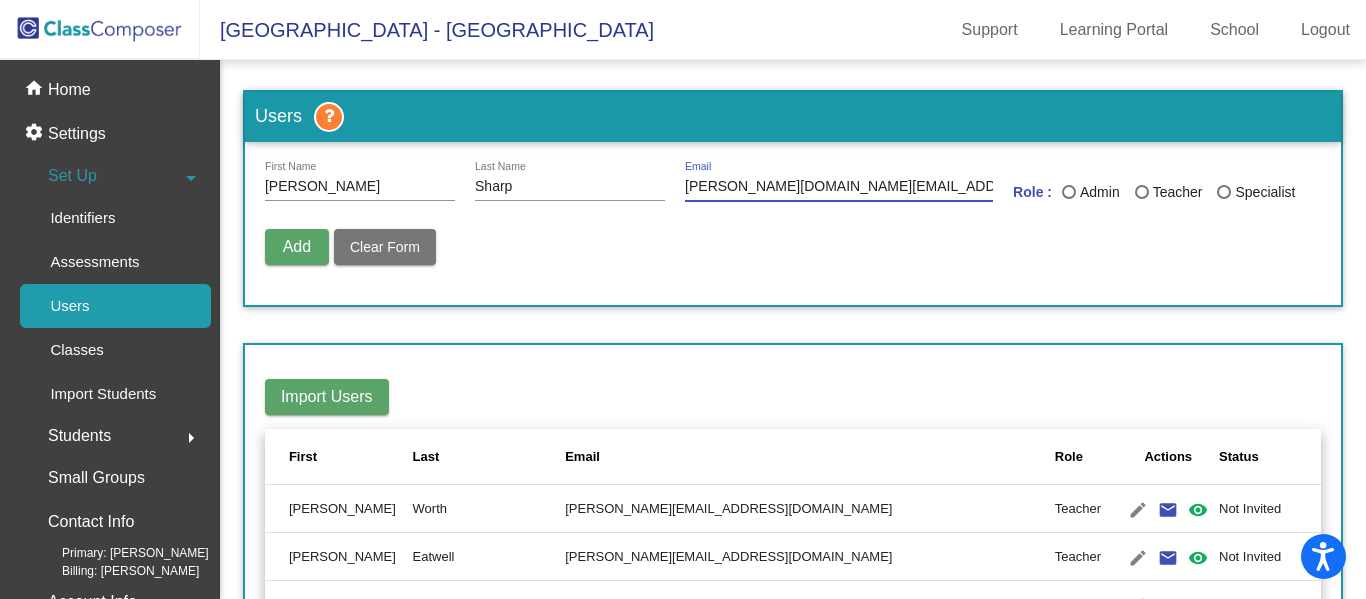 type on "[PERSON_NAME][DOMAIN_NAME][EMAIL_ADDRESS][PERSON_NAME][DOMAIN_NAME]" 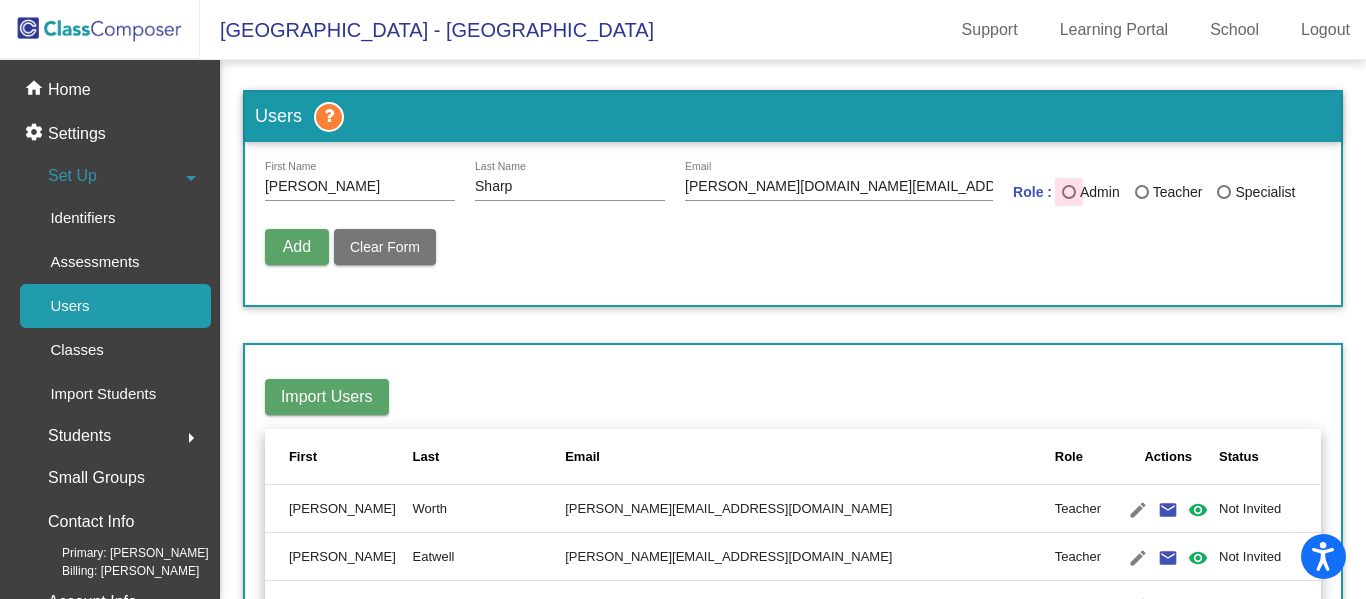 click at bounding box center [1069, 192] 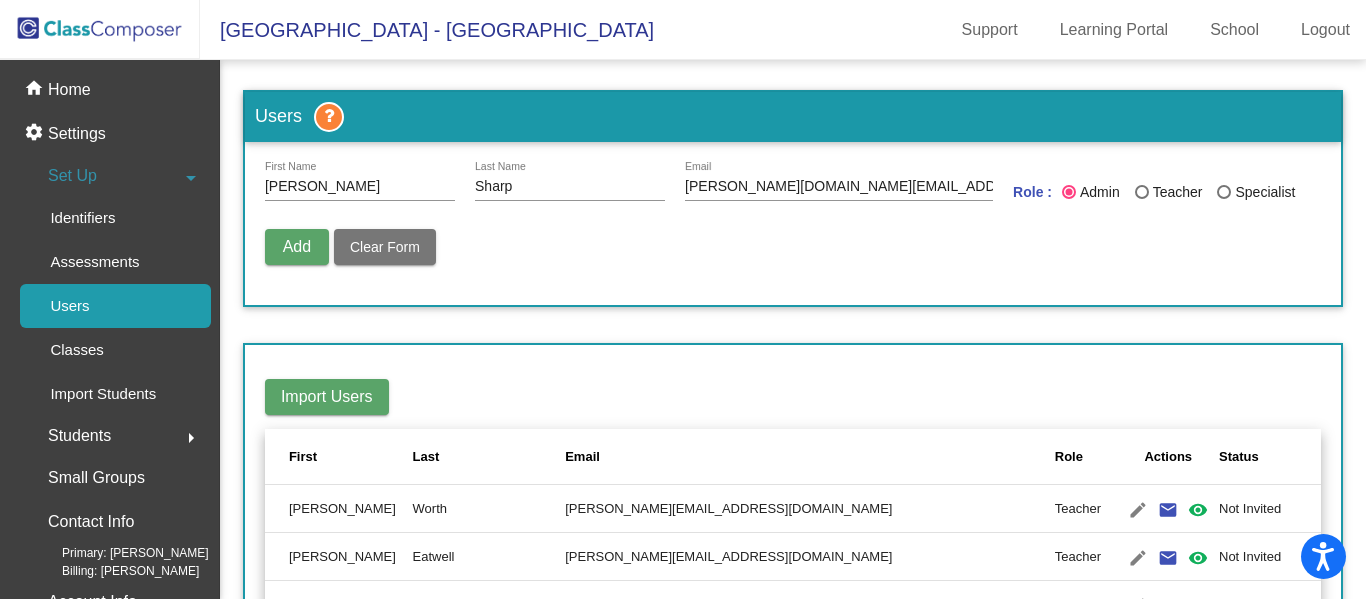 click on "Add" at bounding box center (297, 246) 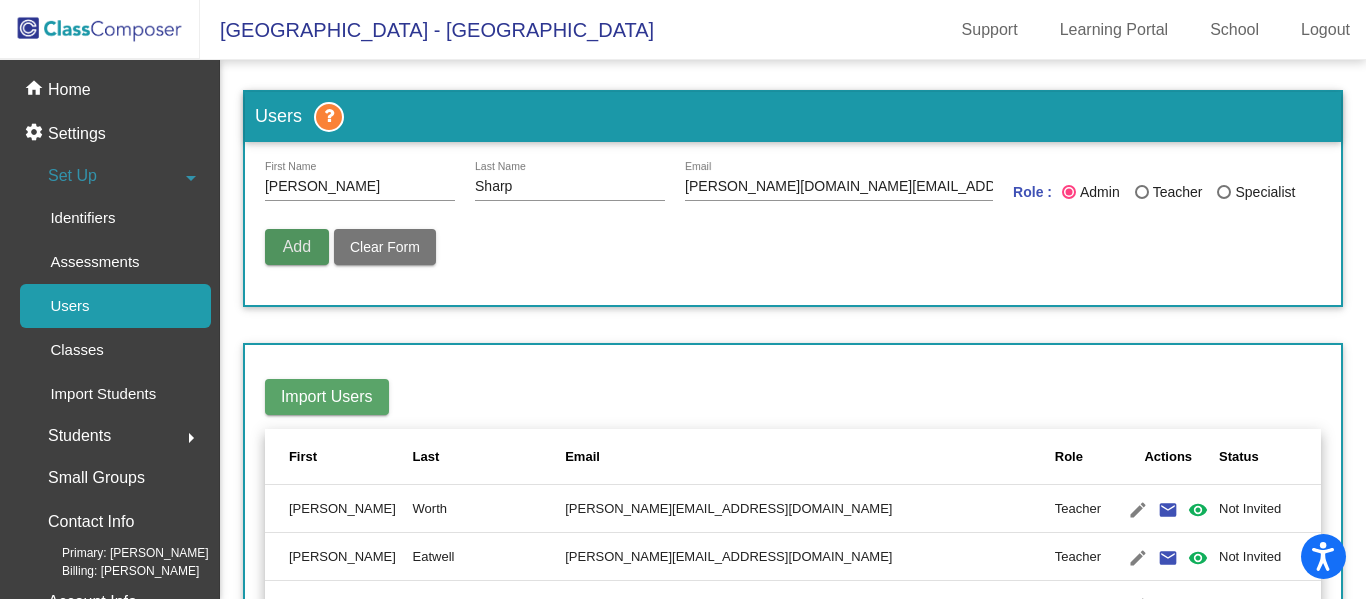 type 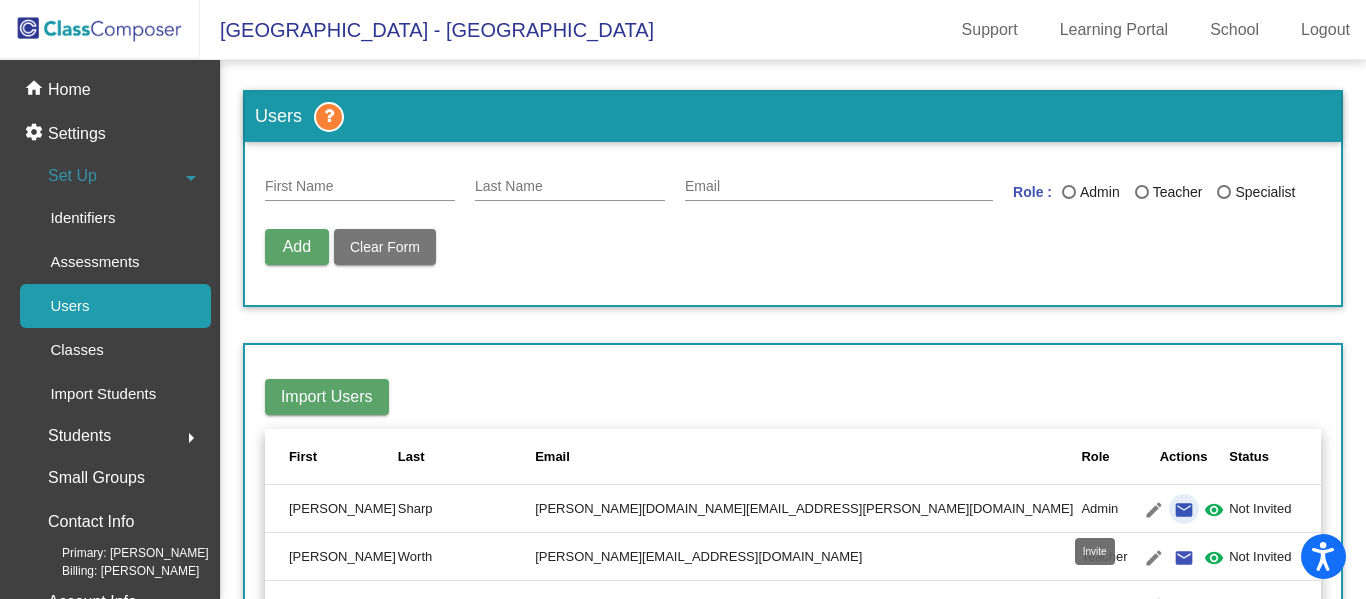 click on "email" 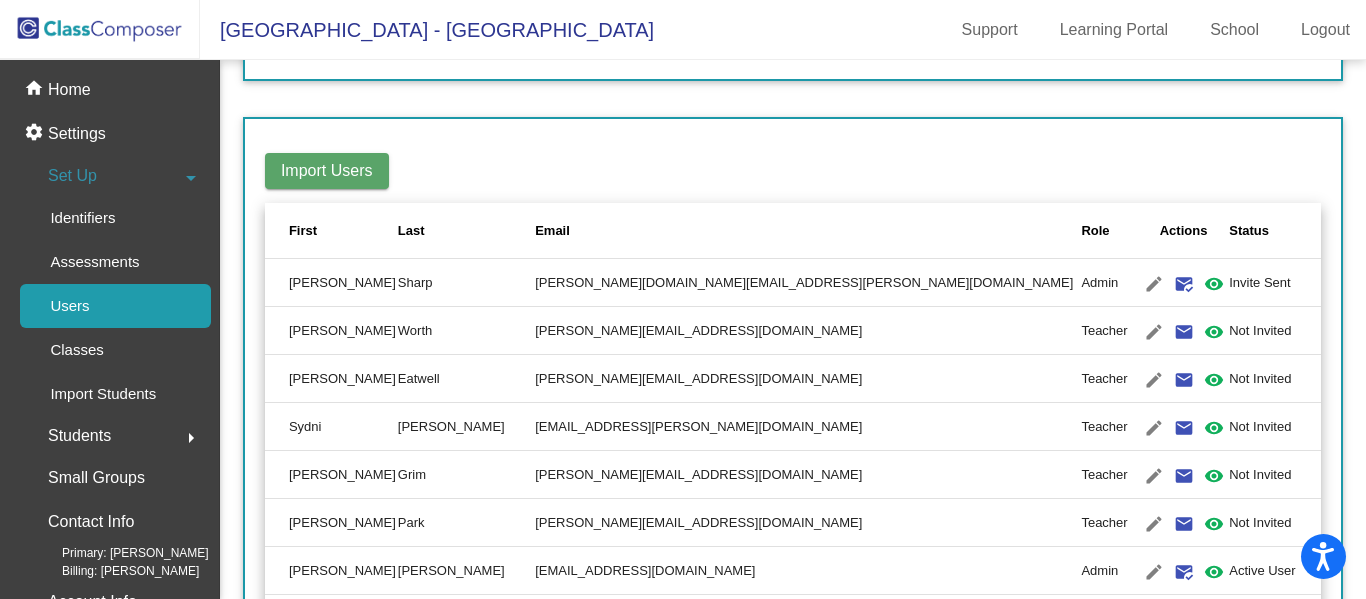 scroll, scrollTop: 233, scrollLeft: 0, axis: vertical 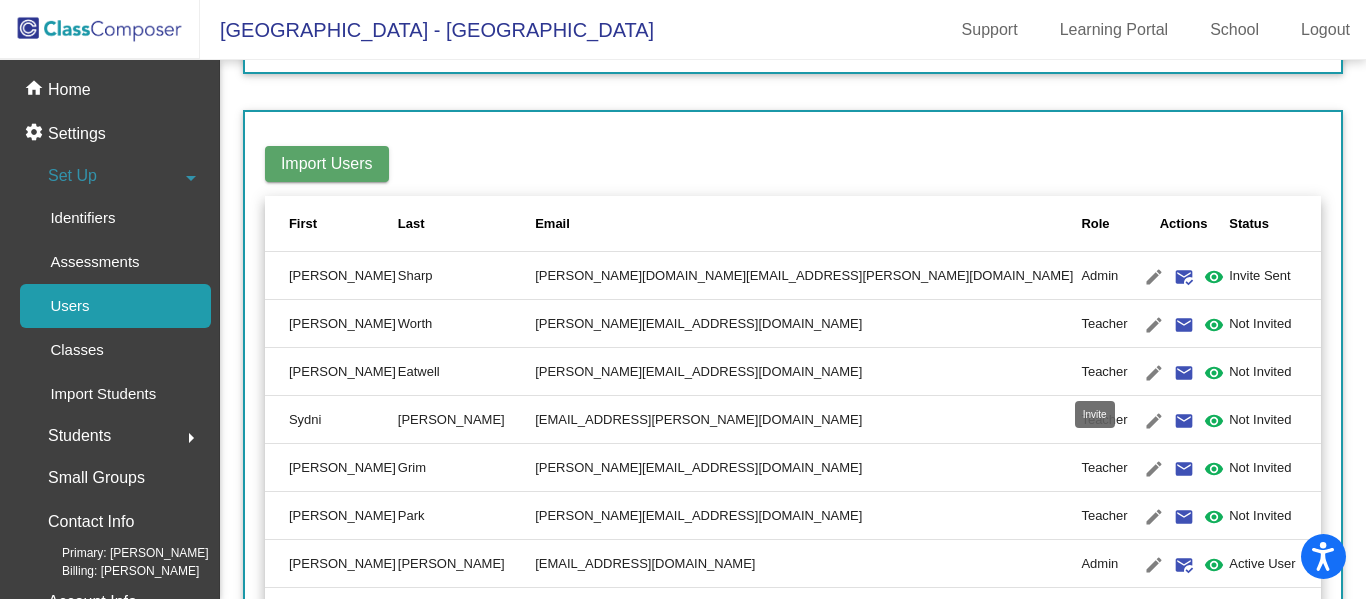 click on "email" 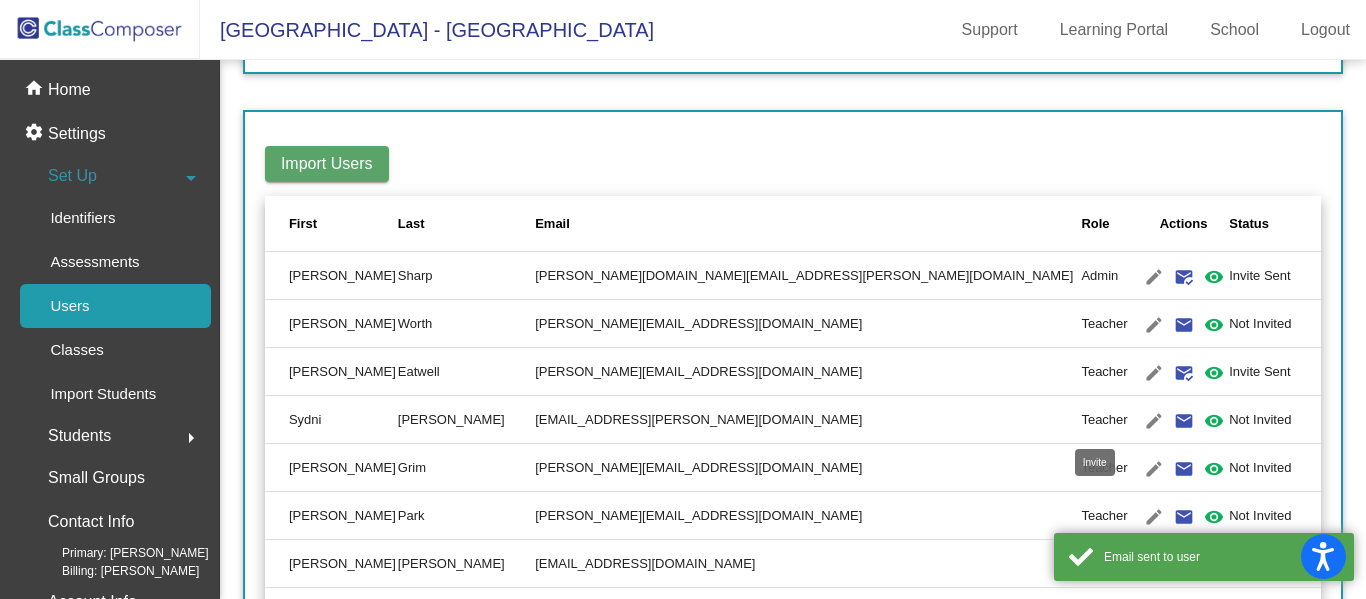 click on "email" 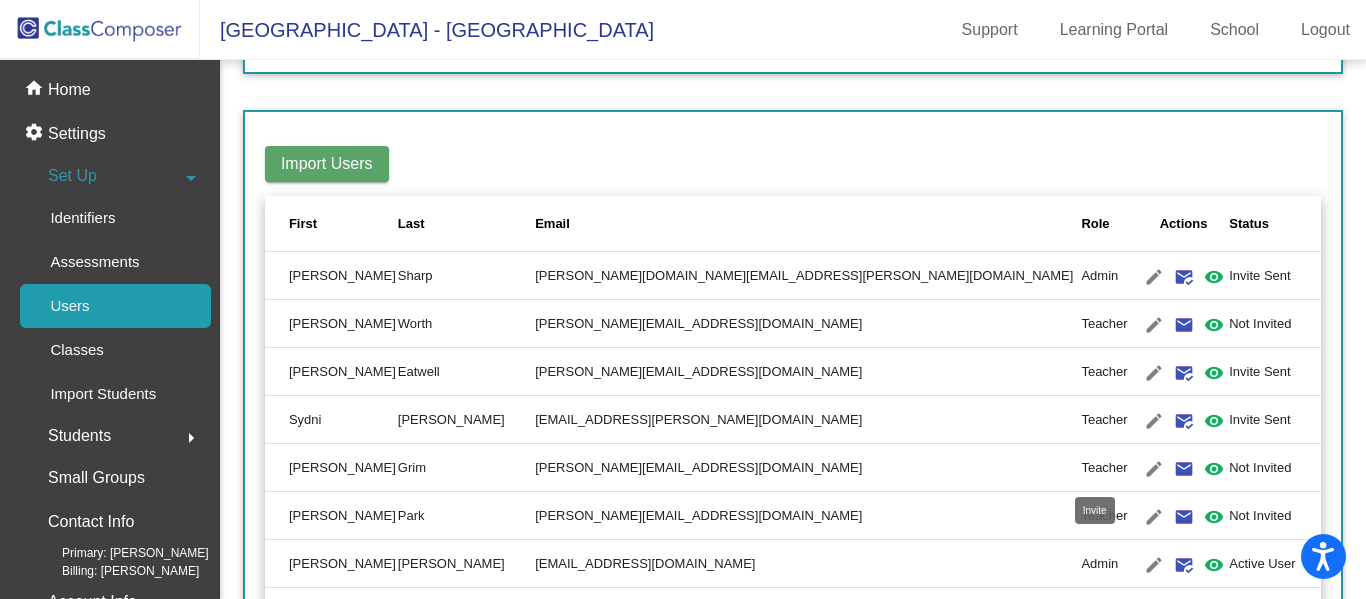 click on "email" 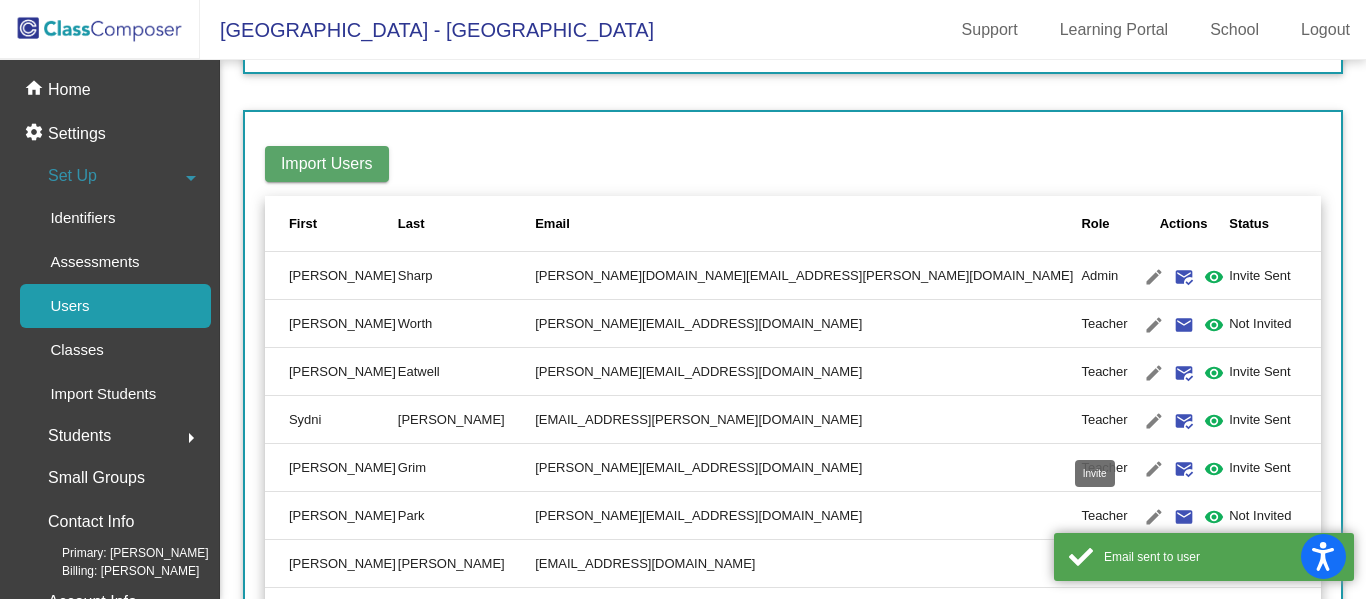 click on "email" 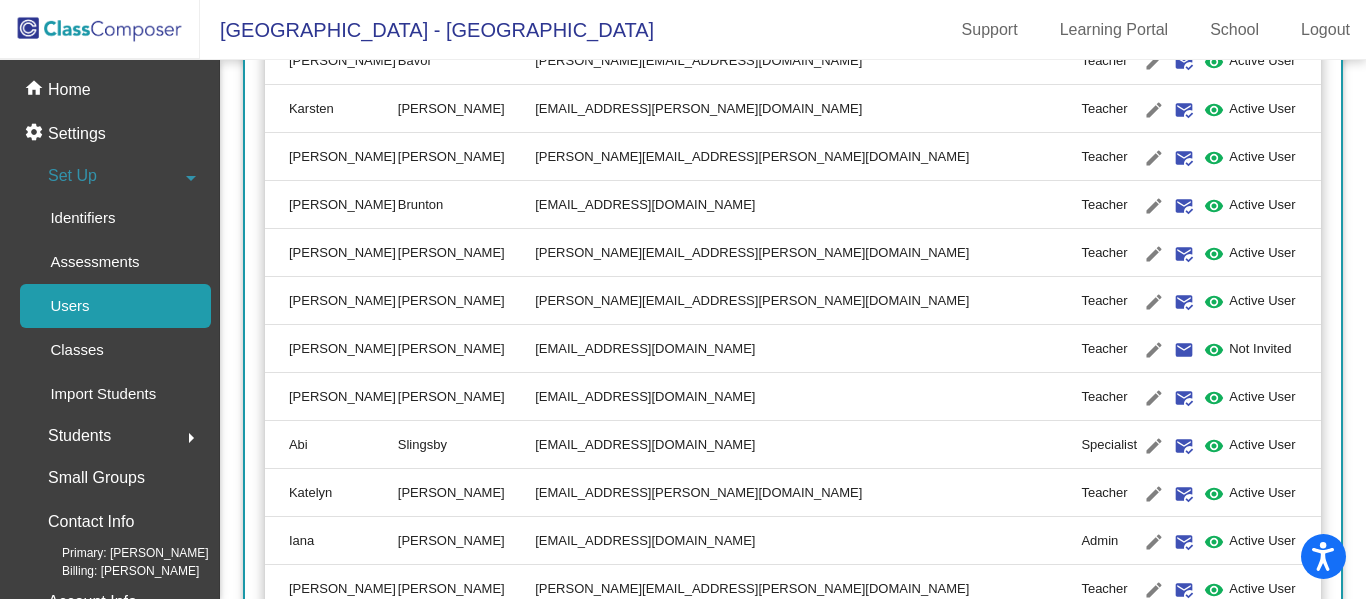 scroll, scrollTop: 981, scrollLeft: 0, axis: vertical 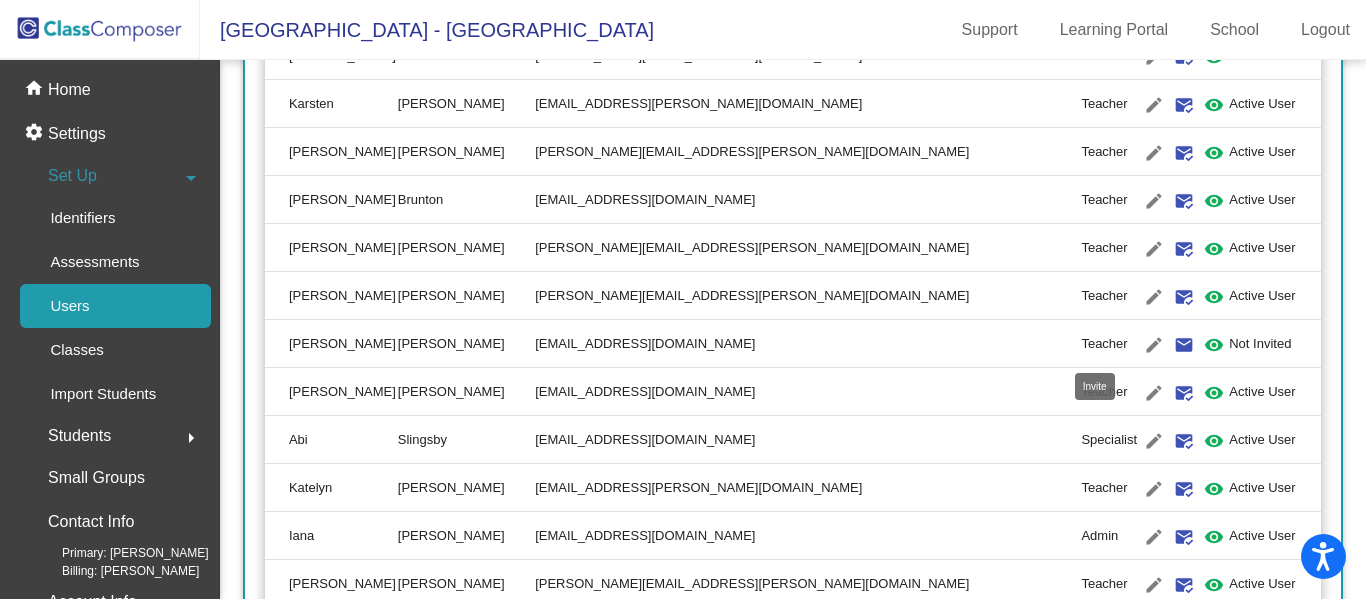 click on "email" 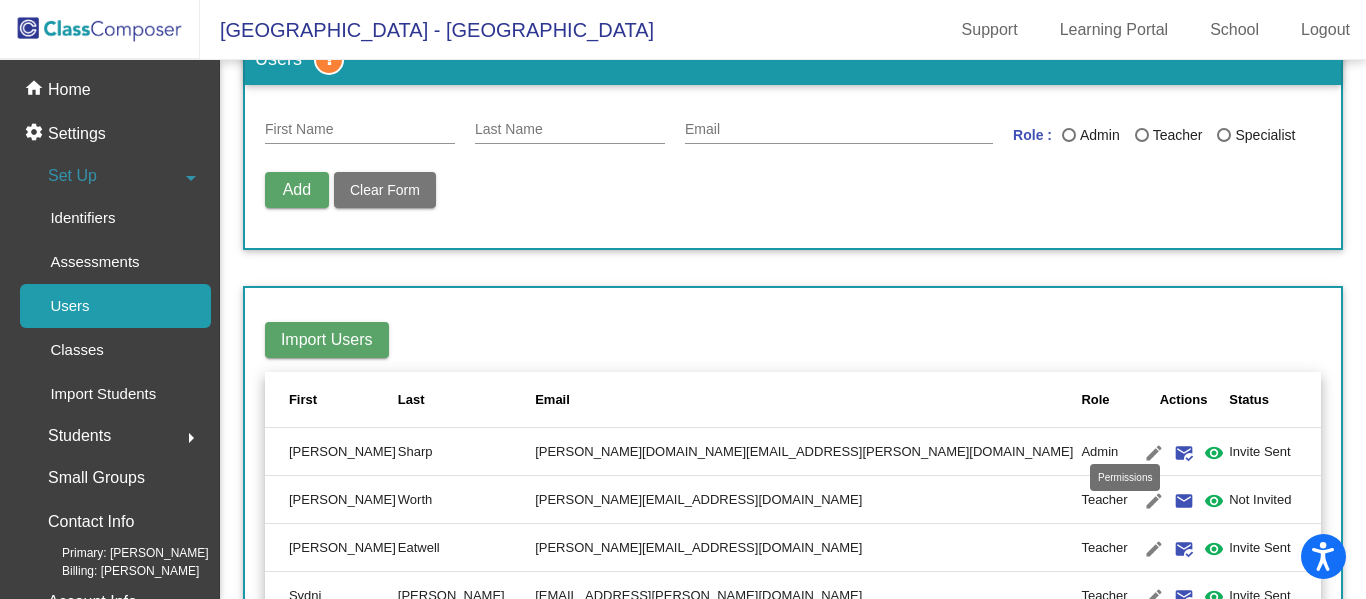 scroll, scrollTop: 20, scrollLeft: 0, axis: vertical 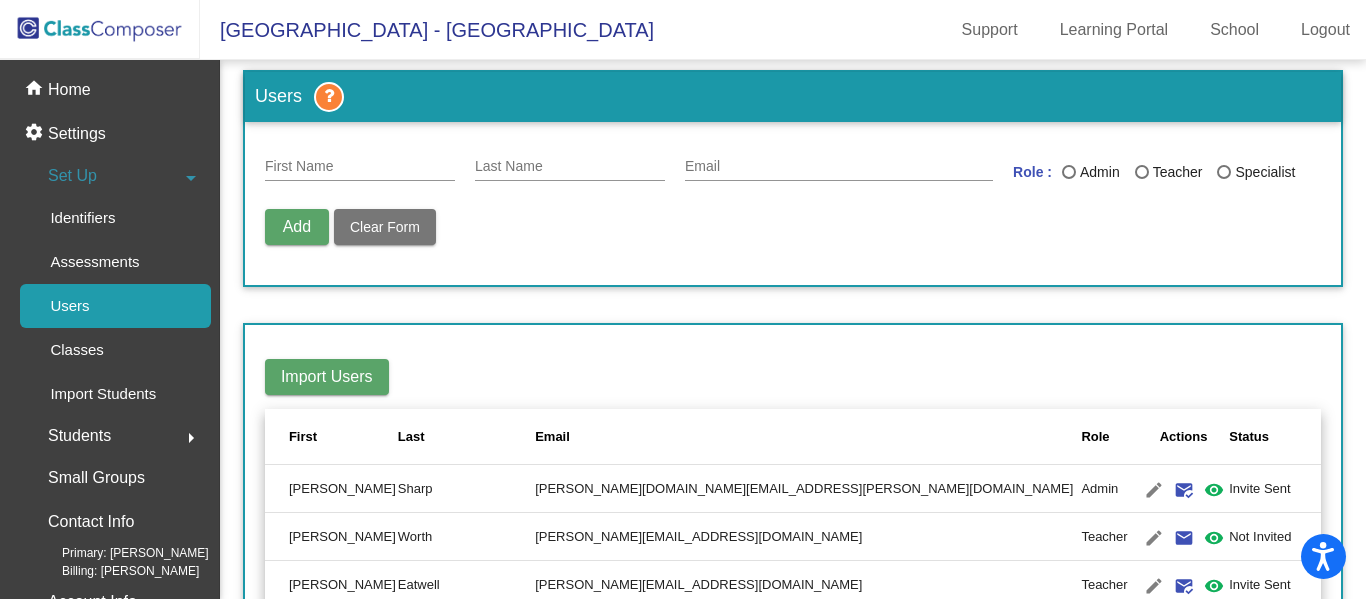 click on "First Name" at bounding box center (360, 167) 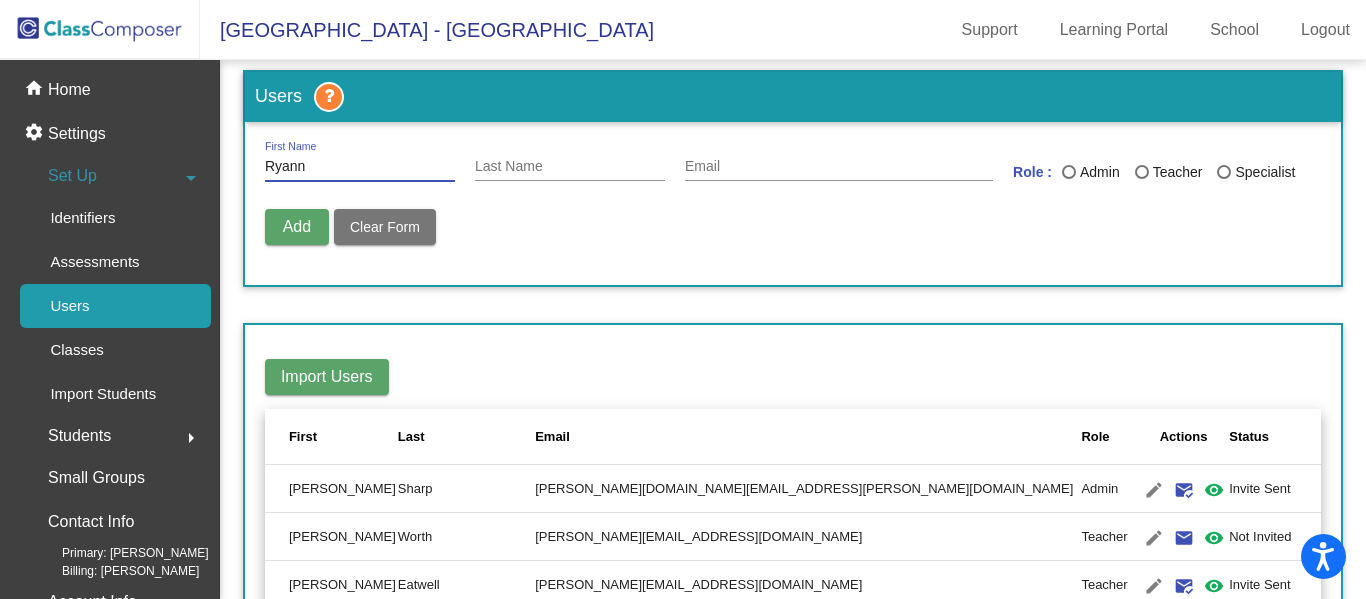 type on "Ryann" 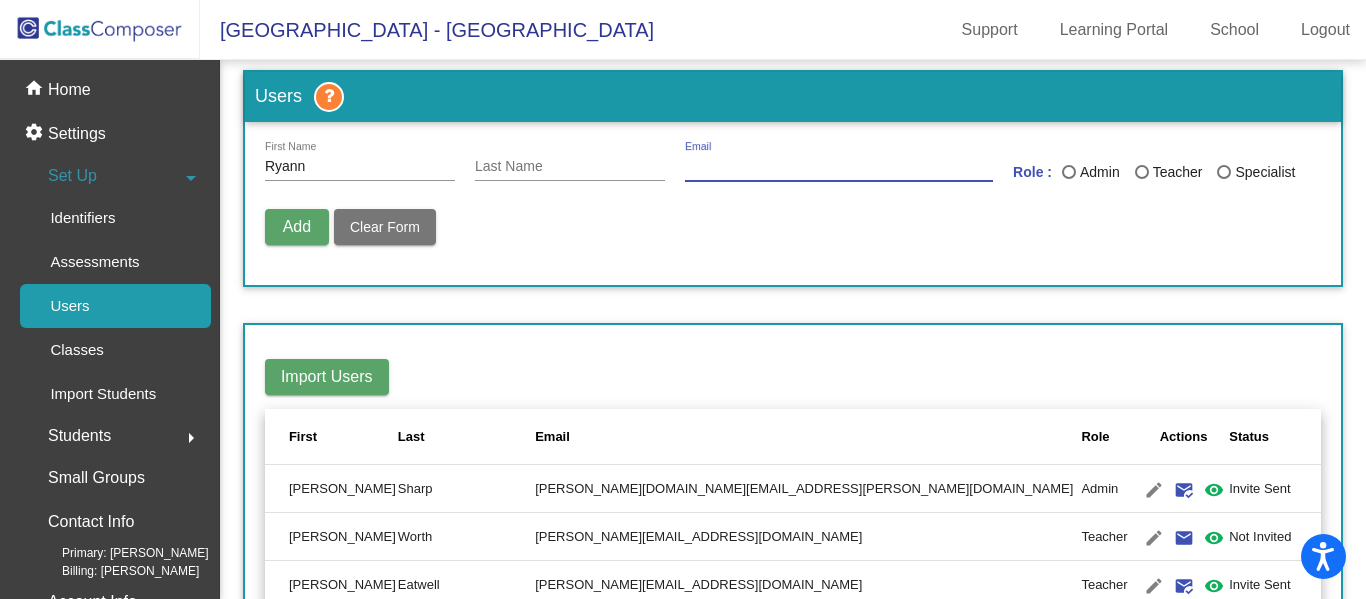 click on "Email" at bounding box center [839, 167] 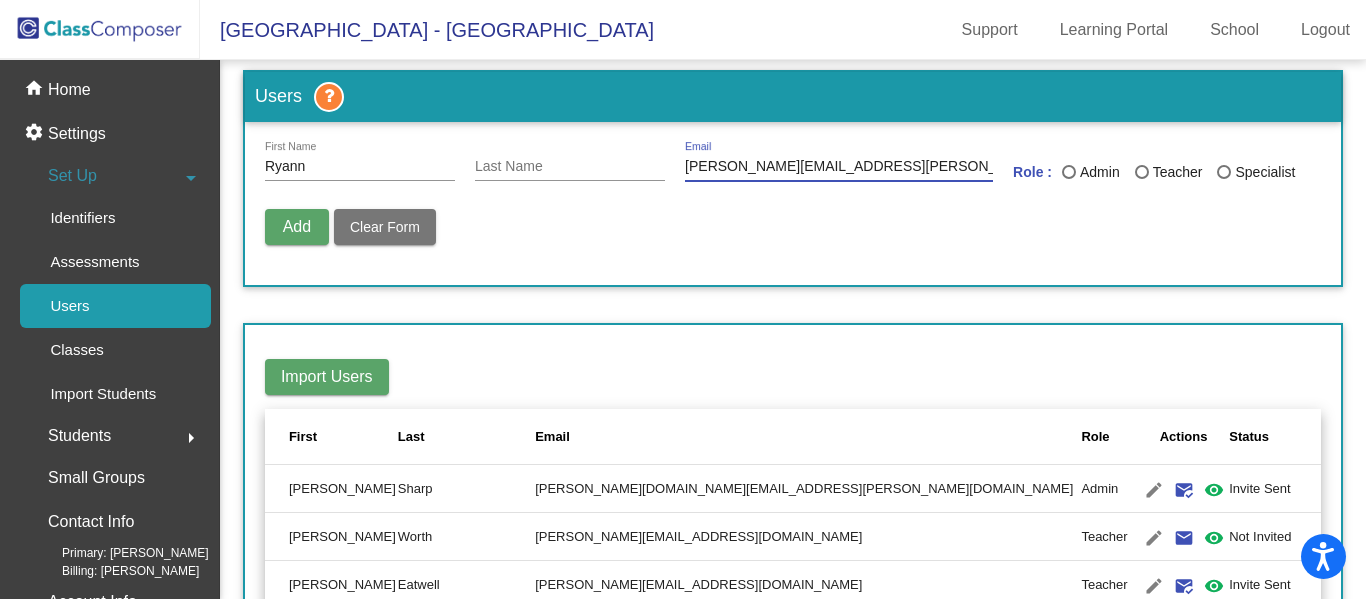 type on "[PERSON_NAME][EMAIL_ADDRESS][PERSON_NAME][DOMAIN_NAME]" 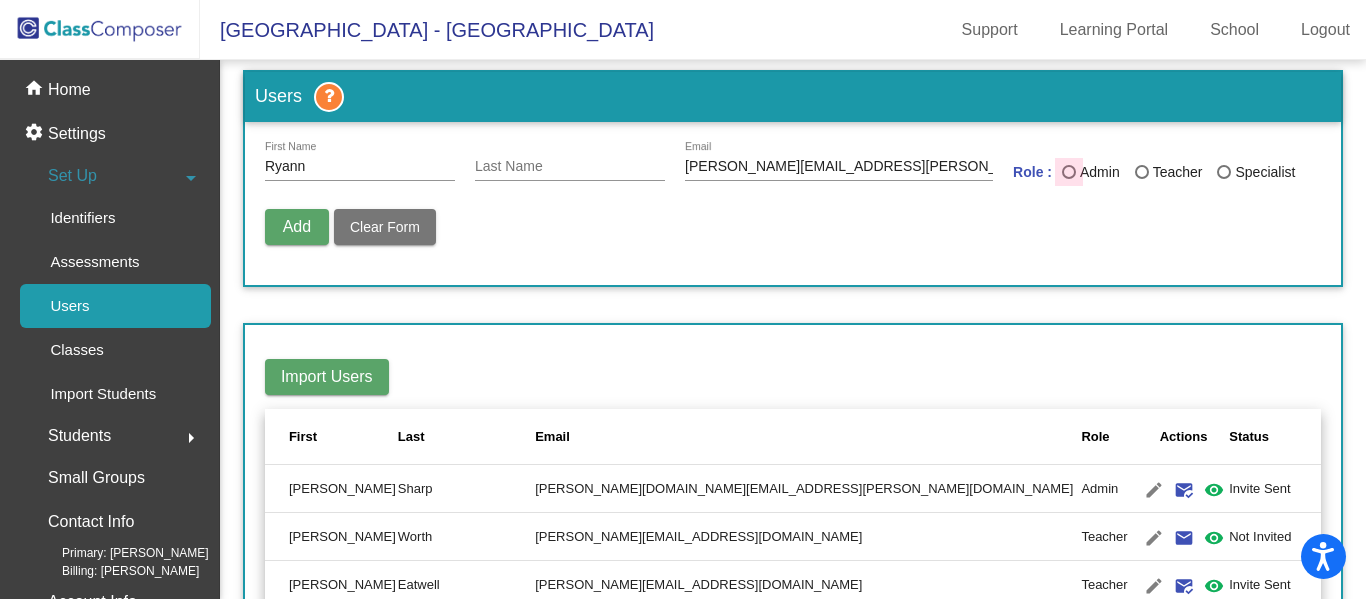 click at bounding box center [1069, 172] 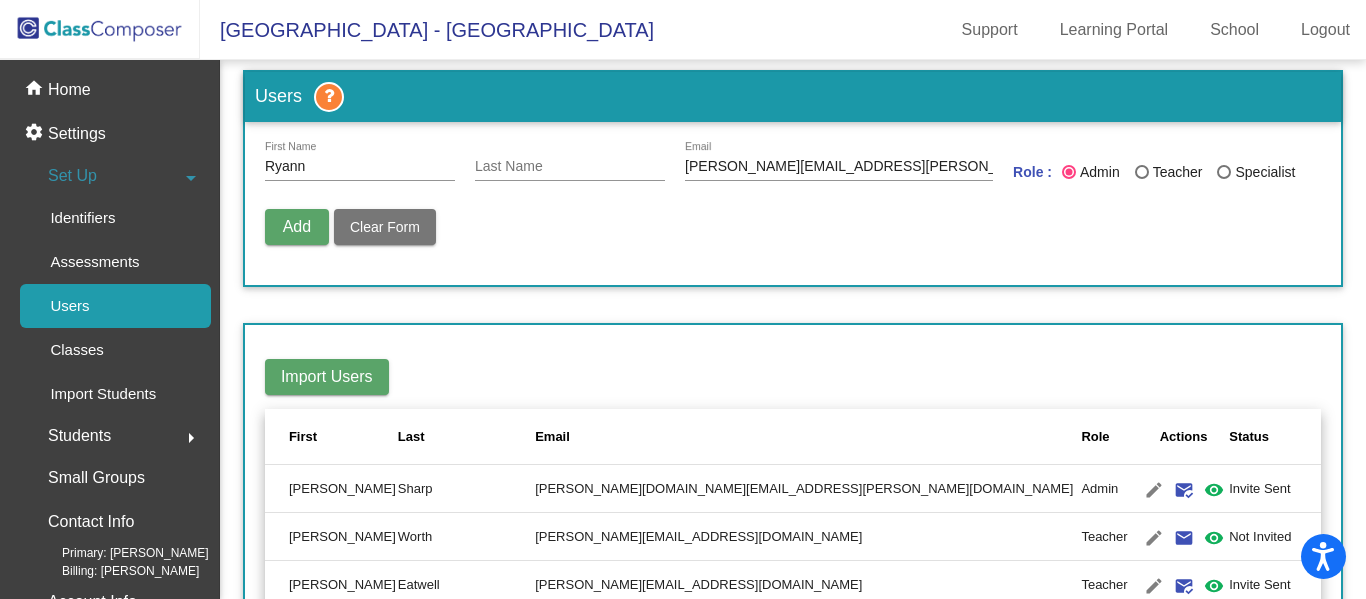 click on "Last Name" at bounding box center (570, 167) 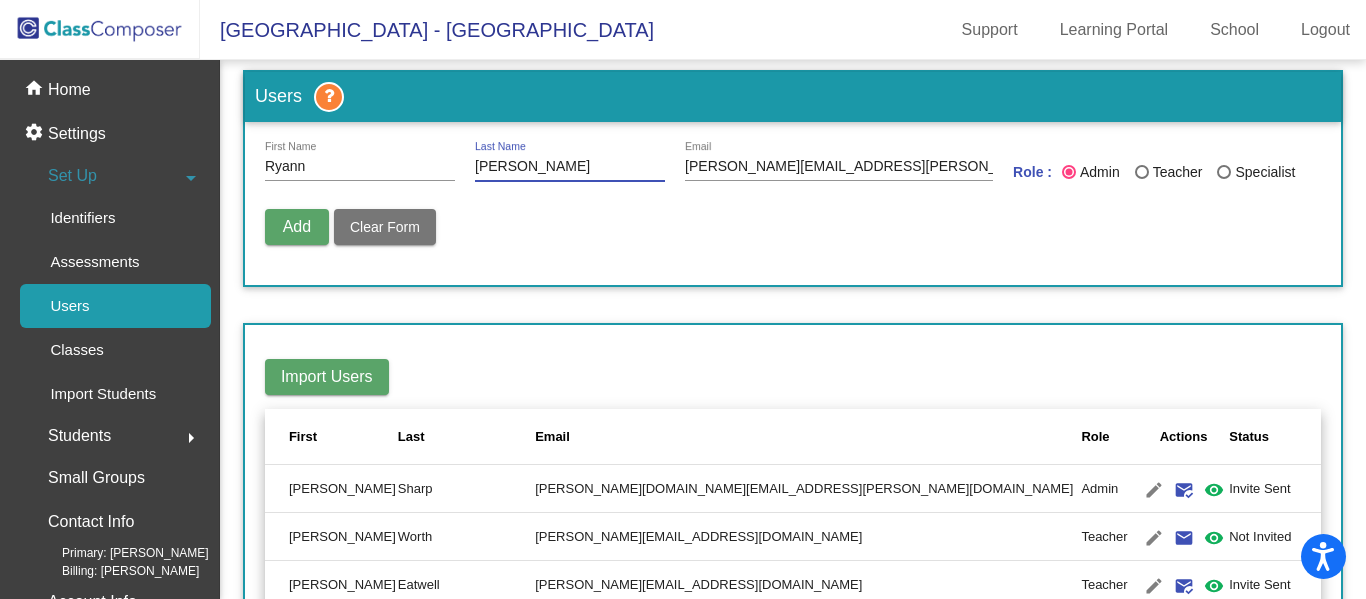 type on "[PERSON_NAME]" 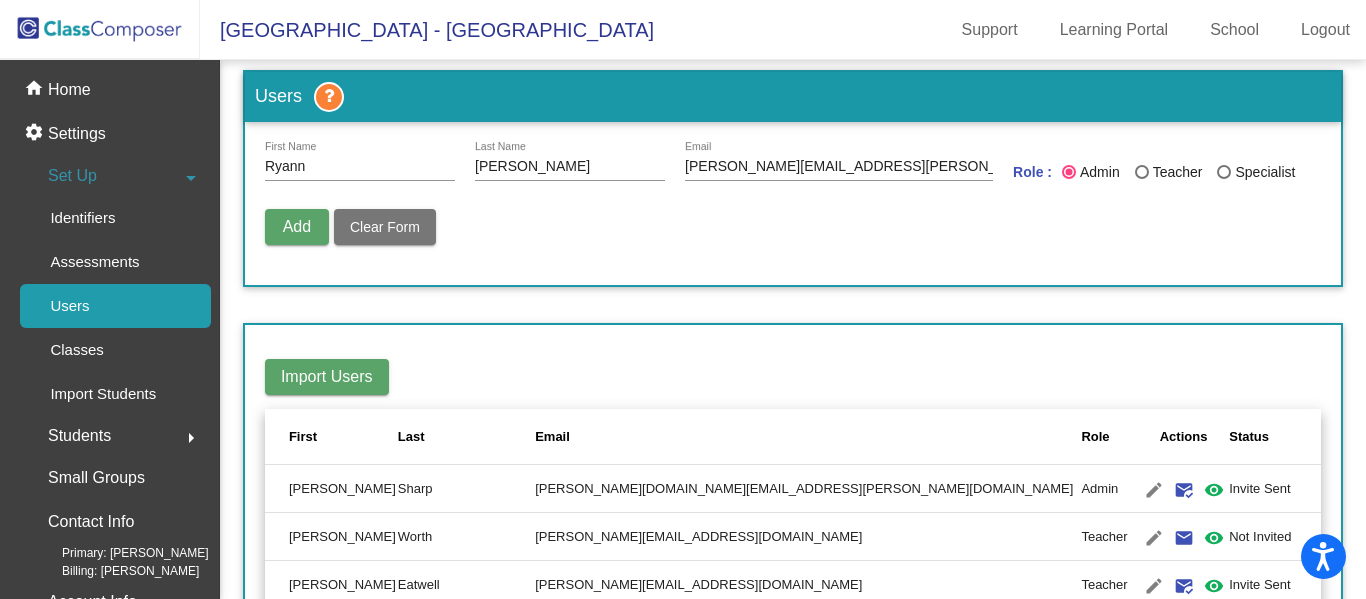 type 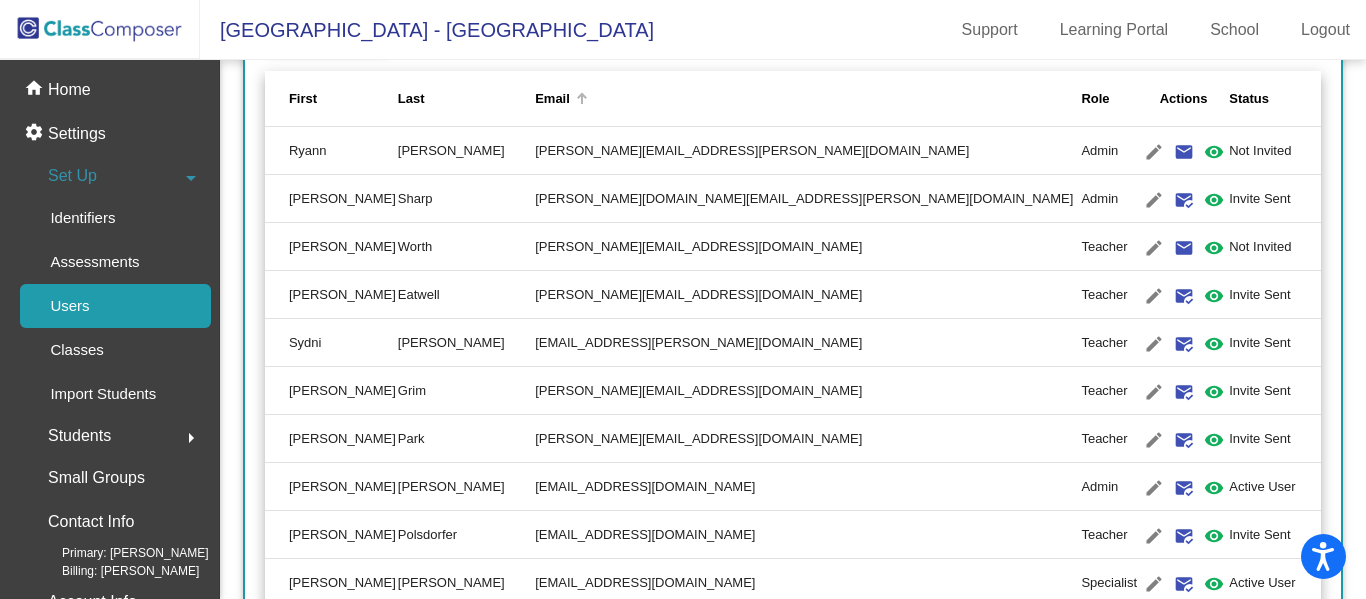 scroll, scrollTop: 375, scrollLeft: 0, axis: vertical 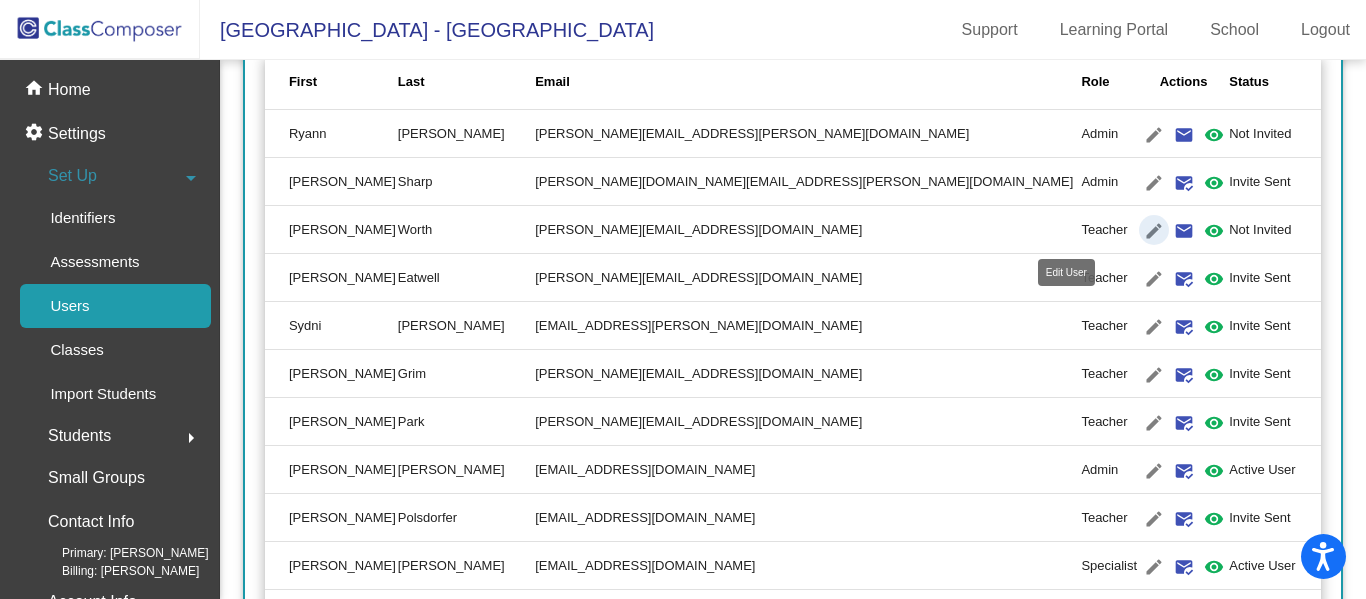 click on "edit" 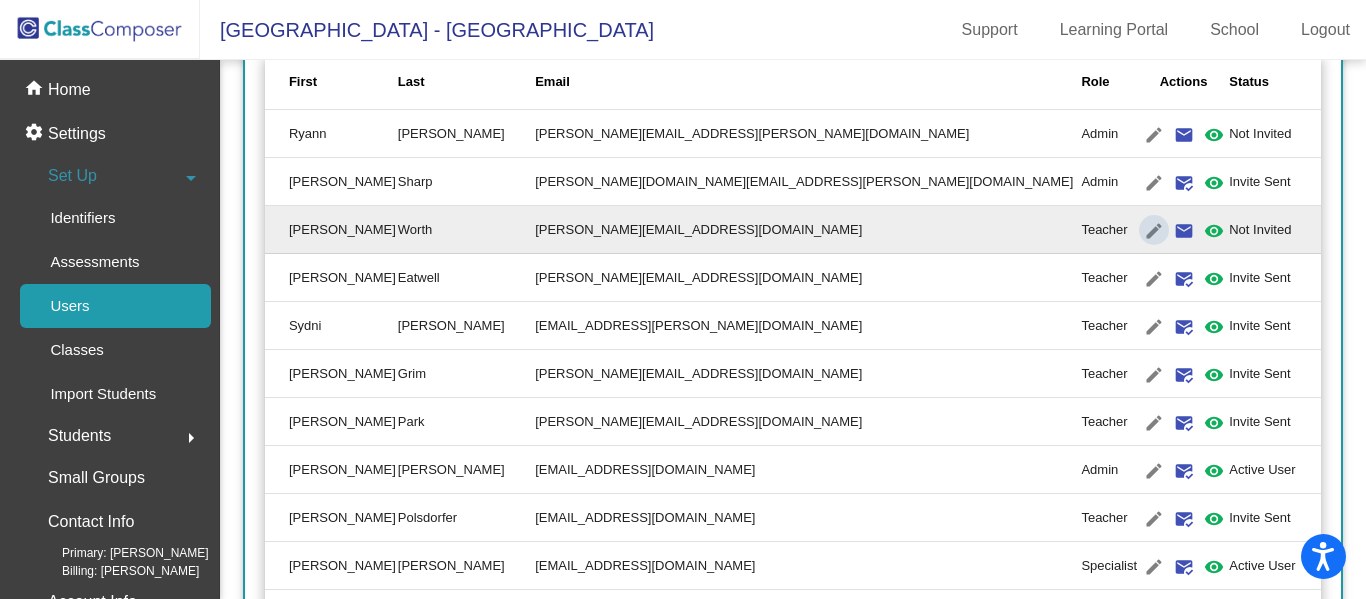 type on "[PERSON_NAME]" 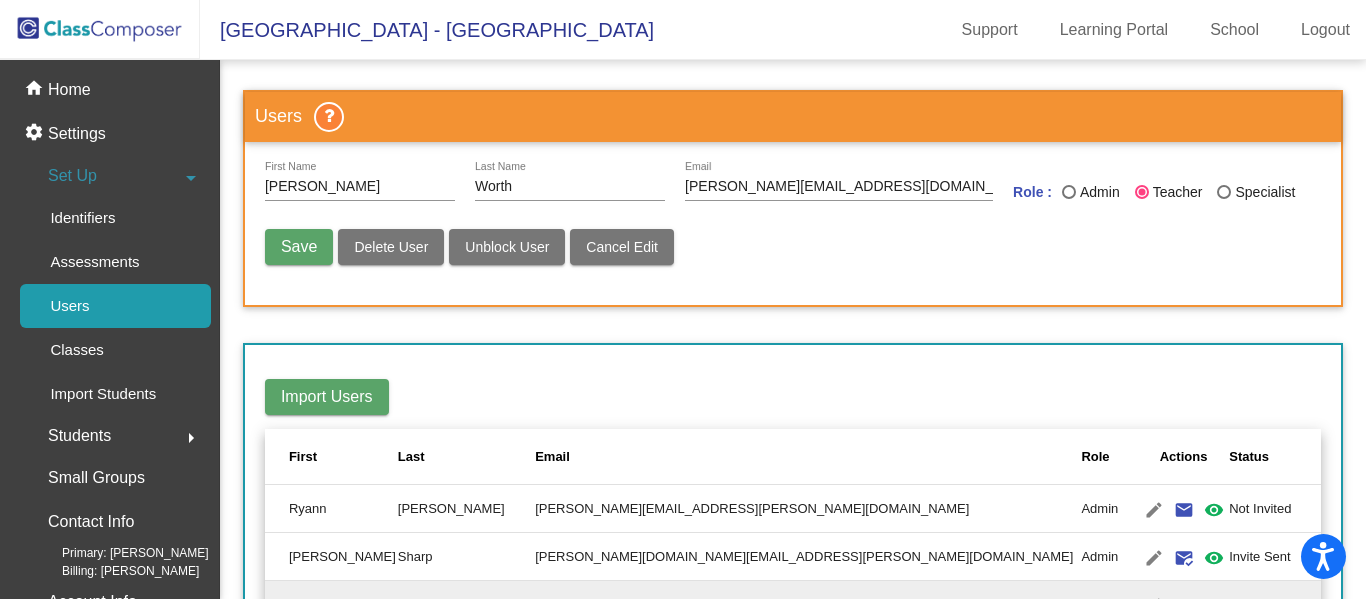 click on "Users  [PERSON_NAME] First Name Worth Last Name [PERSON_NAME][EMAIL_ADDRESS][DOMAIN_NAME] Email Role :   Admin   Teacher   Specialist  Save   Delete User   Unblock User   Cancel Edit   Import Users  First Last Email Role  Actions  Status [PERSON_NAME] [PERSON_NAME][EMAIL_ADDRESS][PERSON_NAME][DOMAIN_NAME] Admin edit  email  mark_email_read  visibility  Not Invited  [PERSON_NAME] [PERSON_NAME][DOMAIN_NAME][EMAIL_ADDRESS][PERSON_NAME][DOMAIN_NAME] Admin edit  email  mark_email_read  visibility  Invite Sent  [PERSON_NAME] Worth [PERSON_NAME][EMAIL_ADDRESS][DOMAIN_NAME] Teacher edit  email  mark_email_read  visibility  Not Invited  [PERSON_NAME] [PERSON_NAME][EMAIL_ADDRESS][DOMAIN_NAME] Teacher edit  email  mark_email_read  visibility  Invite Sent  [PERSON_NAME] [PERSON_NAME][EMAIL_ADDRESS][PERSON_NAME][DOMAIN_NAME] Teacher edit  email  mark_email_read  visibility  Invite Sent  [PERSON_NAME] [PERSON_NAME][EMAIL_ADDRESS][DOMAIN_NAME] Teacher edit  email  mark_email_read  visibility  Invite Sent  [PERSON_NAME] [PERSON_NAME][EMAIL_ADDRESS][DOMAIN_NAME] Teacher edit  email  mark_email_read  visibility  Invite Sent  [PERSON_NAME] [EMAIL_ADDRESS][DOMAIN_NAME] Admin edit  email  mark_email_read" 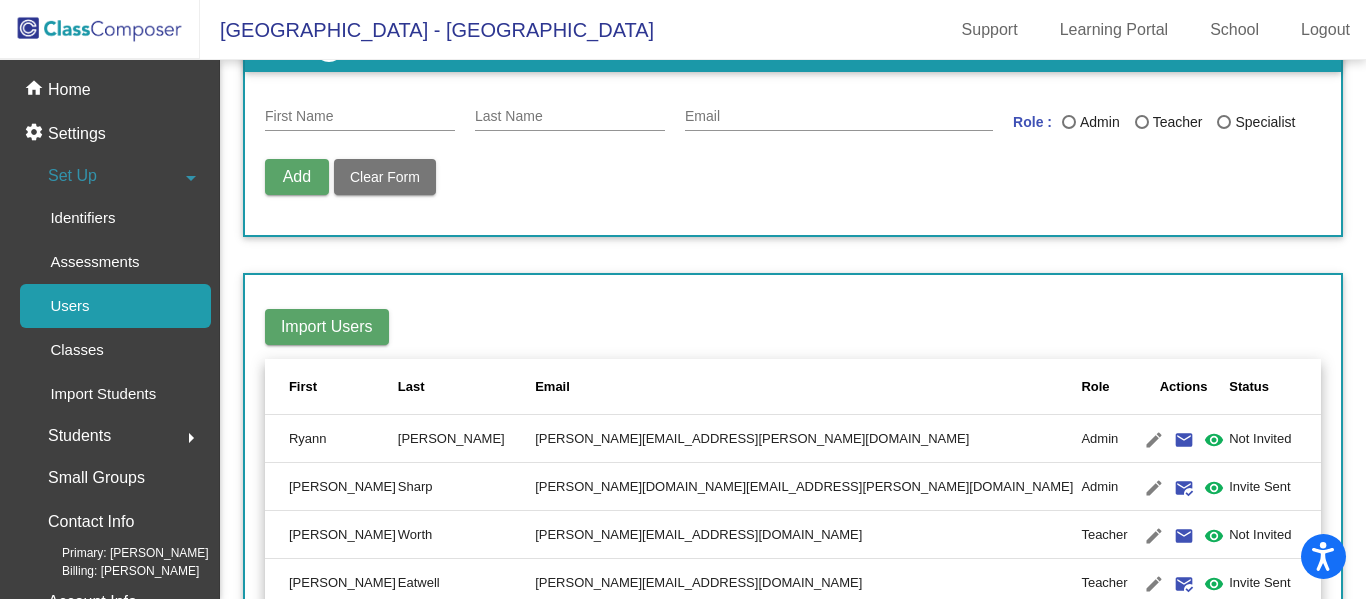 scroll, scrollTop: 82, scrollLeft: 0, axis: vertical 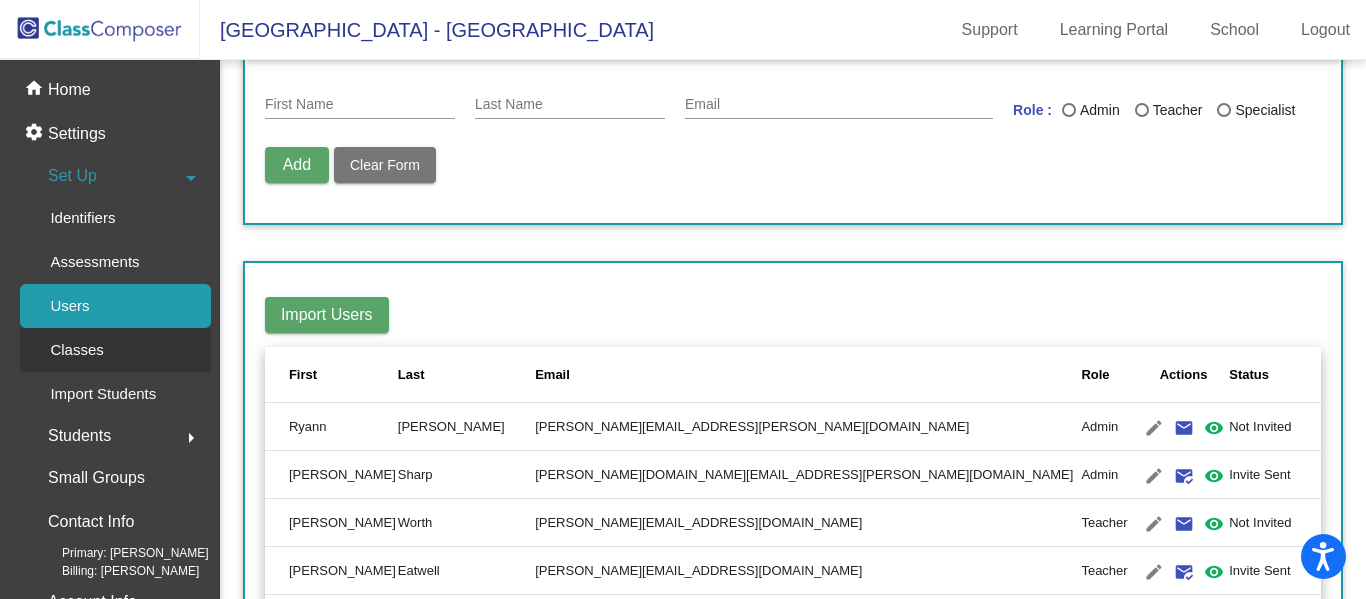 click on "Classes" 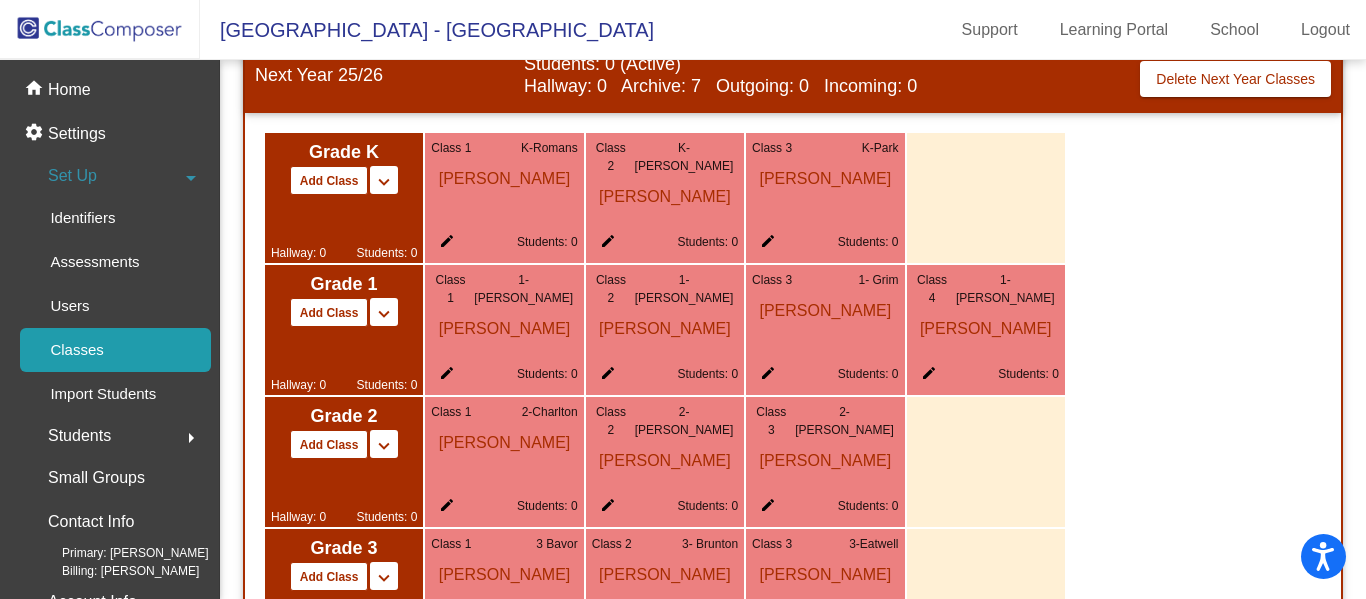 scroll, scrollTop: 1055, scrollLeft: 0, axis: vertical 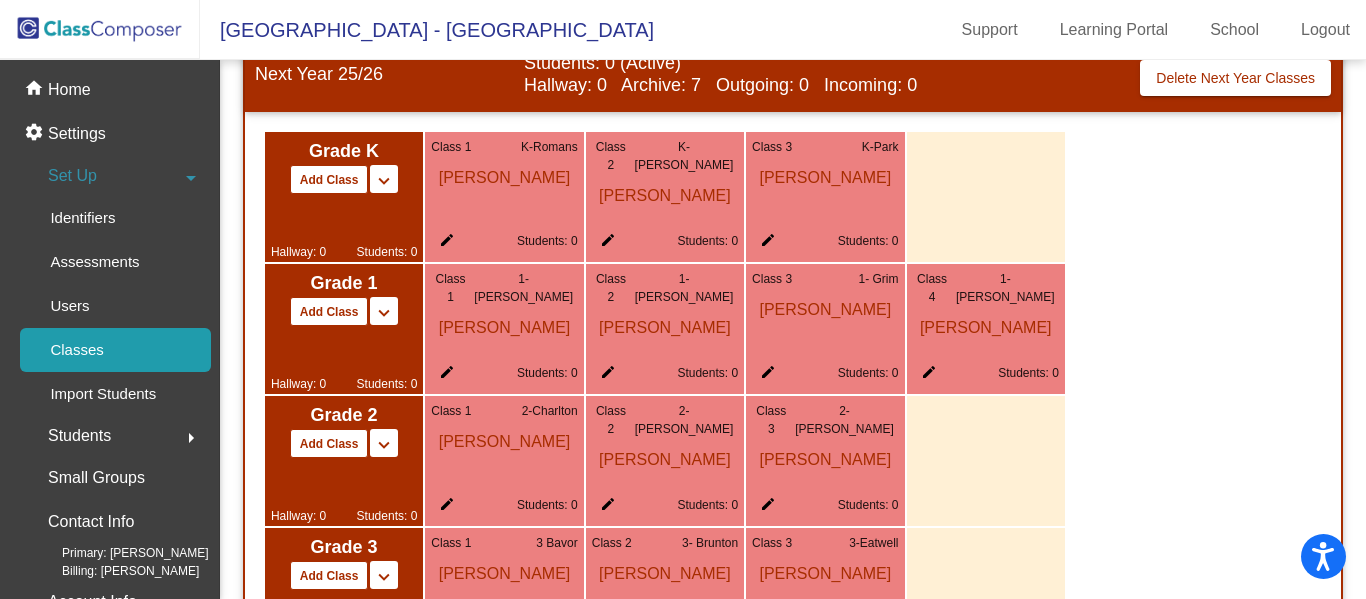 click on "edit" 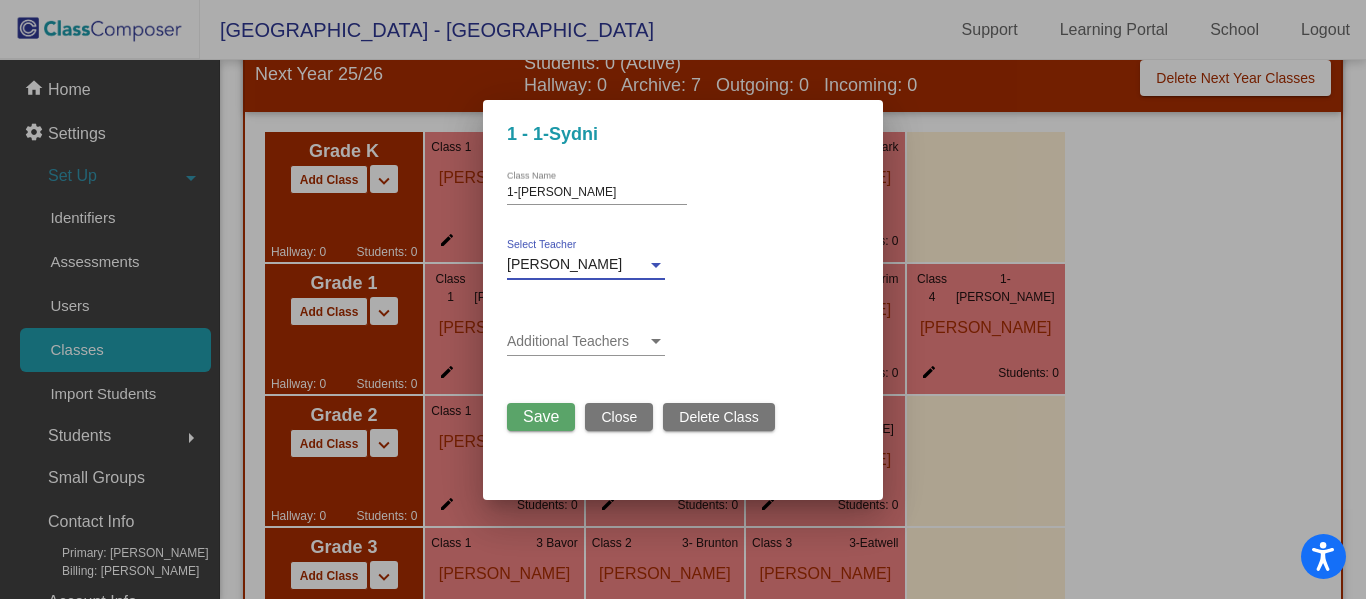 click at bounding box center [656, 265] 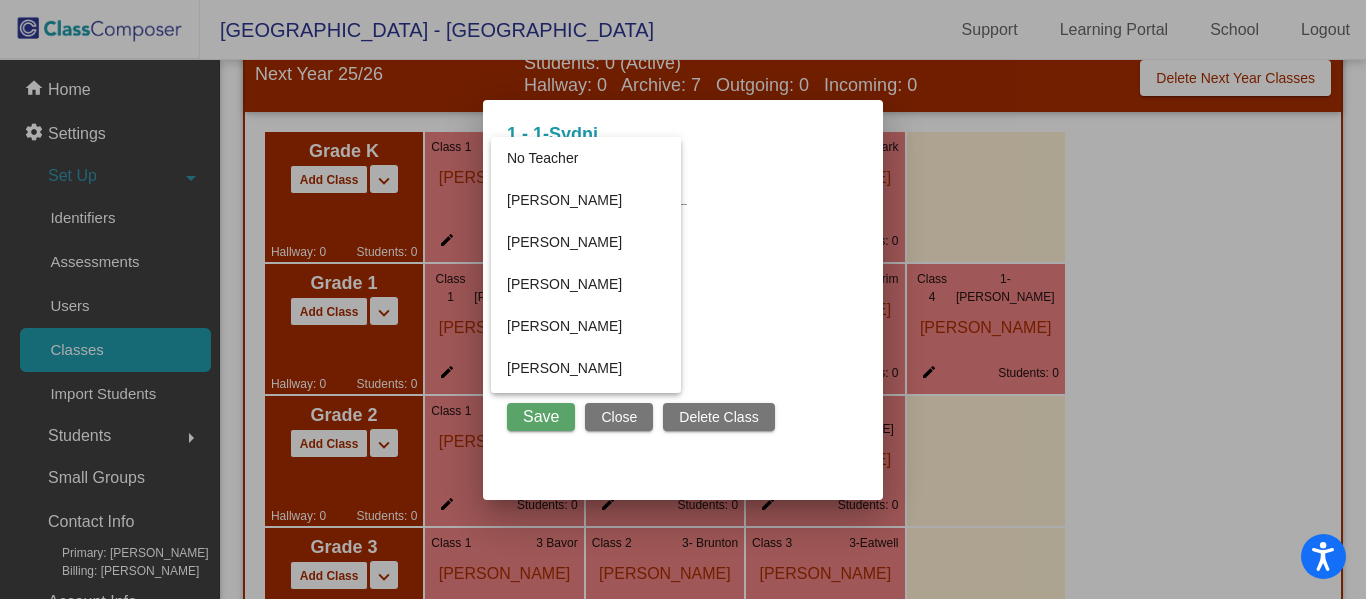 scroll, scrollTop: 607, scrollLeft: 0, axis: vertical 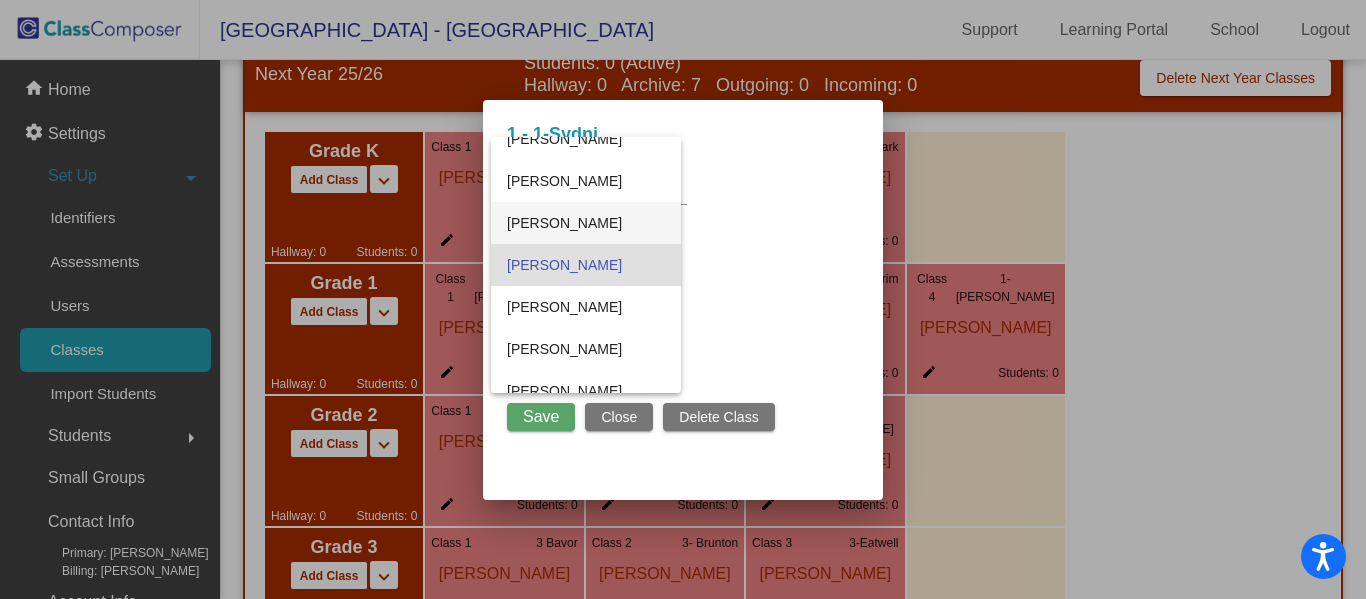 click on "[PERSON_NAME]" at bounding box center [586, 223] 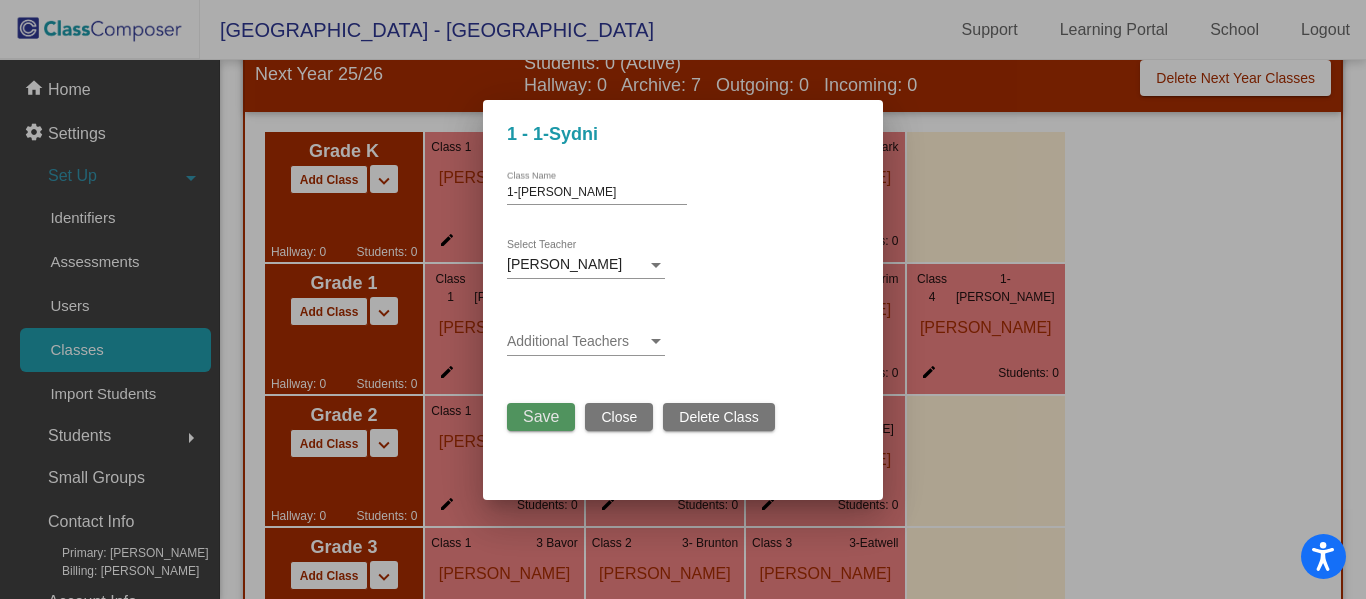 click on "Save" at bounding box center [541, 416] 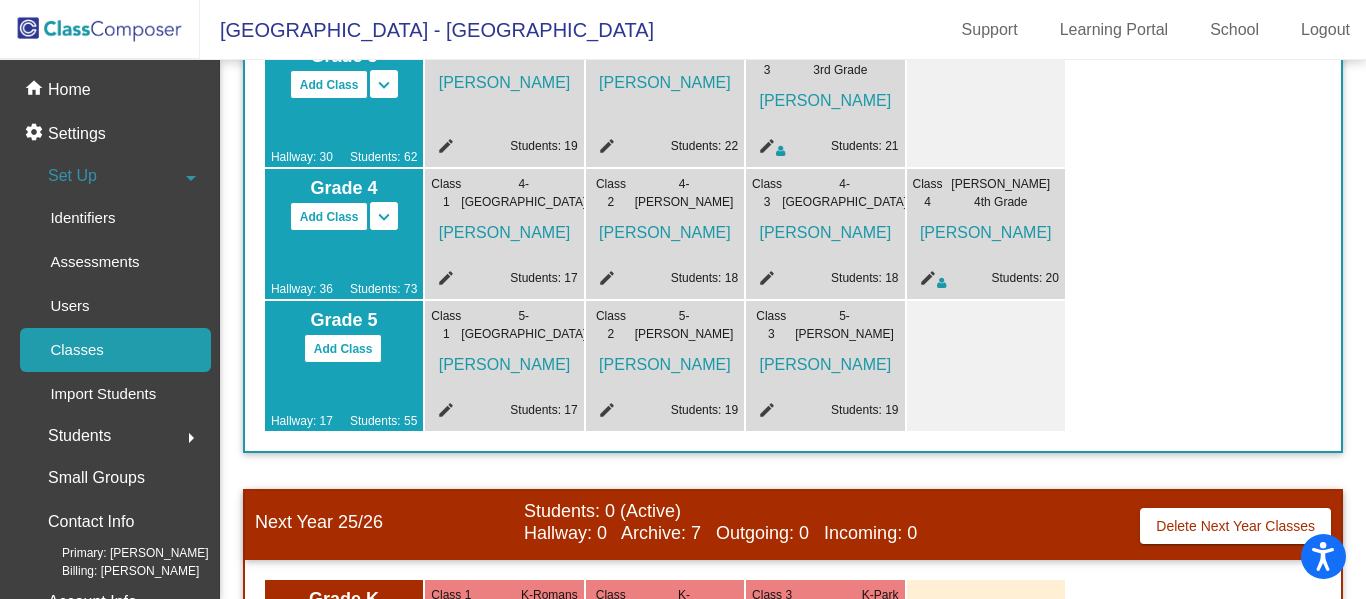 scroll, scrollTop: 0, scrollLeft: 0, axis: both 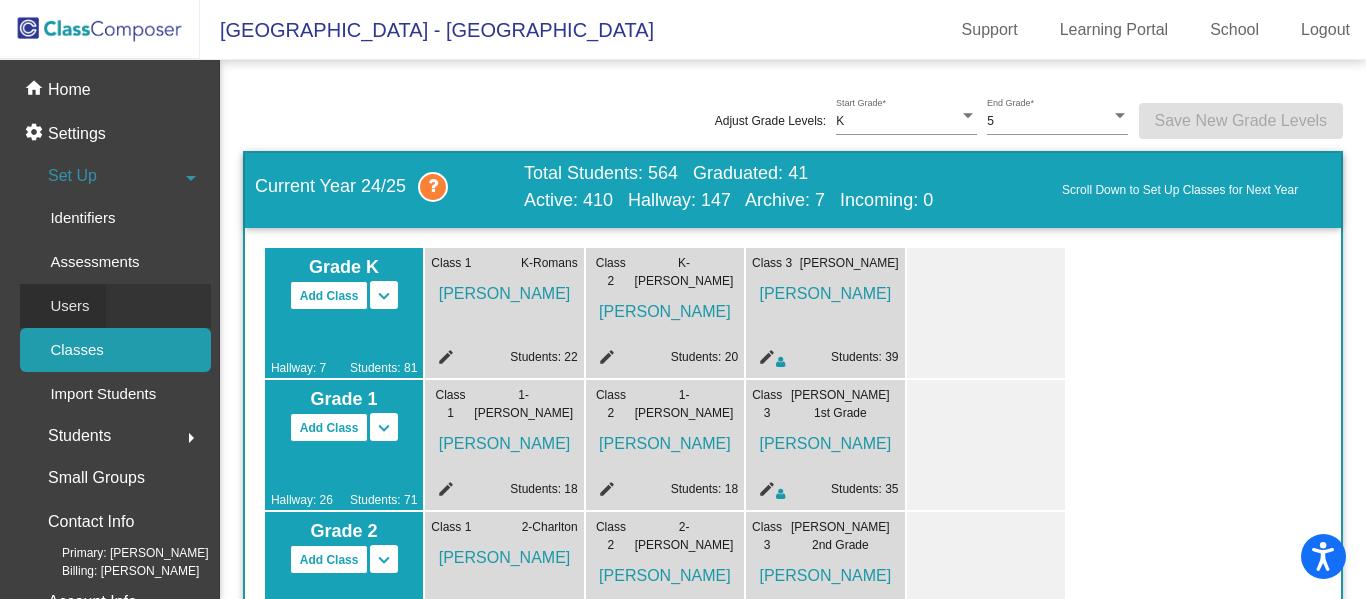 click on "Users" 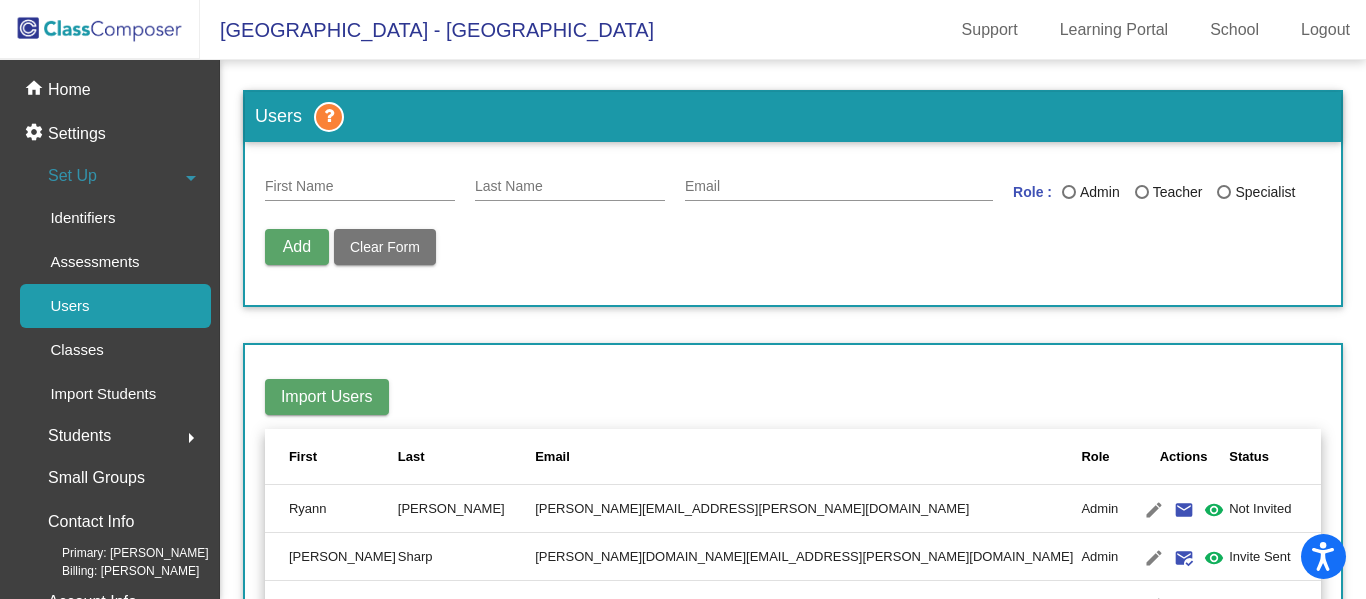 click on "First Name" at bounding box center [360, 187] 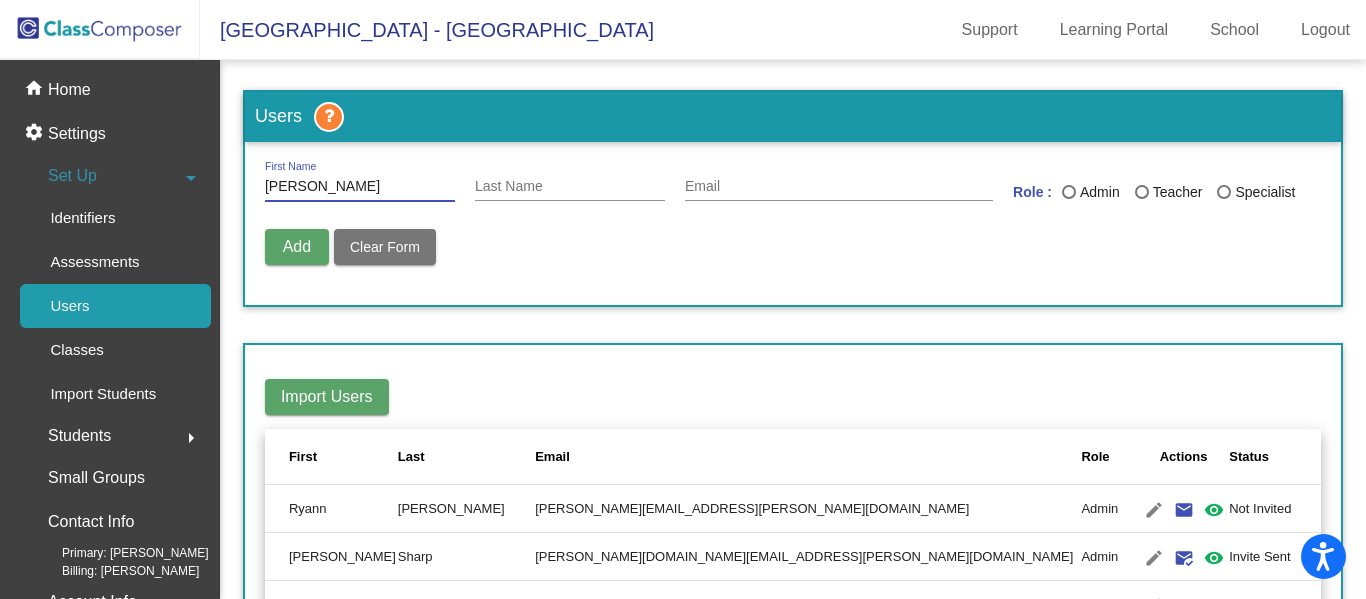 type on "[PERSON_NAME]" 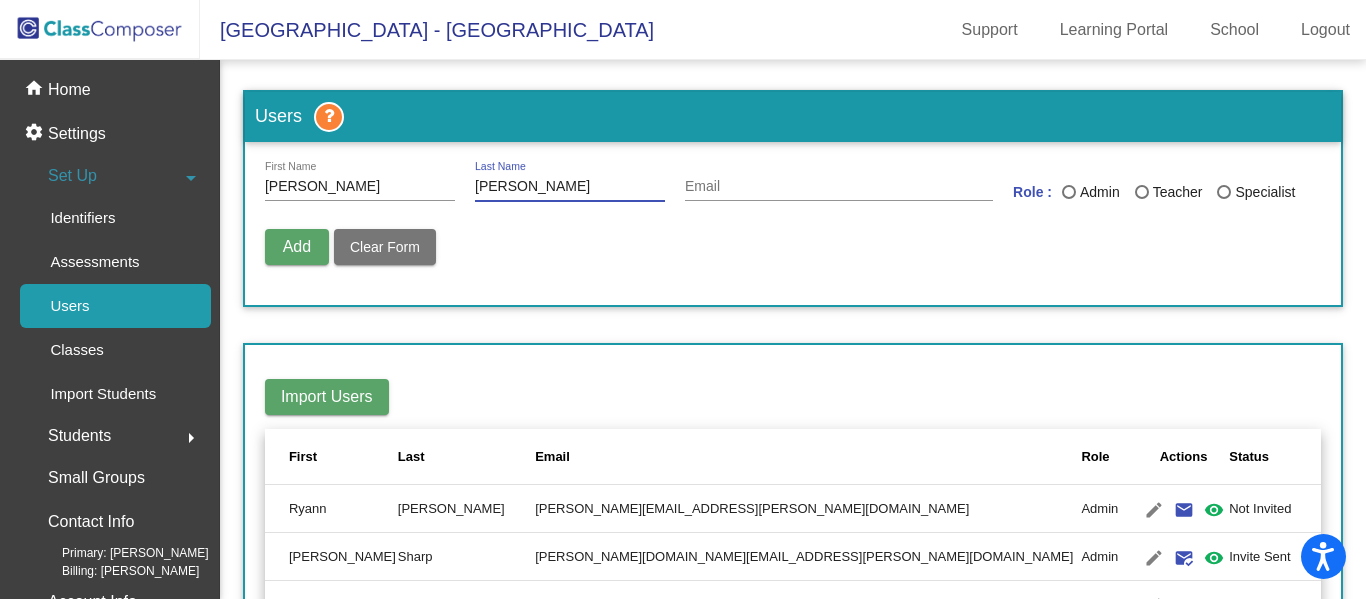 type on "[PERSON_NAME]" 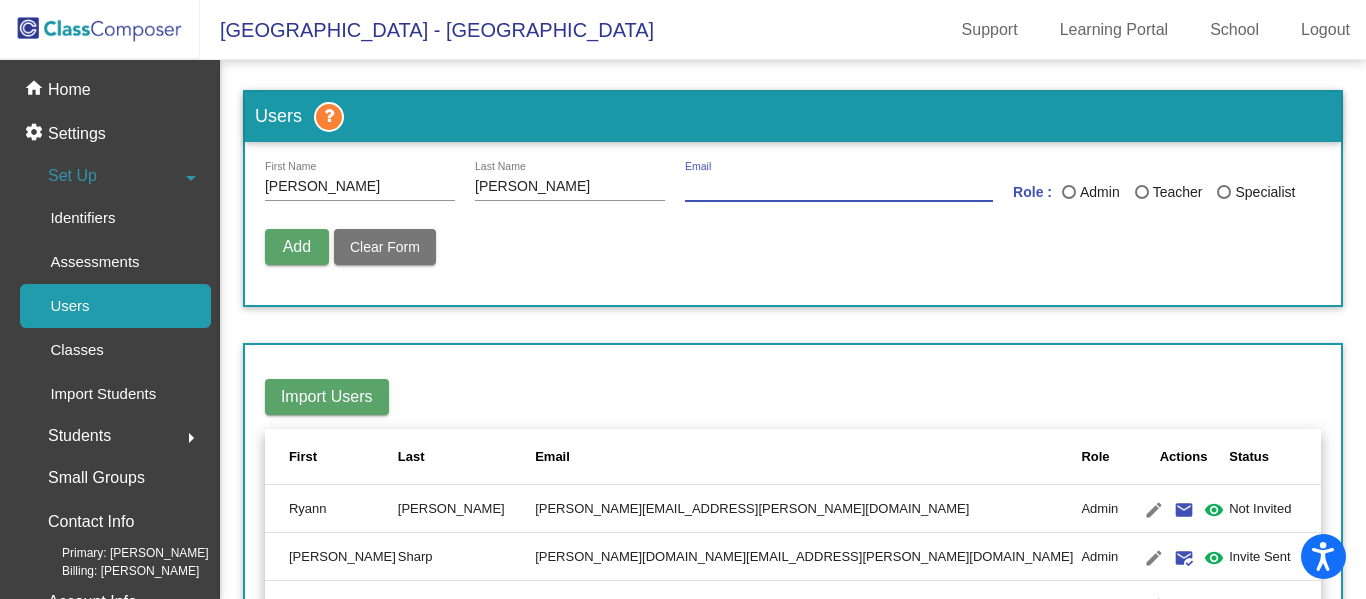 paste on "[PERSON_NAME][EMAIL_ADDRESS][PERSON_NAME][DOMAIN_NAME]" 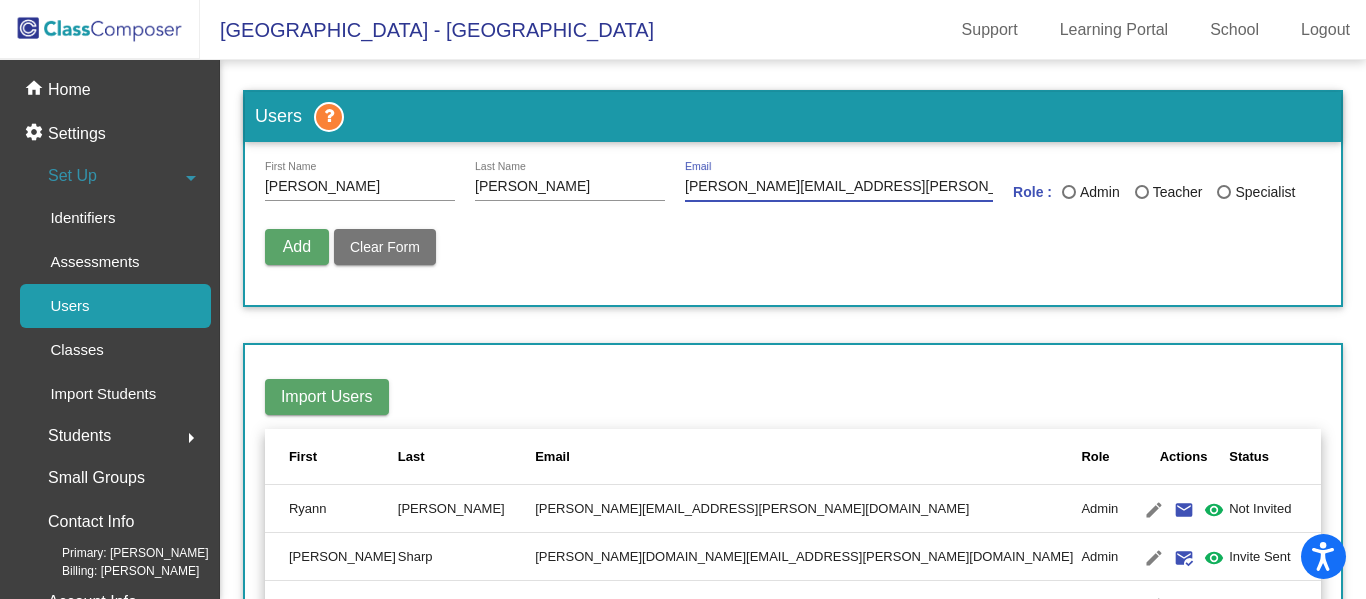 type on "[PERSON_NAME][EMAIL_ADDRESS][PERSON_NAME][DOMAIN_NAME]" 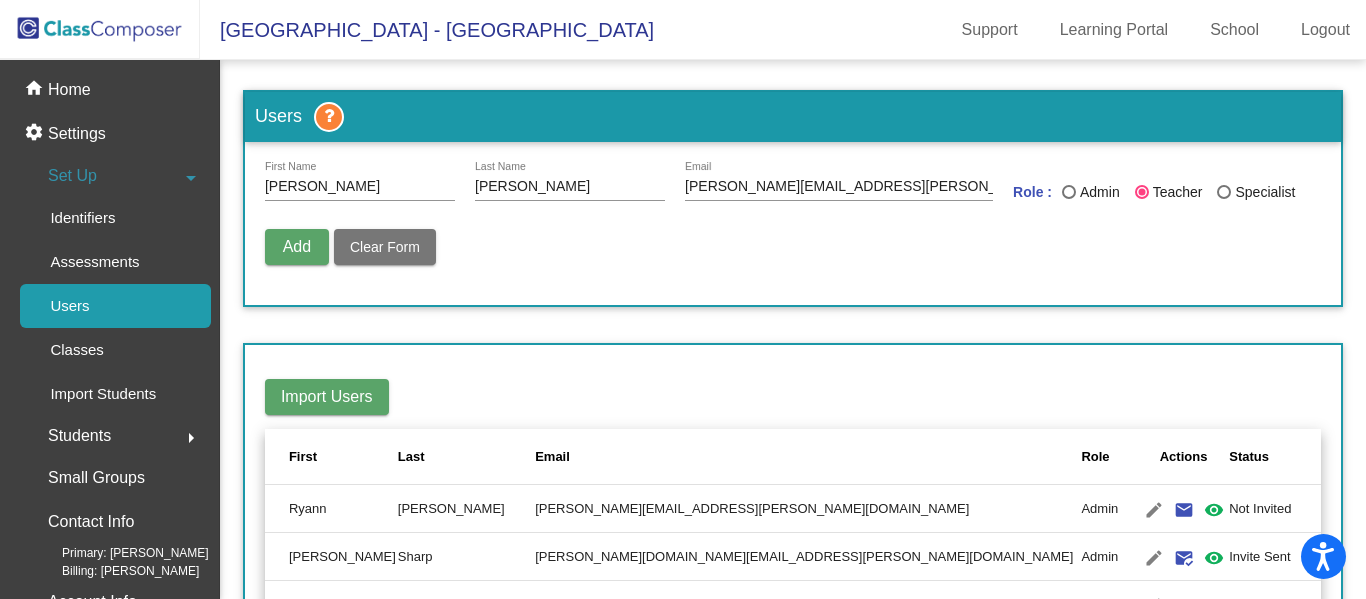click on "Add" at bounding box center [297, 246] 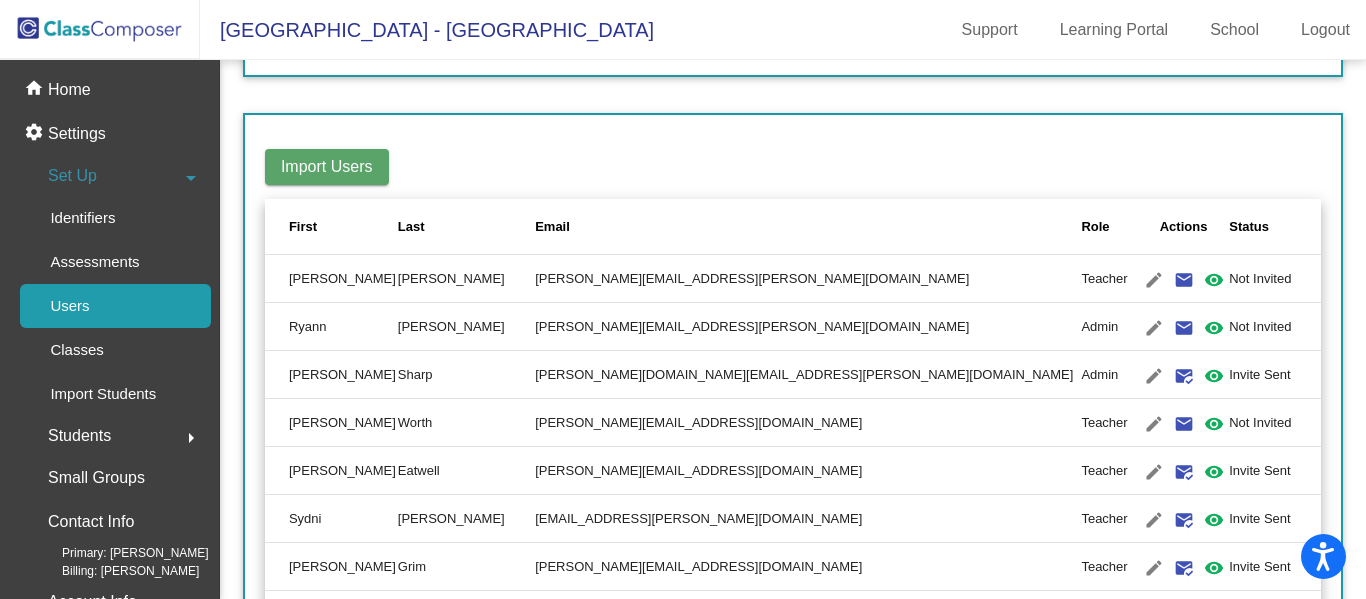 scroll, scrollTop: 236, scrollLeft: 0, axis: vertical 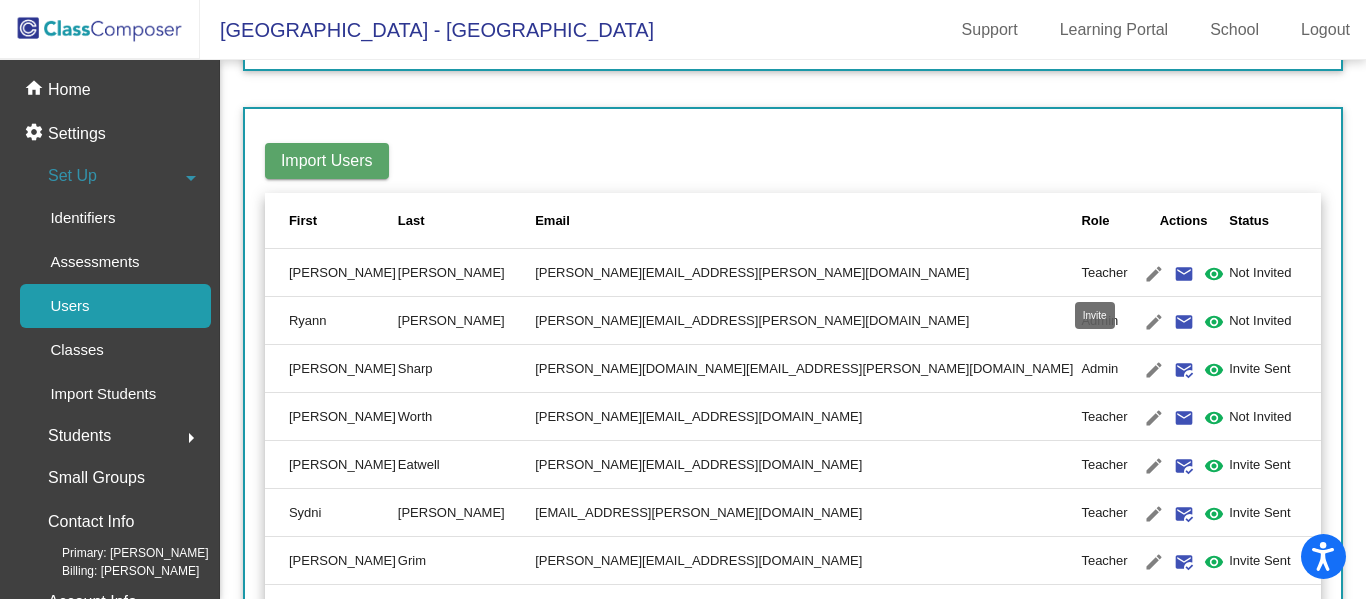 click on "email" 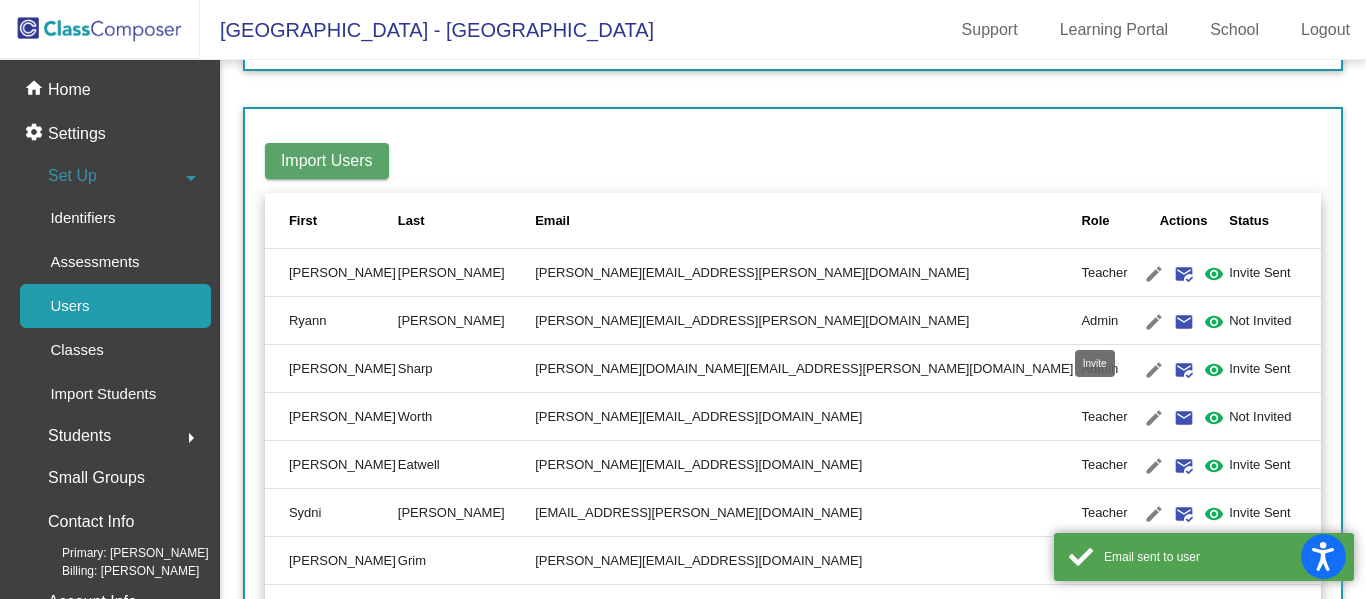 click on "email" 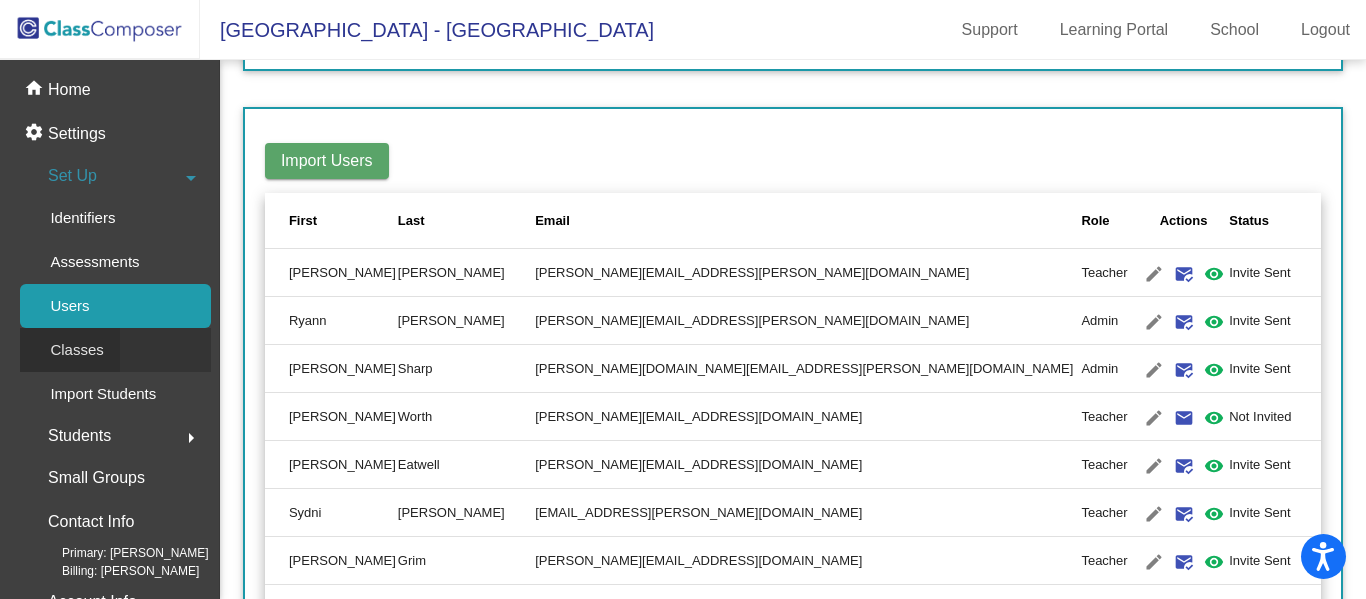 click on "Classes" 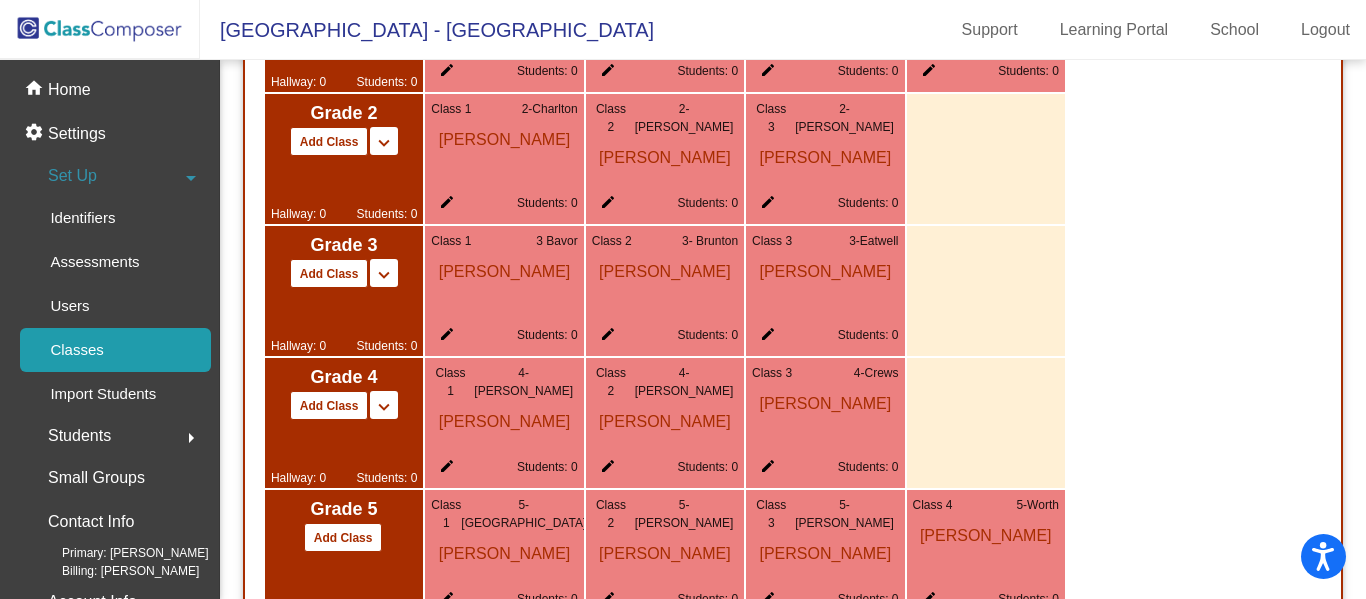 scroll, scrollTop: 1358, scrollLeft: 0, axis: vertical 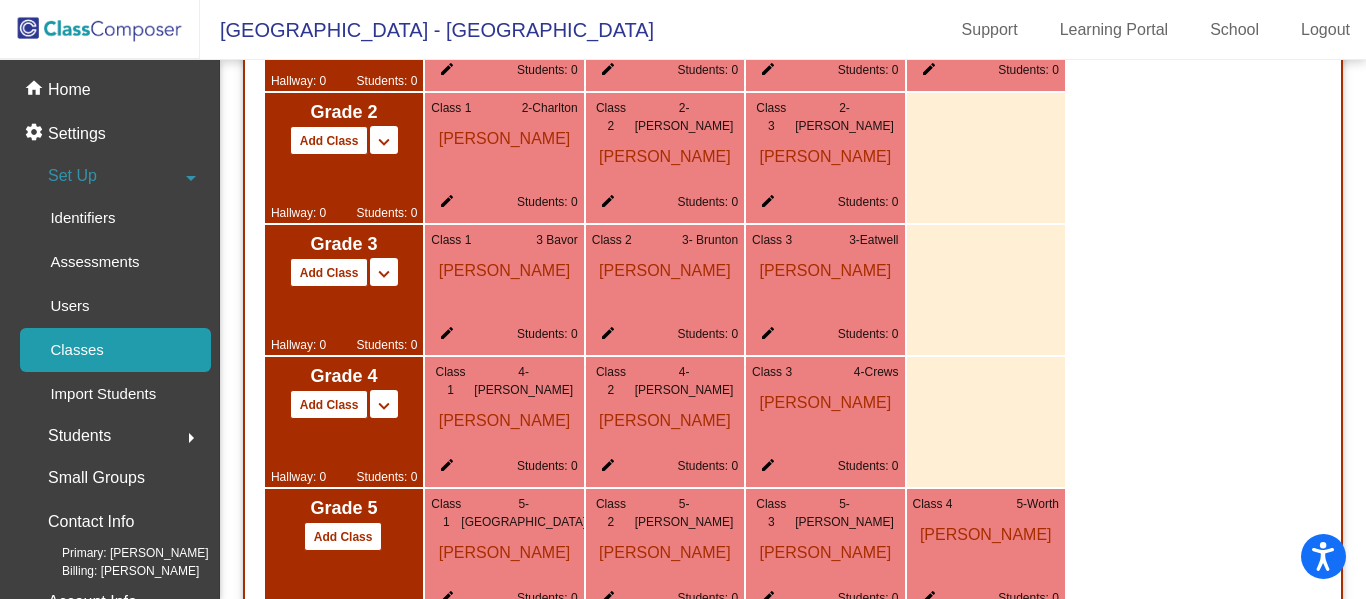 click on "edit" 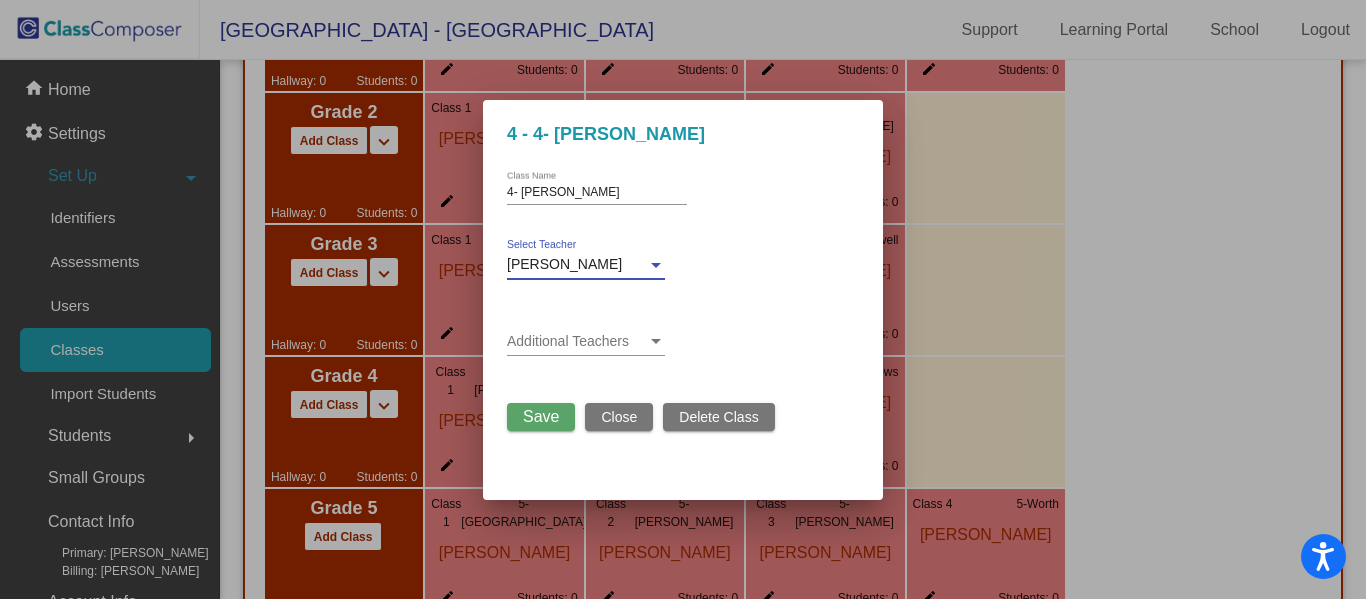click at bounding box center (656, 265) 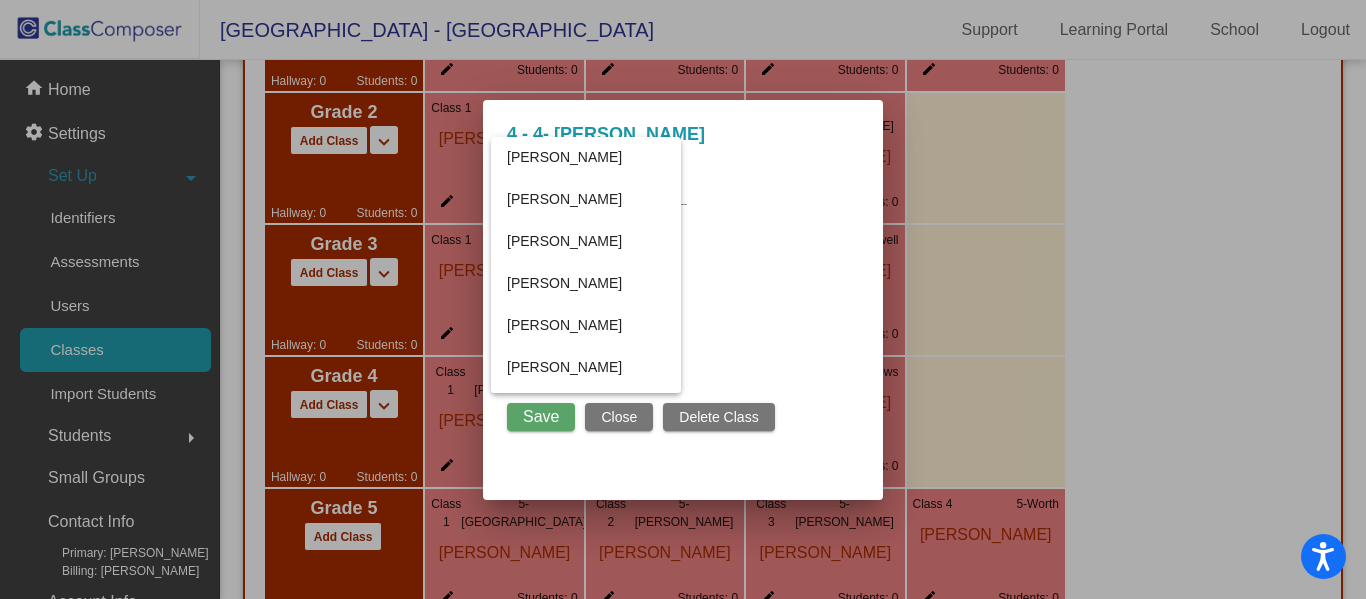 scroll, scrollTop: 469, scrollLeft: 0, axis: vertical 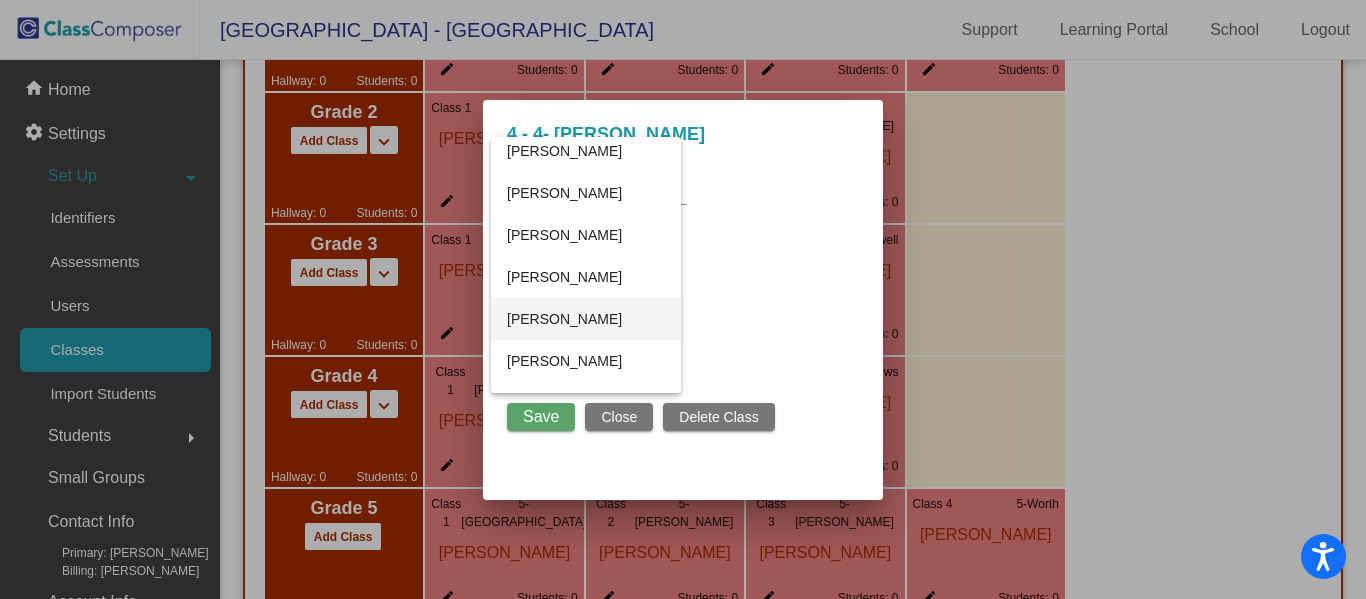 click on "[PERSON_NAME]" at bounding box center (586, 319) 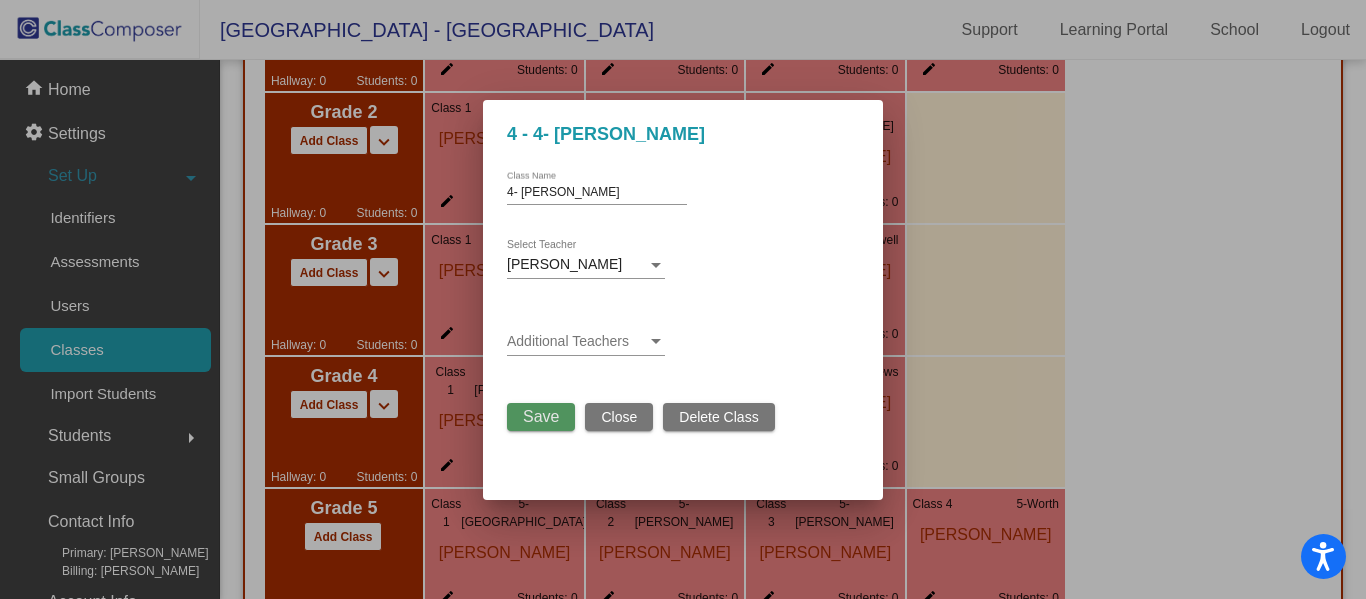 click on "Save" at bounding box center (541, 416) 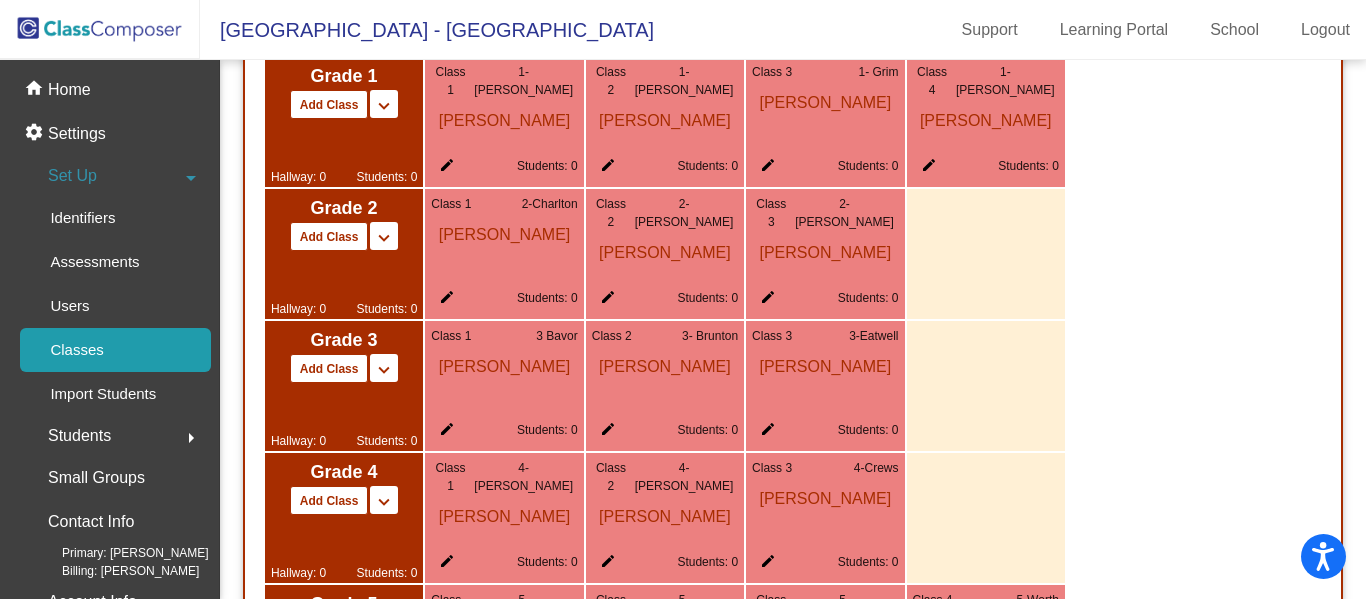 scroll, scrollTop: 1256, scrollLeft: 0, axis: vertical 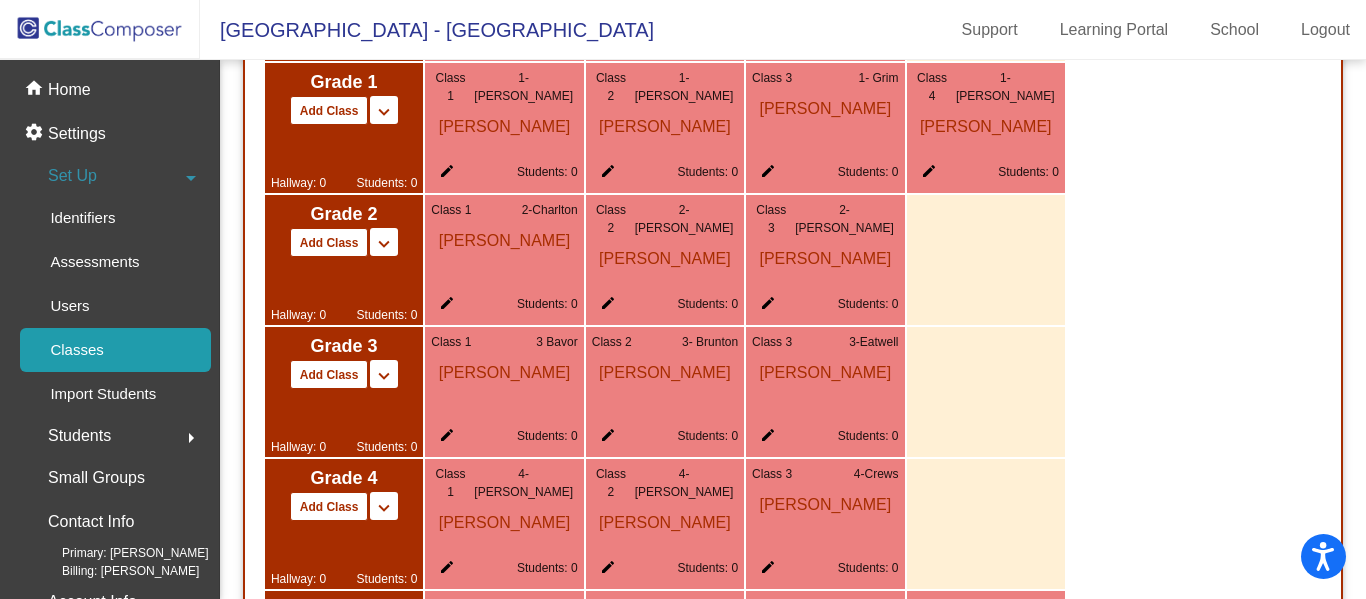 click on "edit" 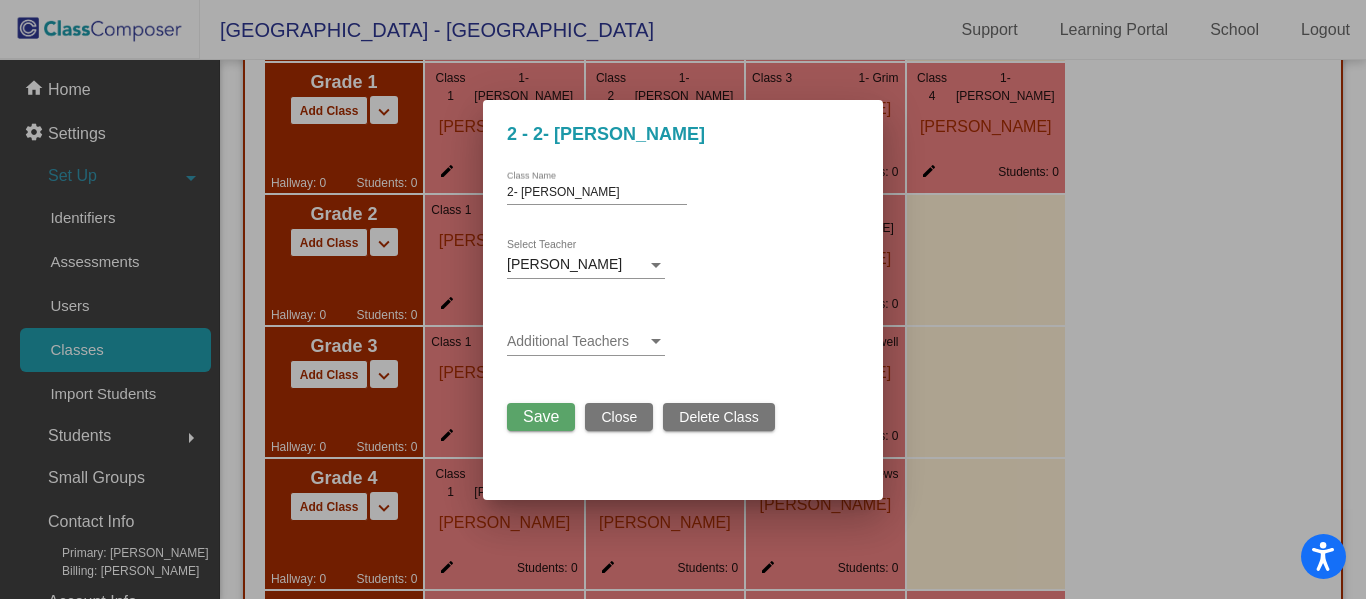 click on "2- [PERSON_NAME]" at bounding box center [597, 193] 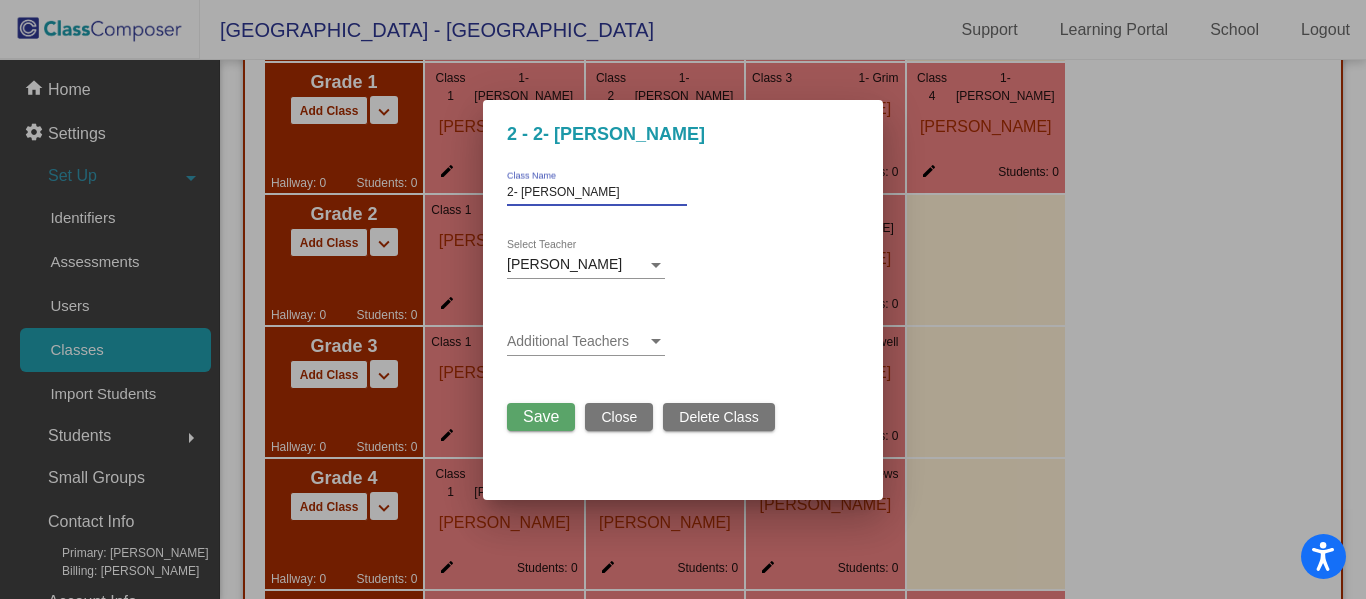 type on "2- [PERSON_NAME]" 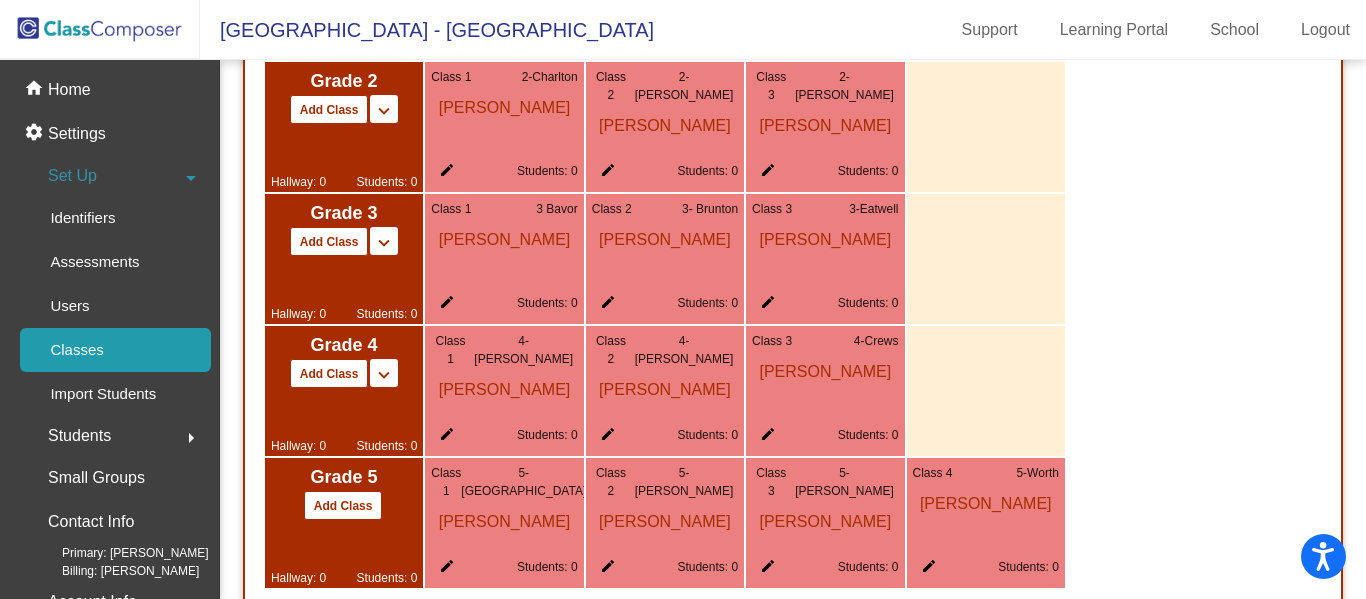 scroll, scrollTop: 1424, scrollLeft: 0, axis: vertical 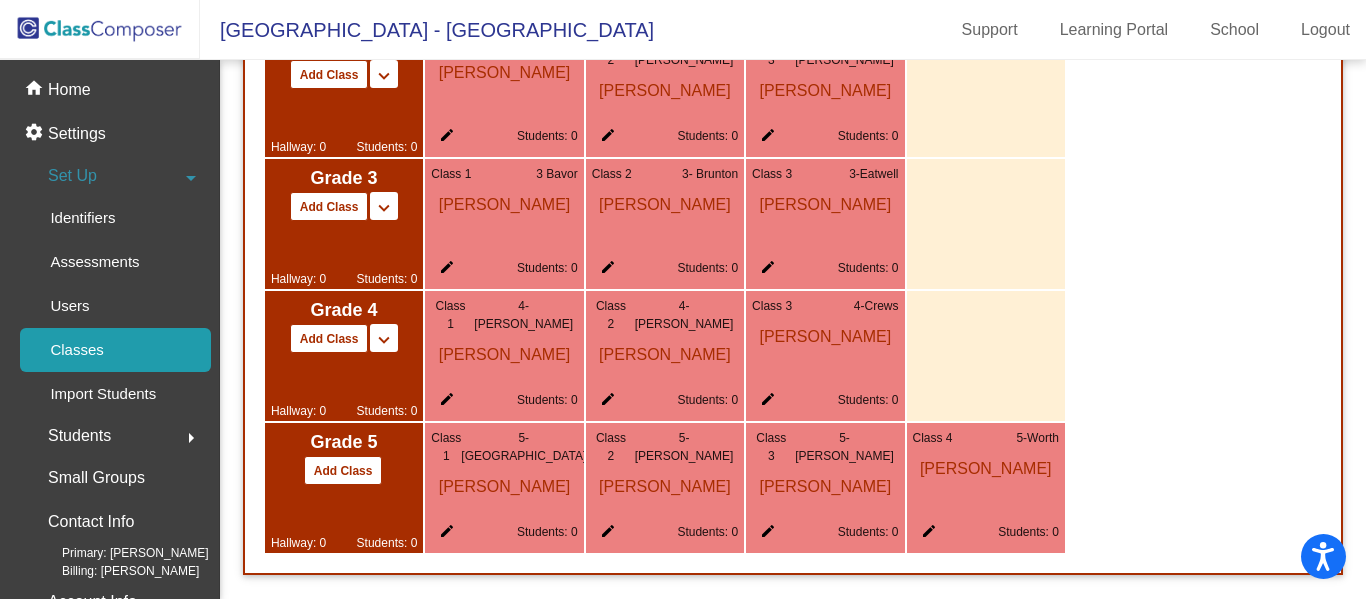 click on "edit" 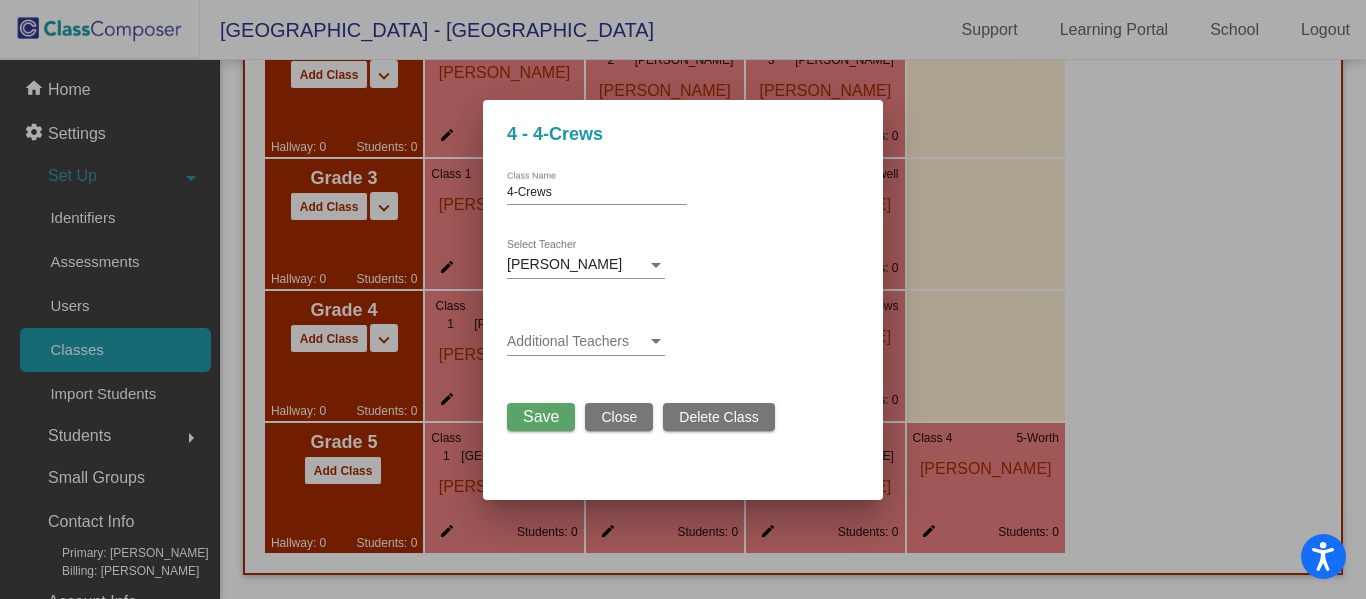 click on "4-Crews" at bounding box center [597, 193] 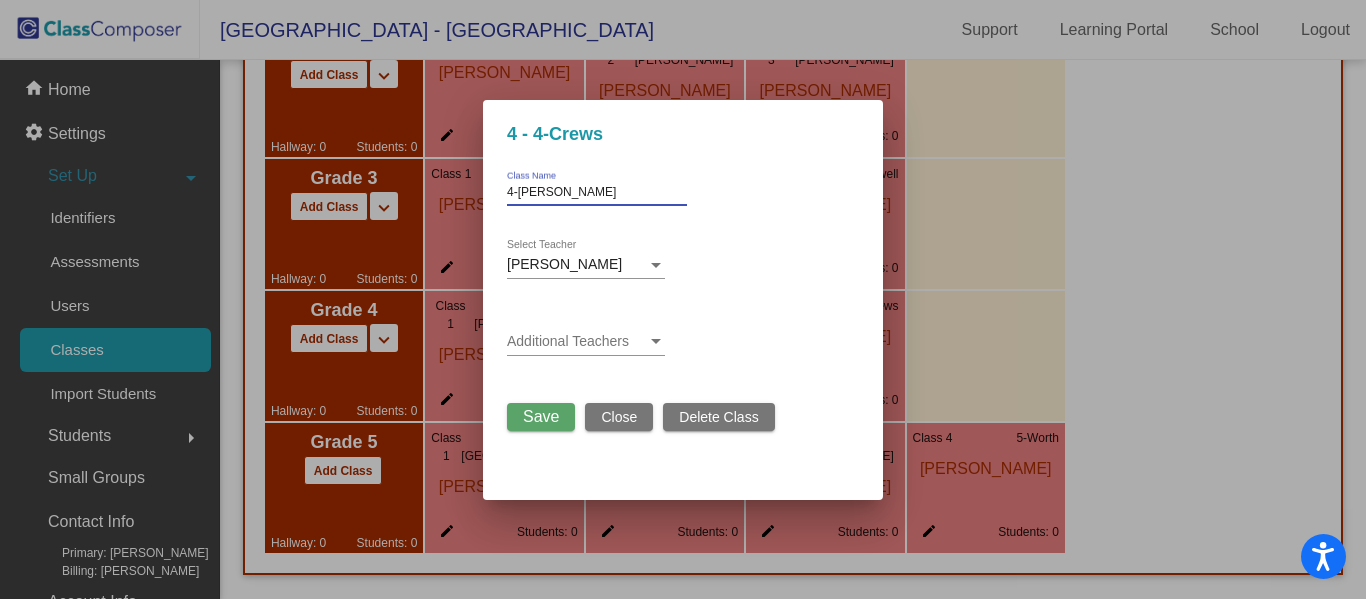 type on "4-[PERSON_NAME]" 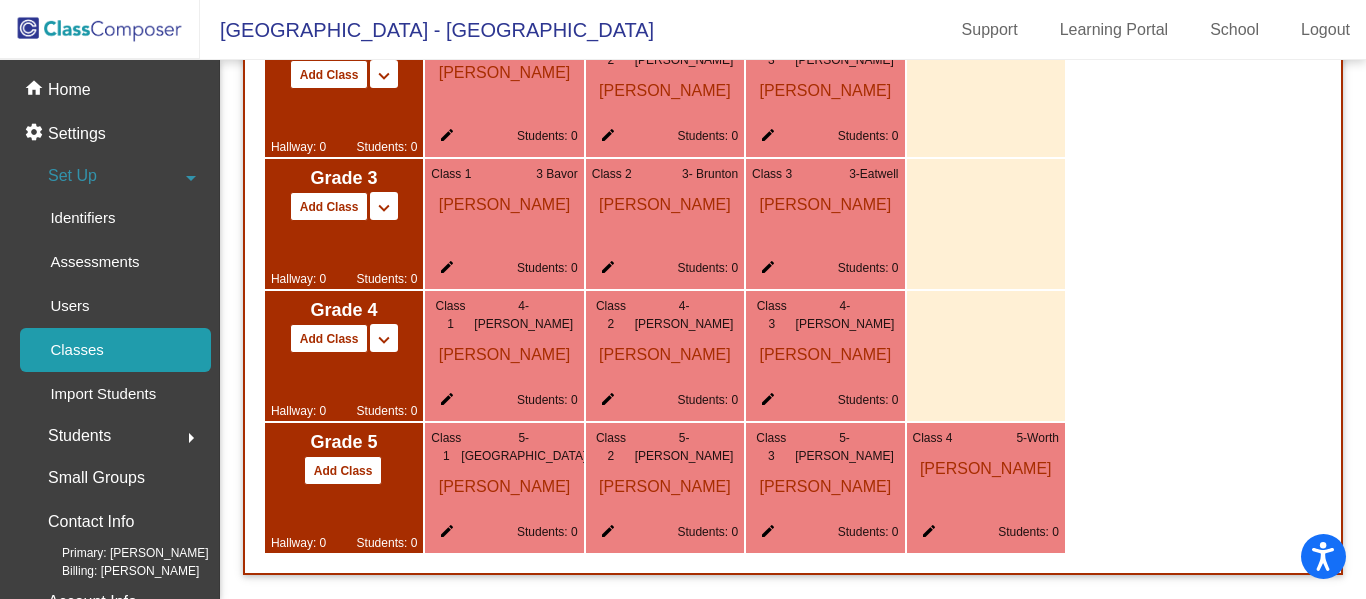 click on "edit" 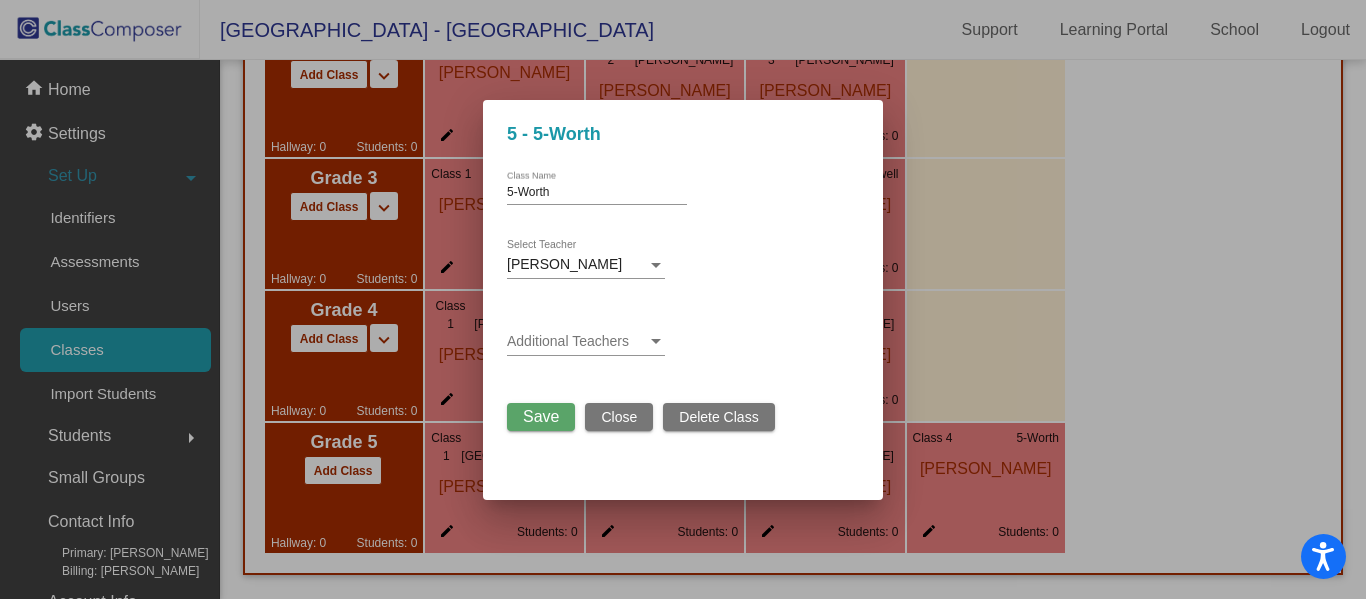 click on "5-Worth" at bounding box center [597, 193] 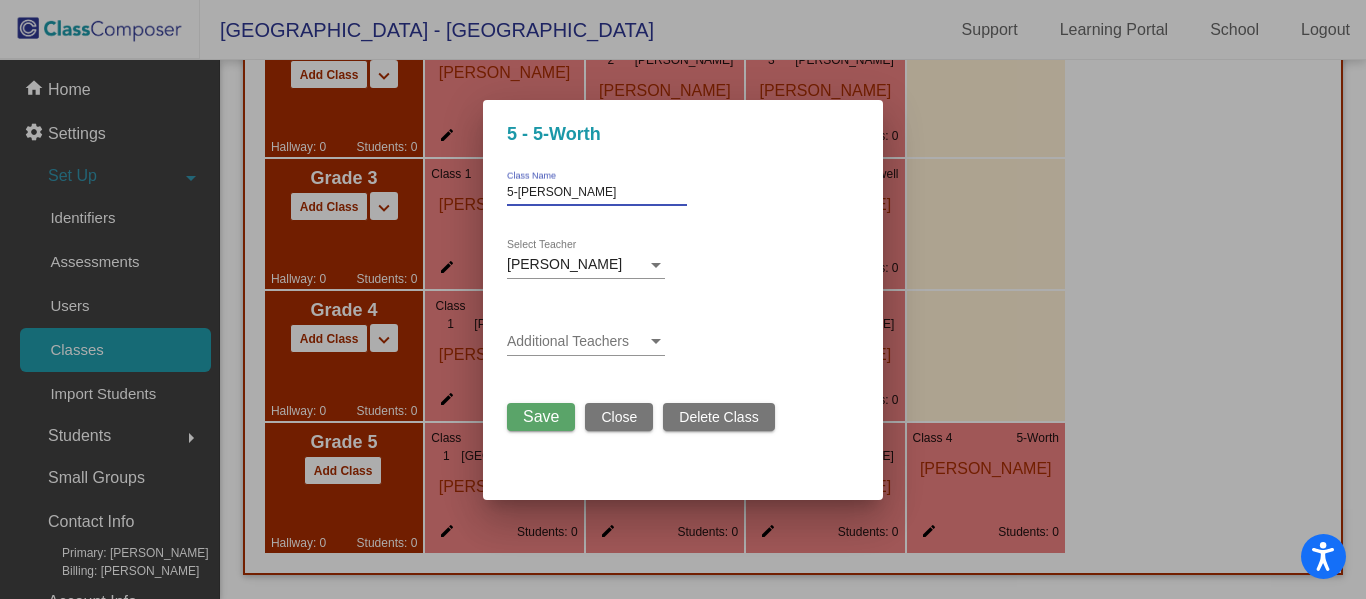 type on "5-[PERSON_NAME]" 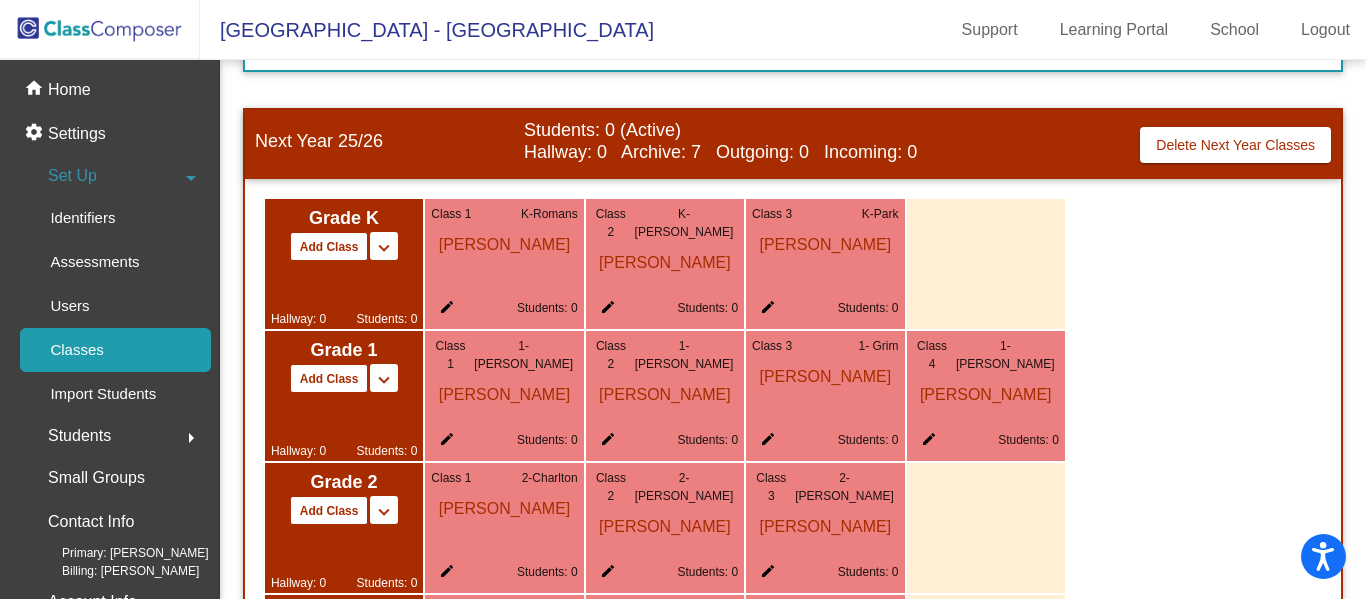 scroll, scrollTop: 991, scrollLeft: 0, axis: vertical 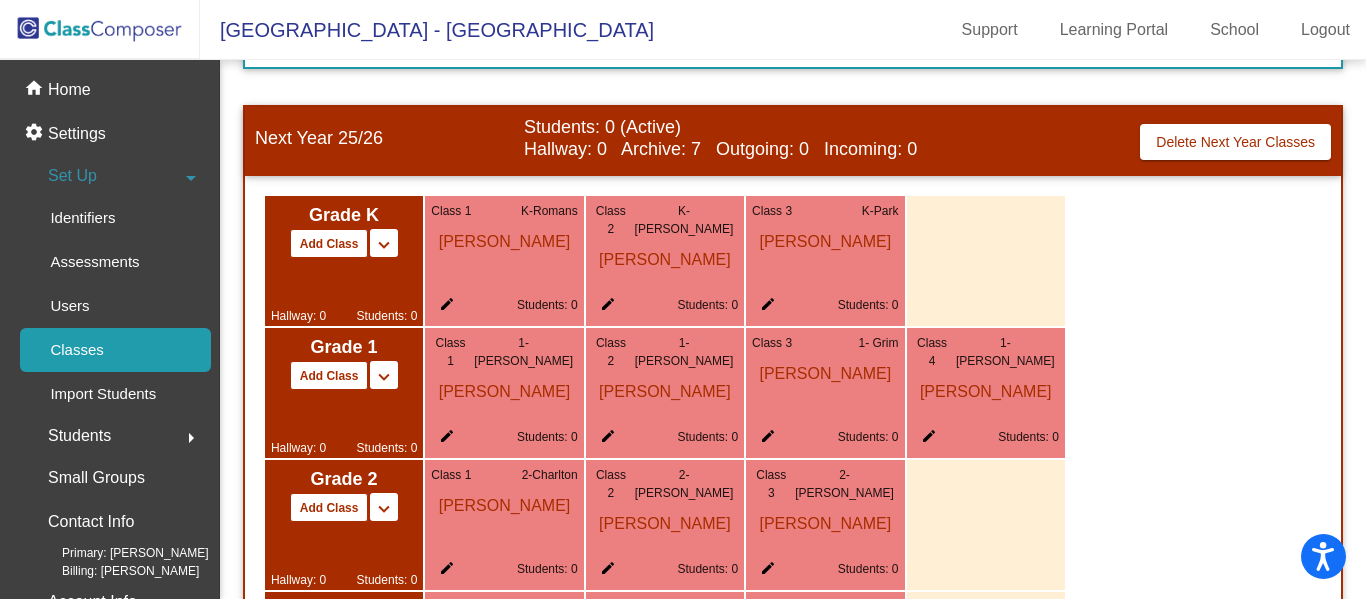 click 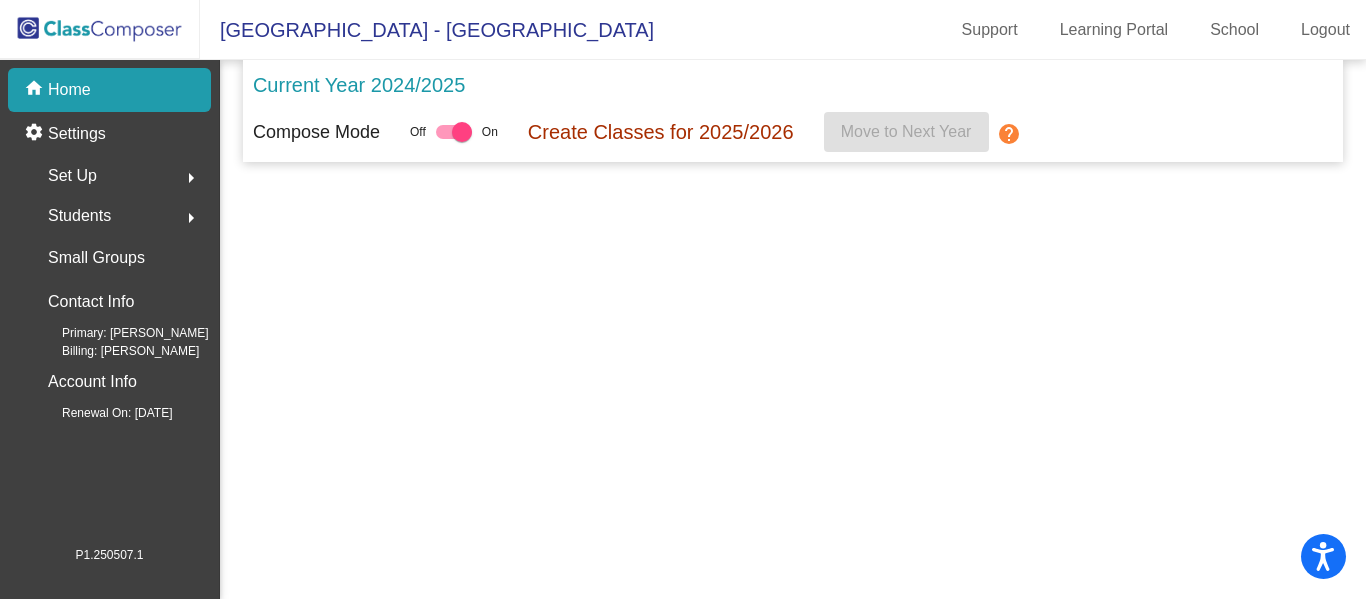 scroll, scrollTop: 0, scrollLeft: 0, axis: both 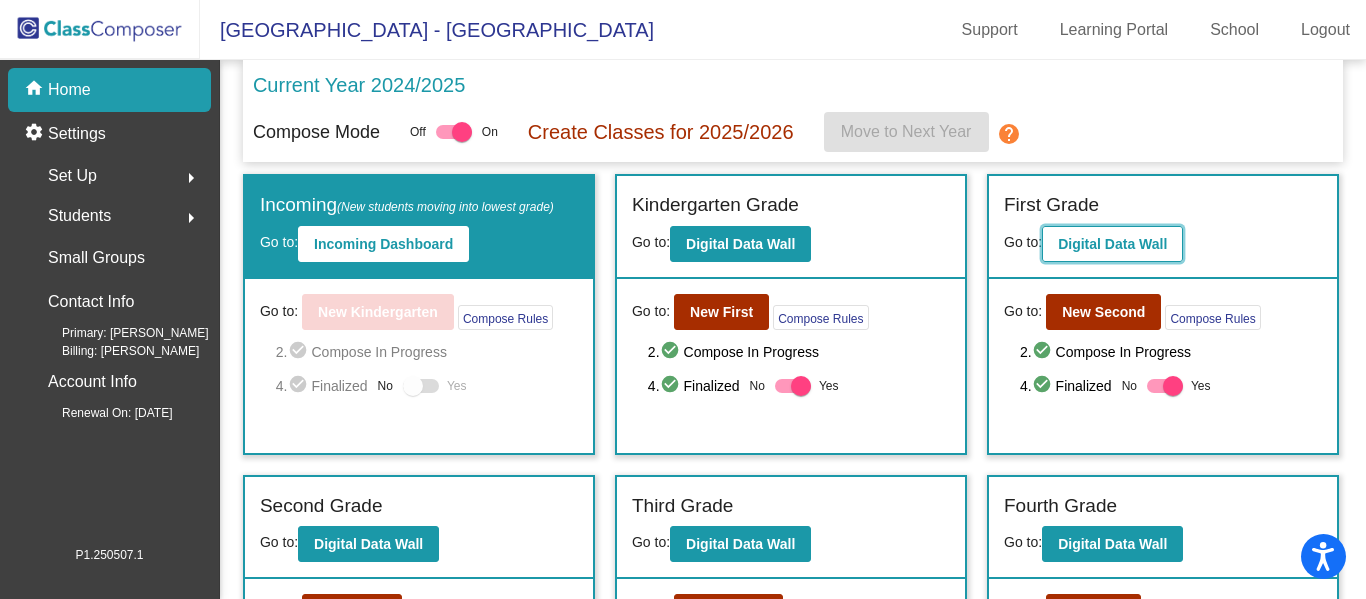 click on "Digital Data Wall" 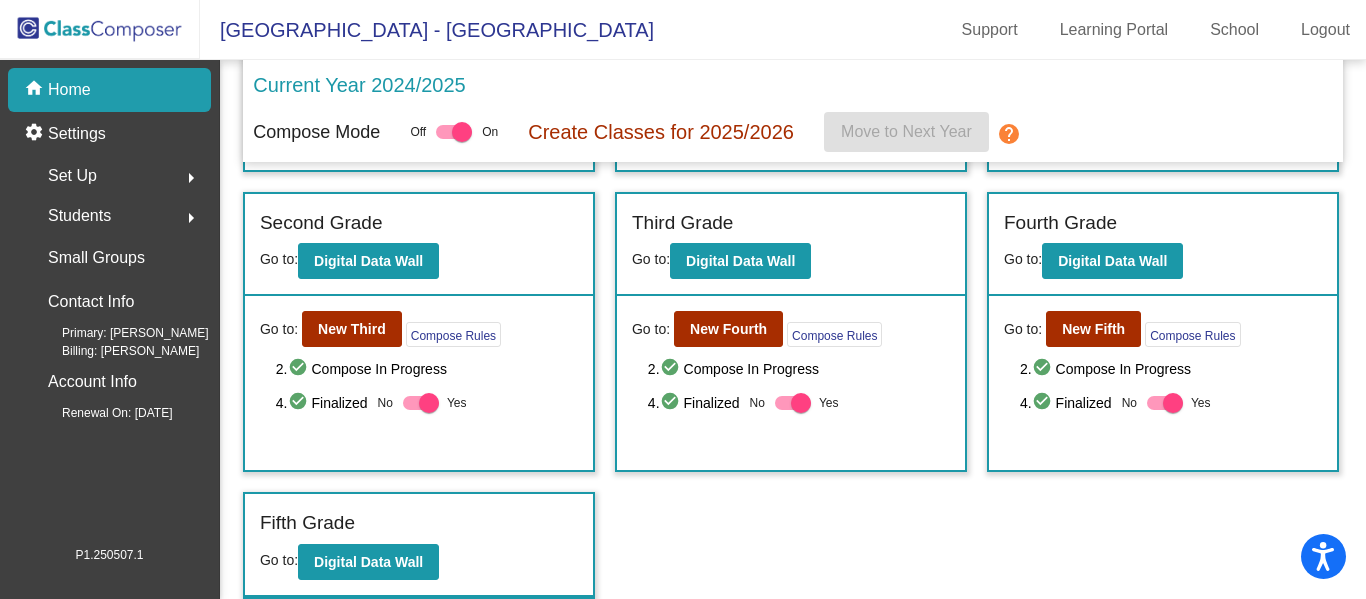 scroll, scrollTop: 0, scrollLeft: 0, axis: both 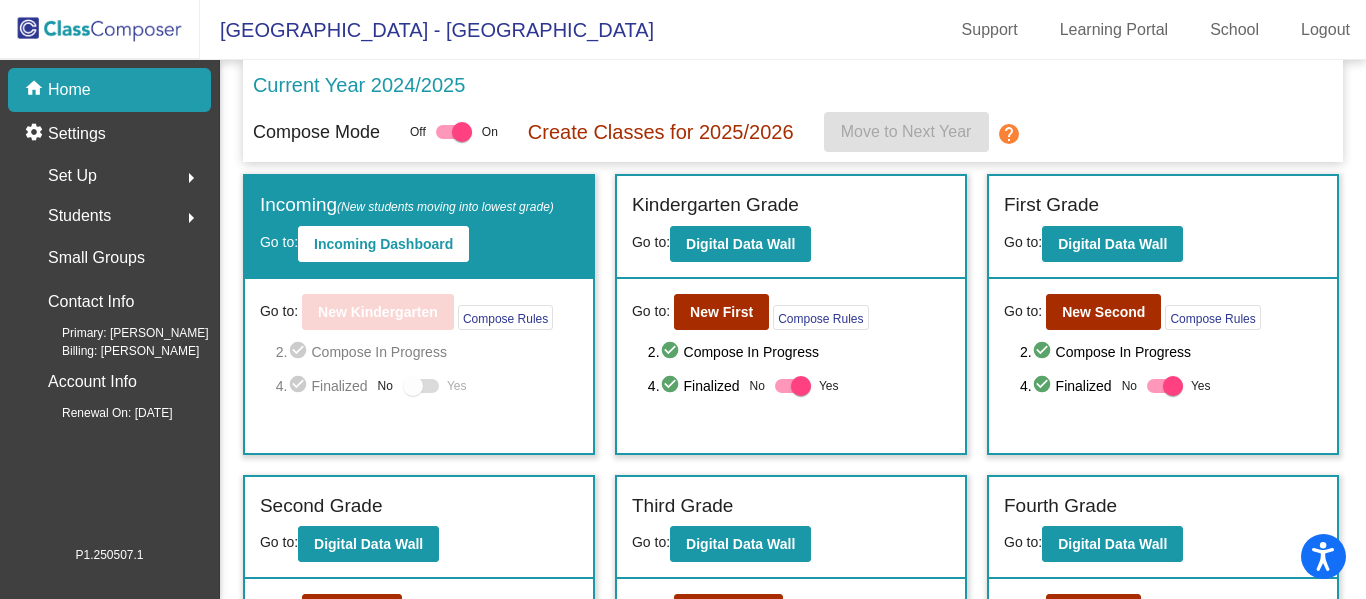 click on "Off   On" 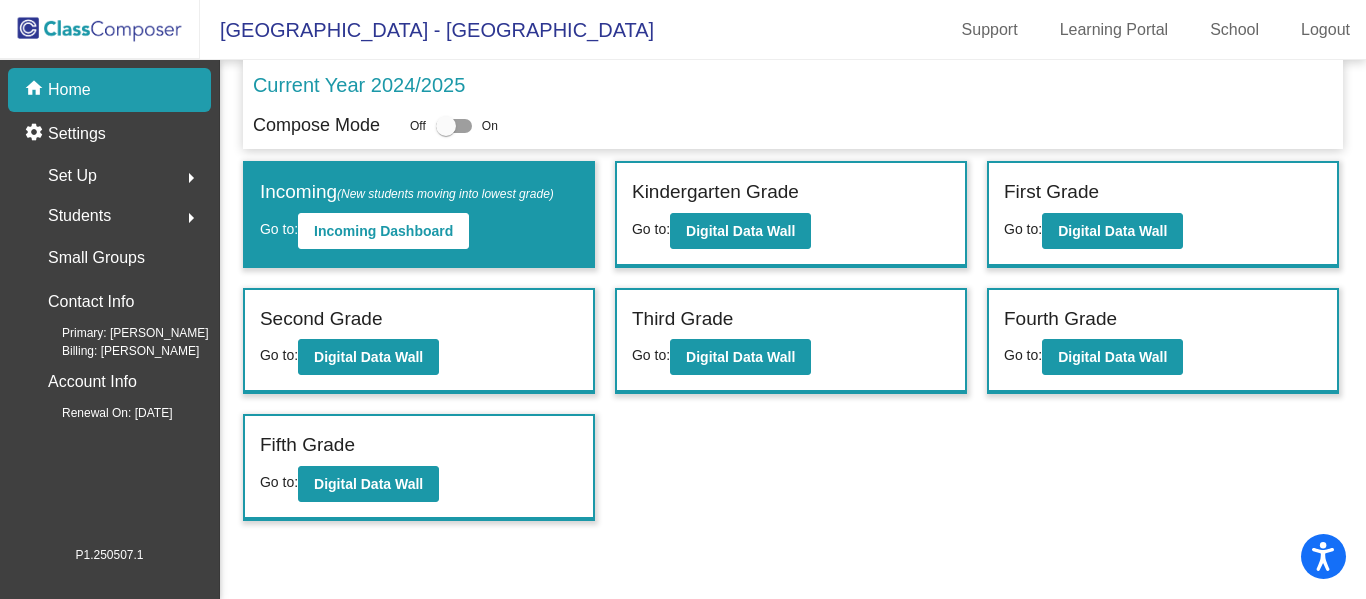 click 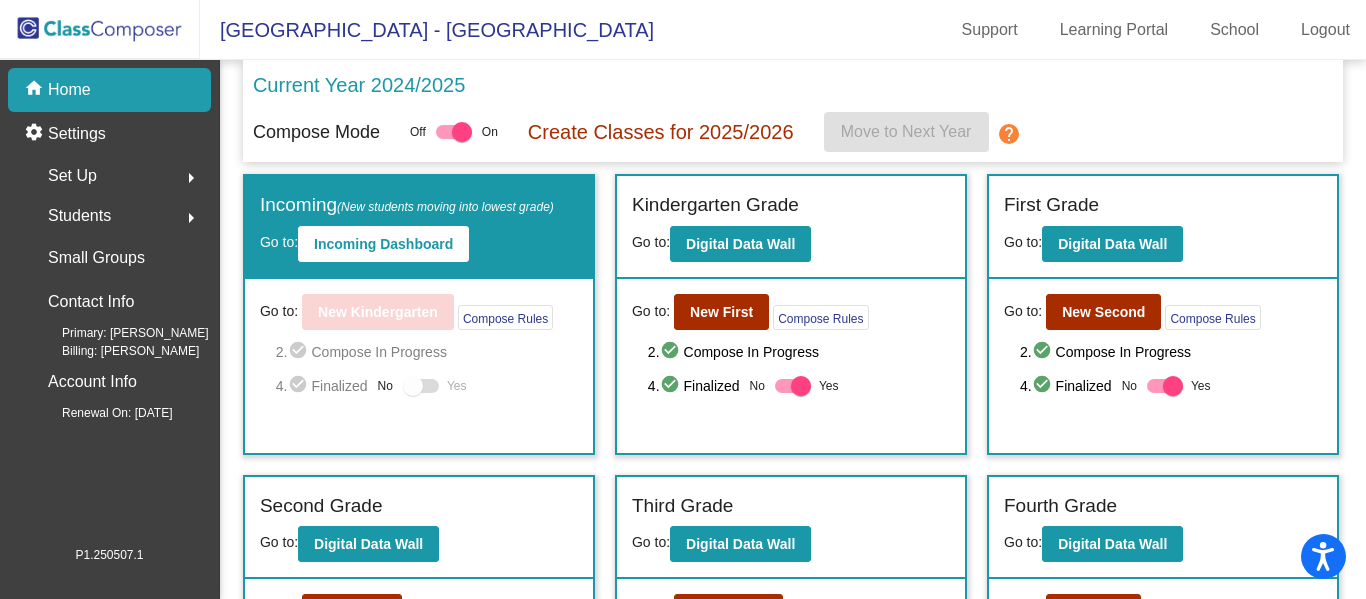 scroll, scrollTop: 283, scrollLeft: 0, axis: vertical 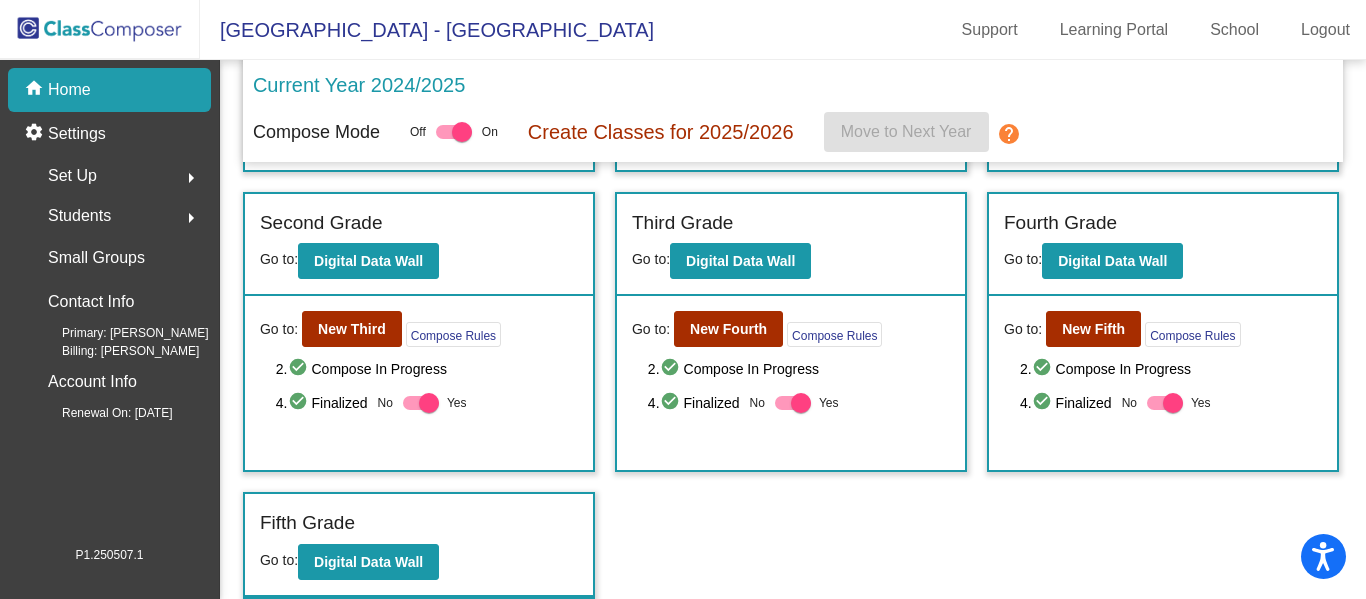 click on "Fifth Grade Go to:  Digital Data Wall" 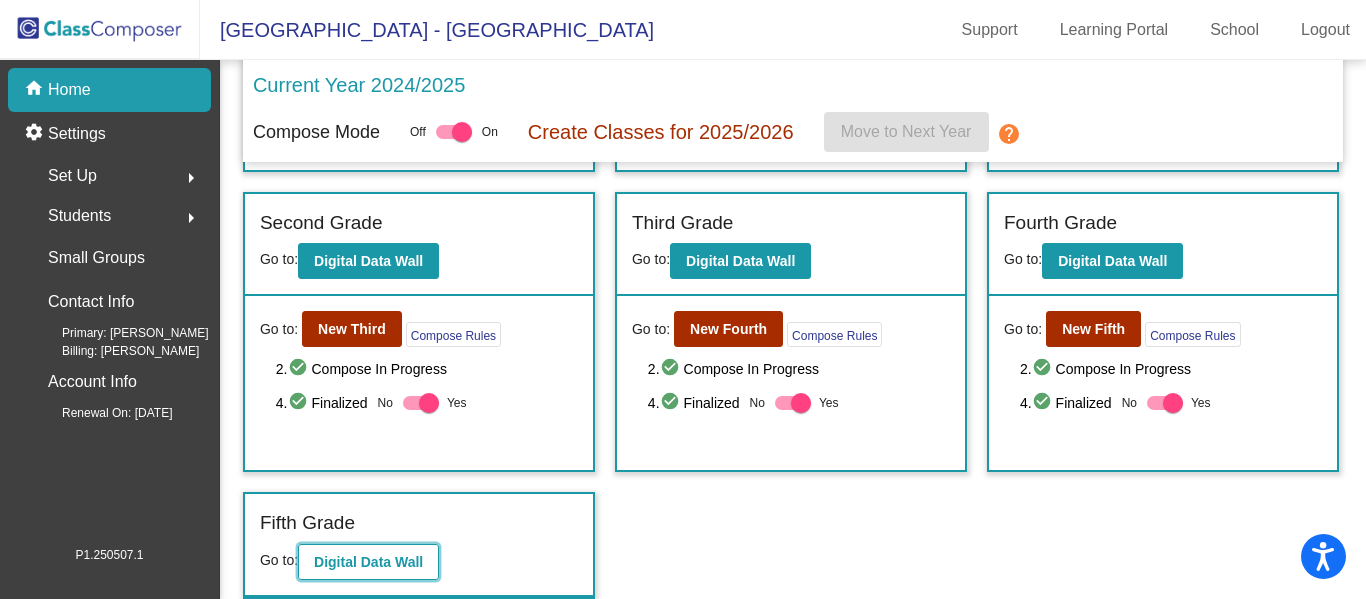 click on "Digital Data Wall" 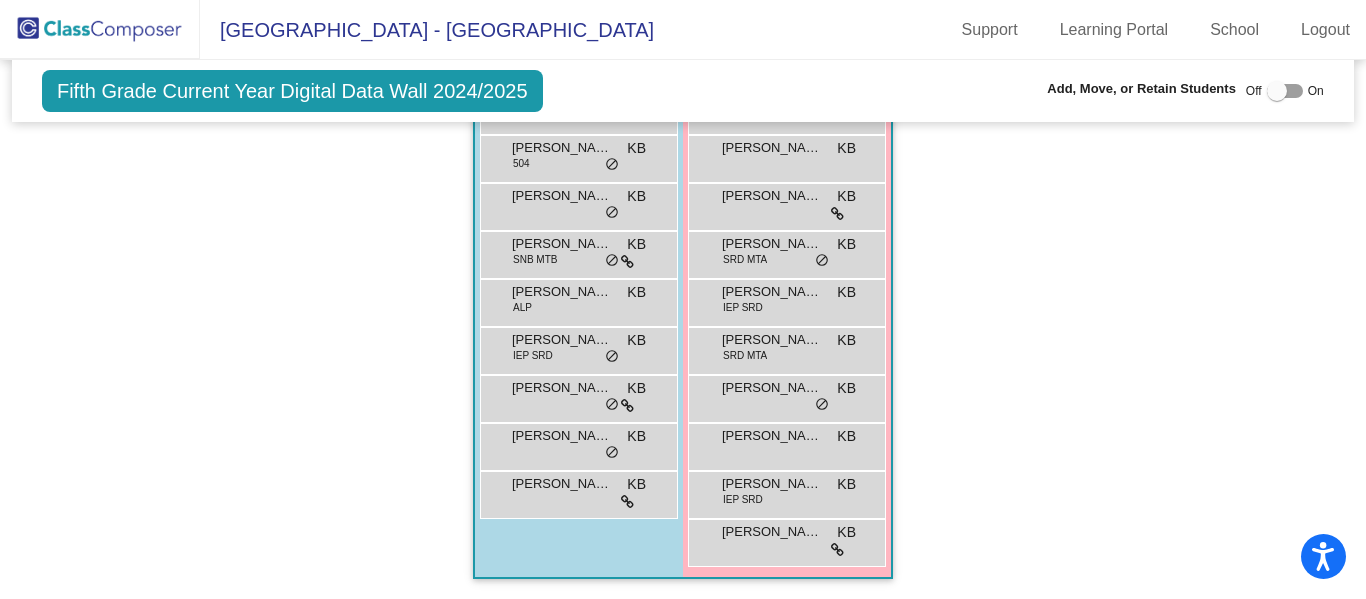 scroll, scrollTop: 0, scrollLeft: 0, axis: both 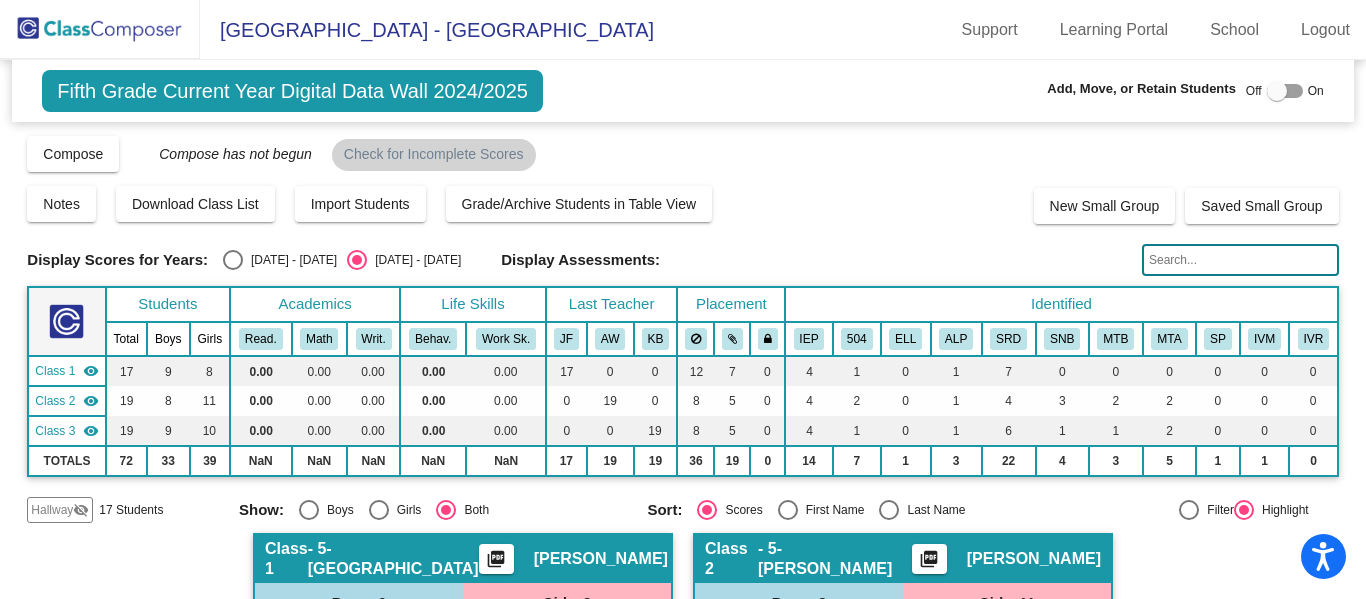 click 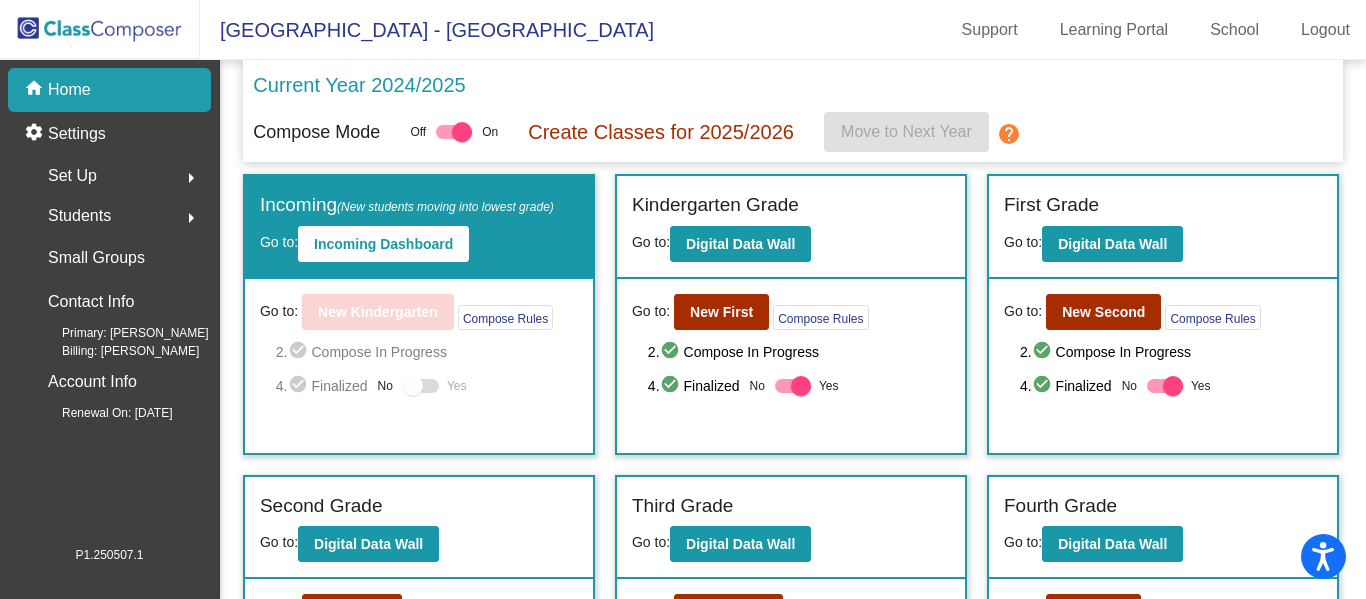 click on "help" 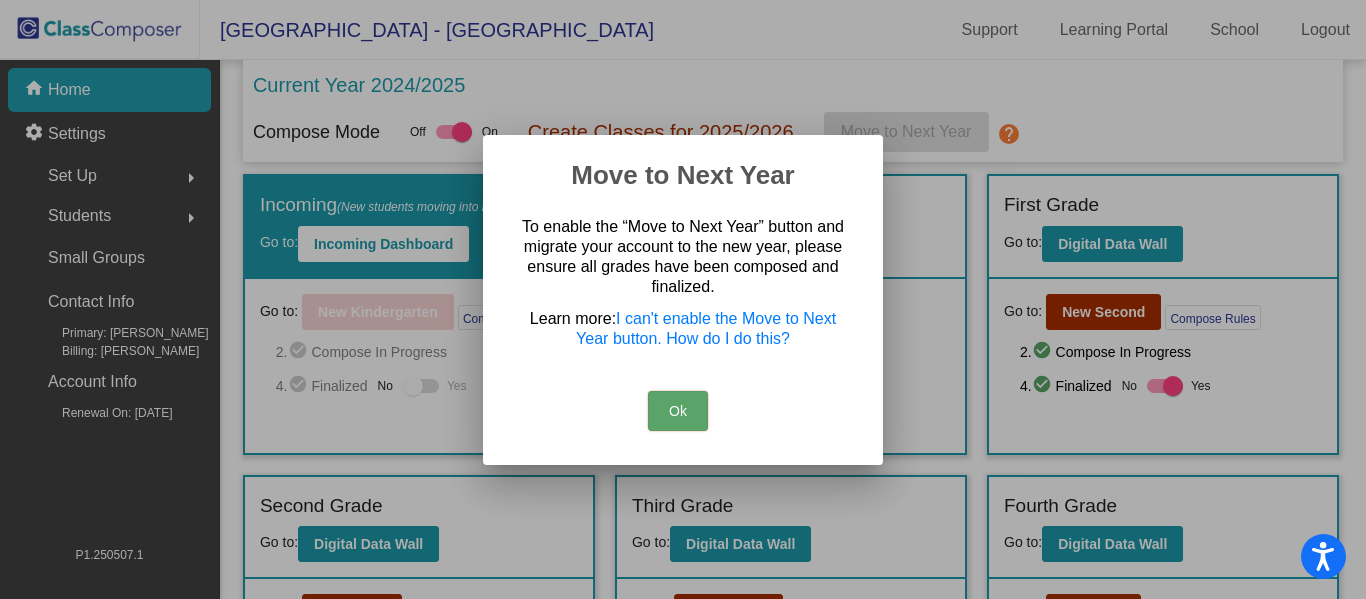 click on "Ok" at bounding box center (678, 411) 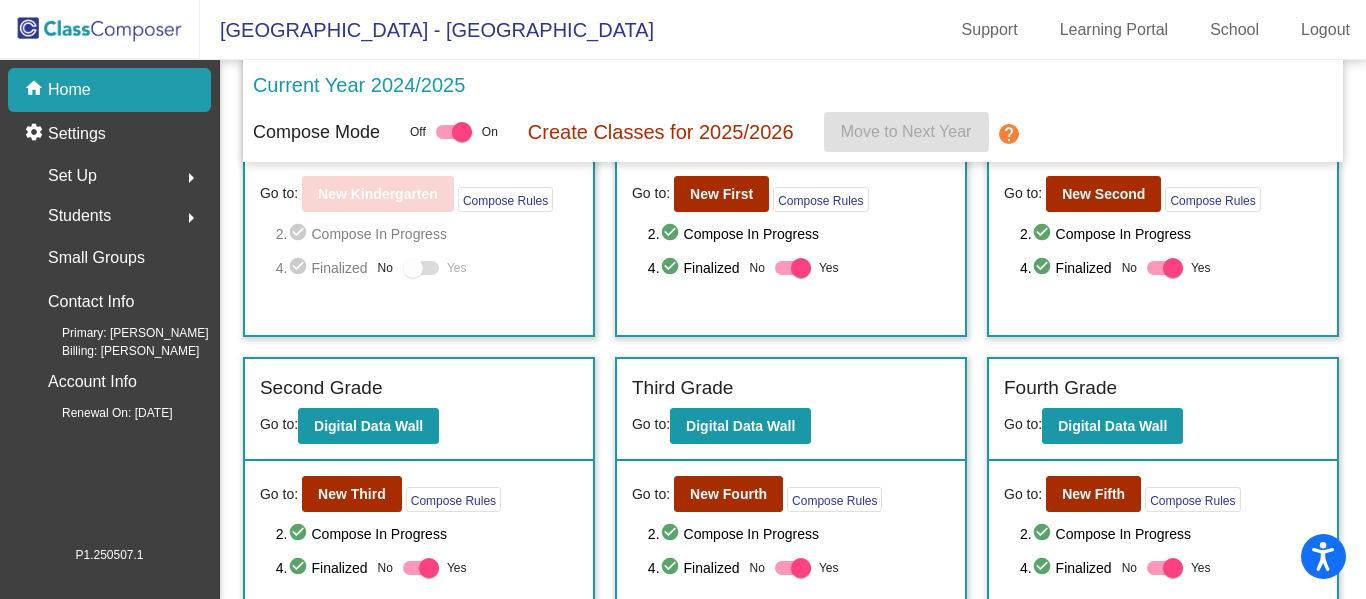 scroll, scrollTop: 283, scrollLeft: 0, axis: vertical 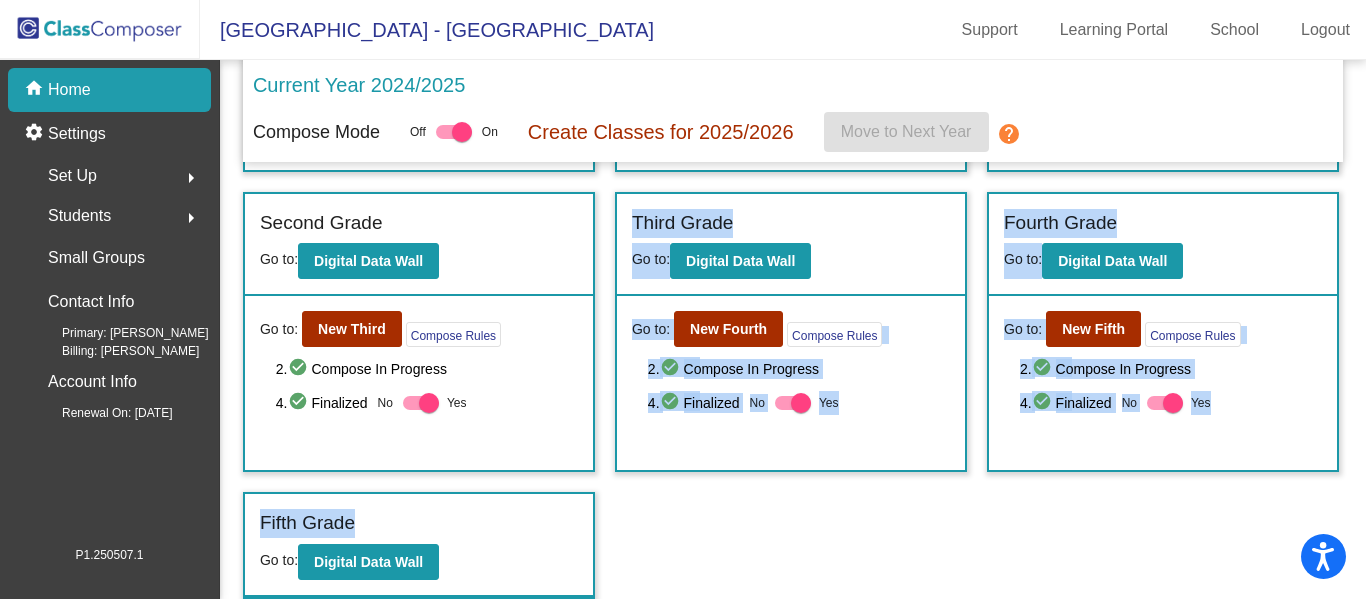 drag, startPoint x: 513, startPoint y: 519, endPoint x: 580, endPoint y: 454, distance: 93.34881 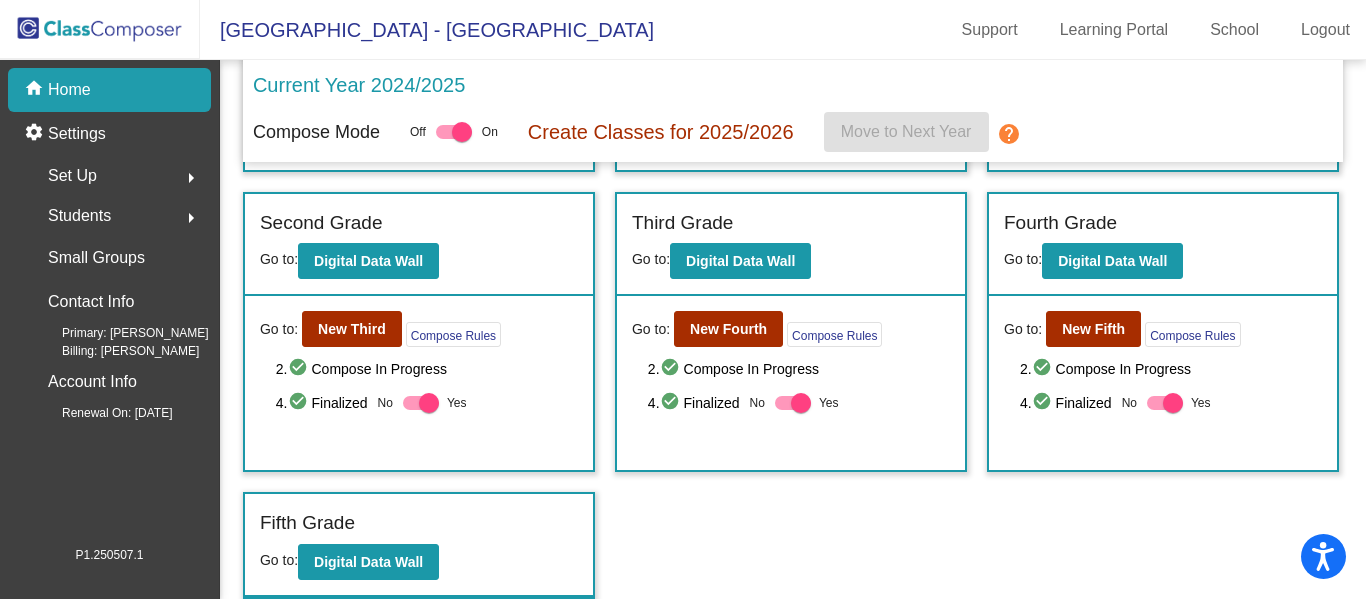 click on "Fifth Grade" 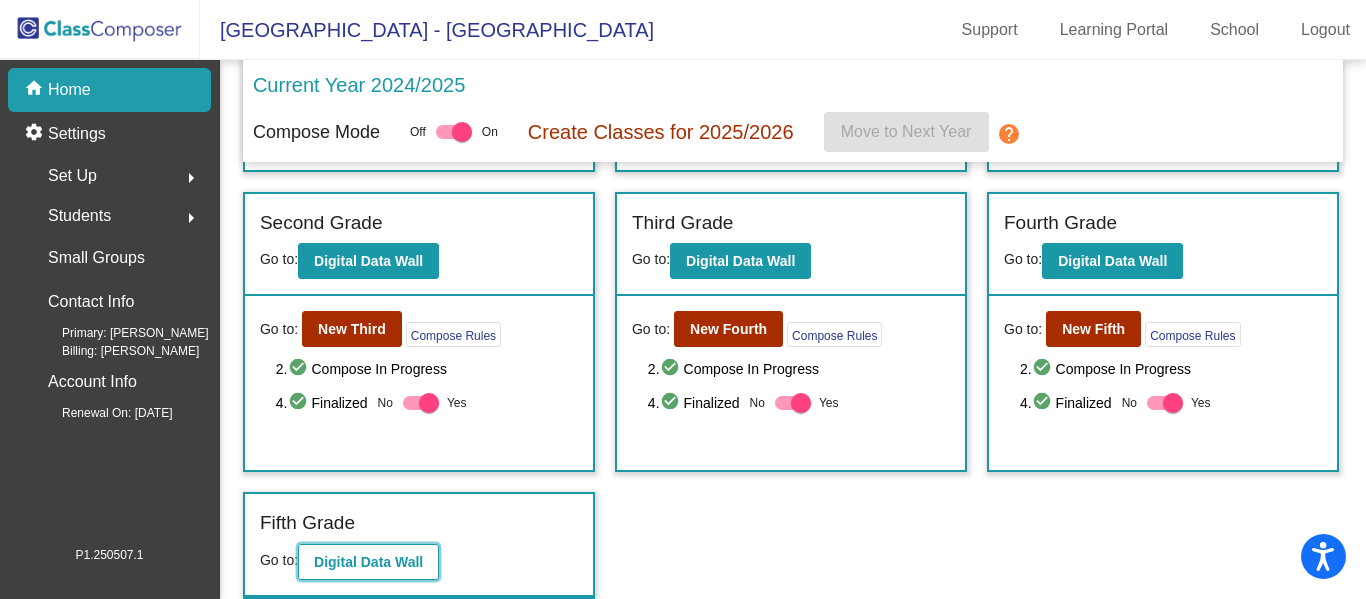 click on "Digital Data Wall" 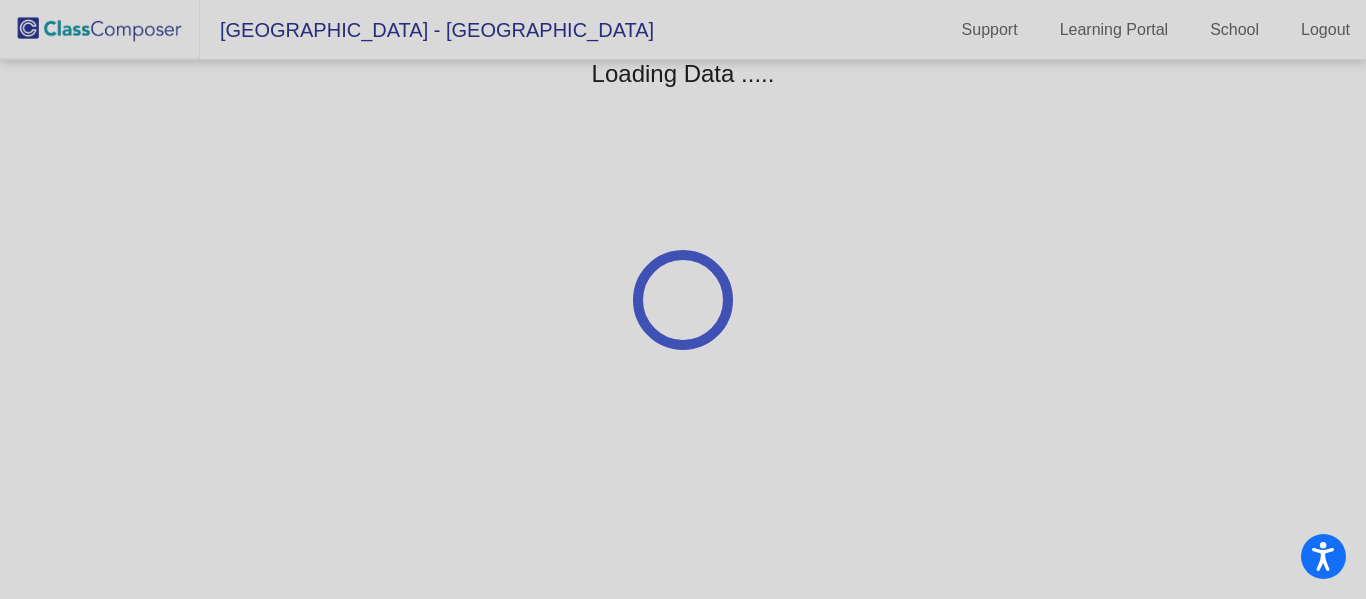 scroll, scrollTop: 0, scrollLeft: 0, axis: both 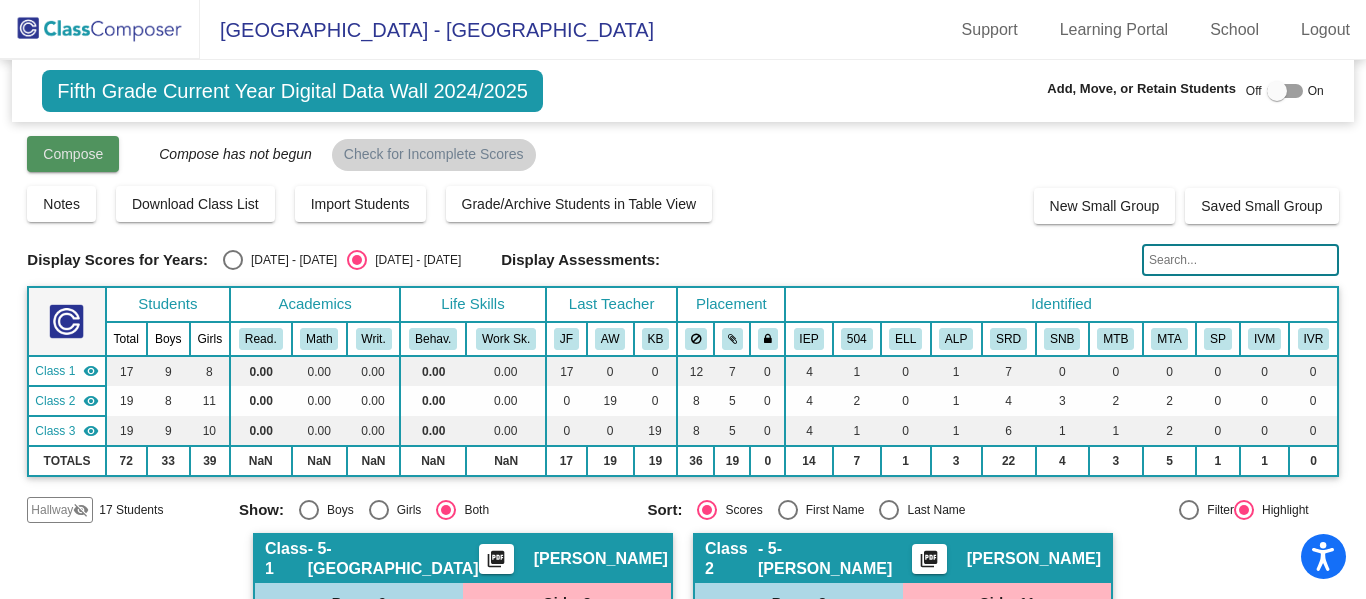 click on "Compose" 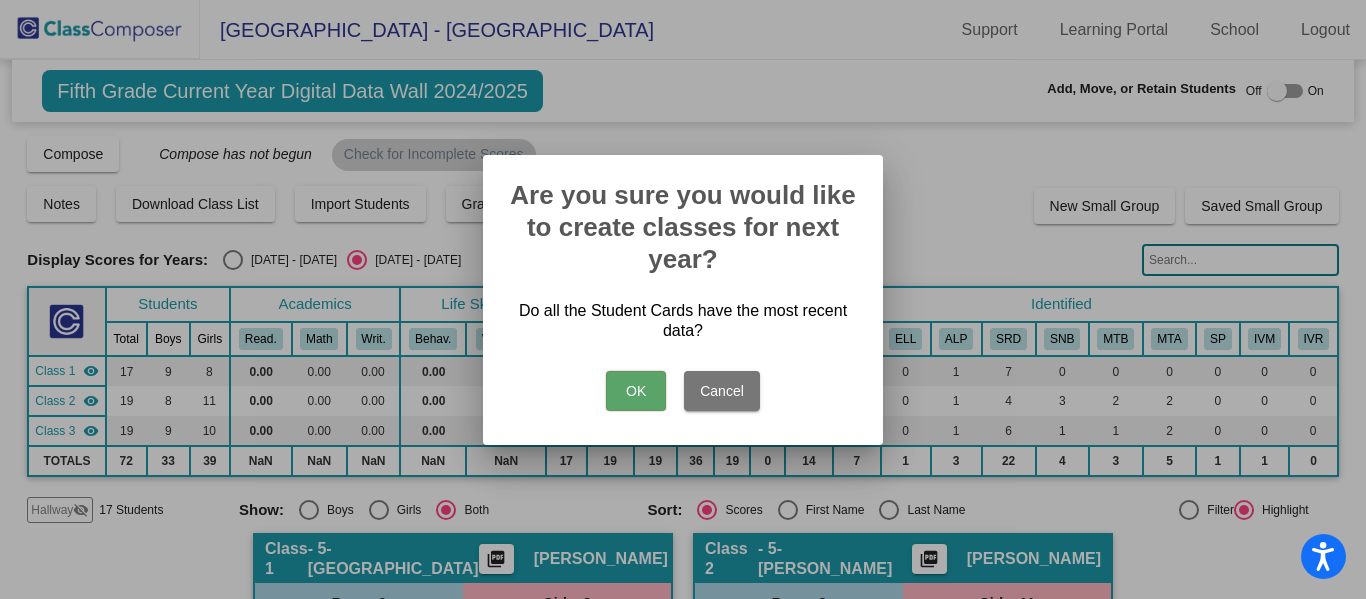 click on "OK" at bounding box center (636, 391) 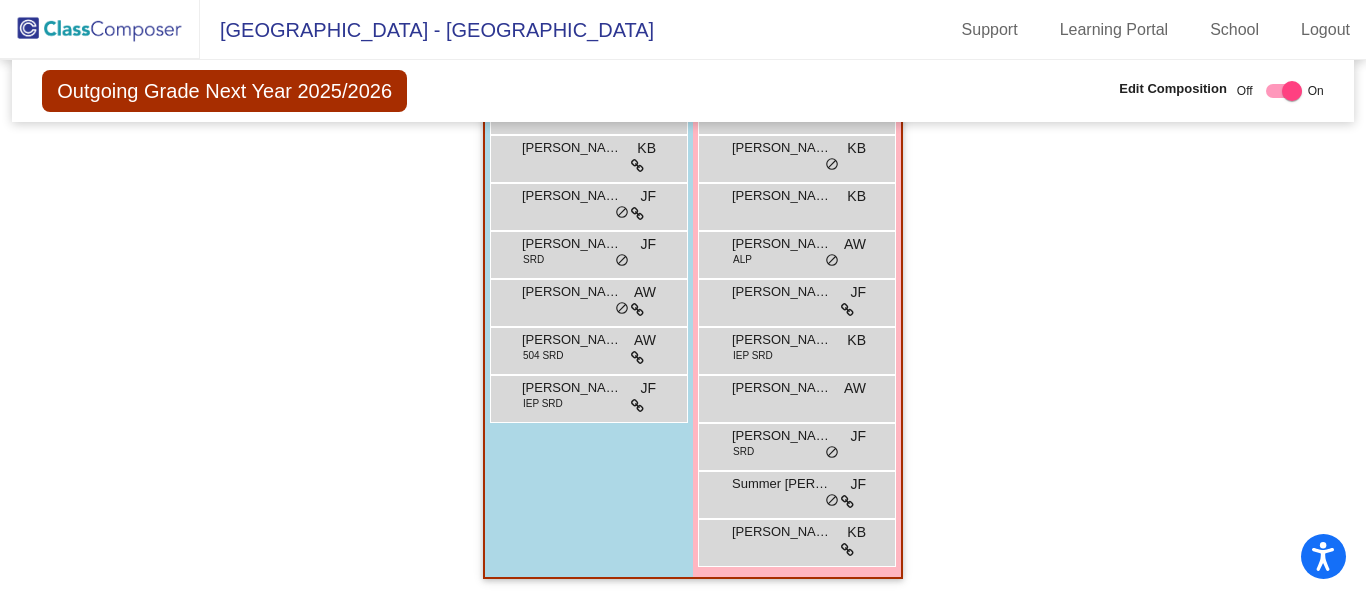 scroll, scrollTop: 0, scrollLeft: 0, axis: both 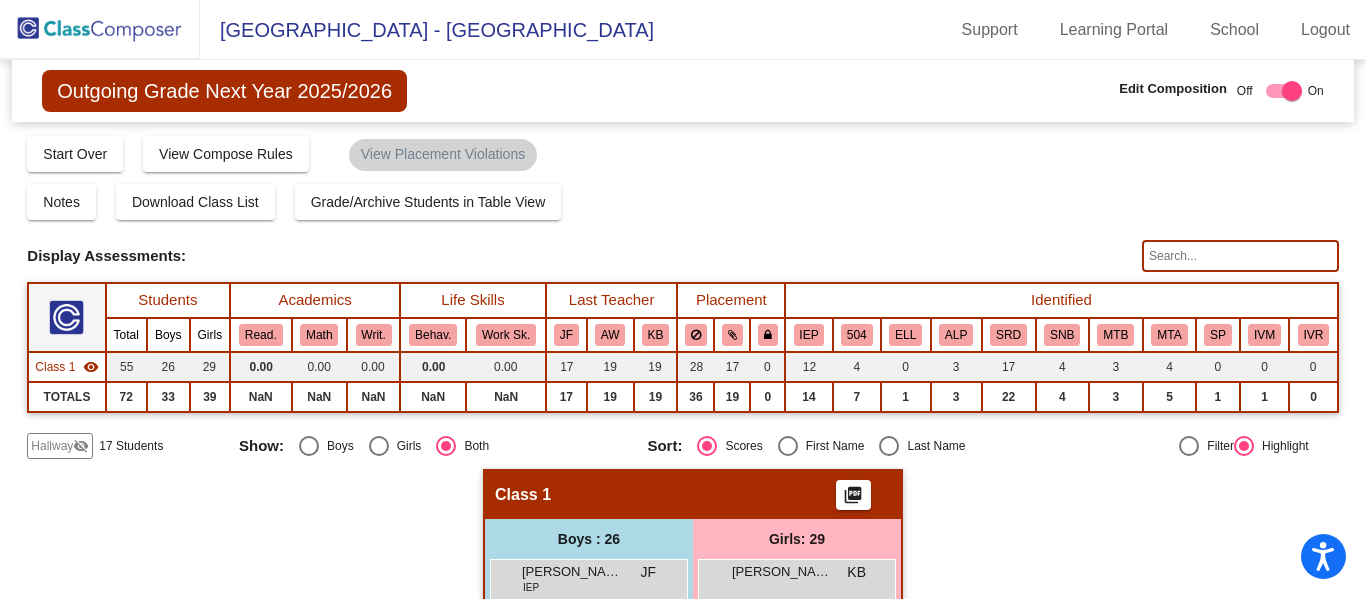 click 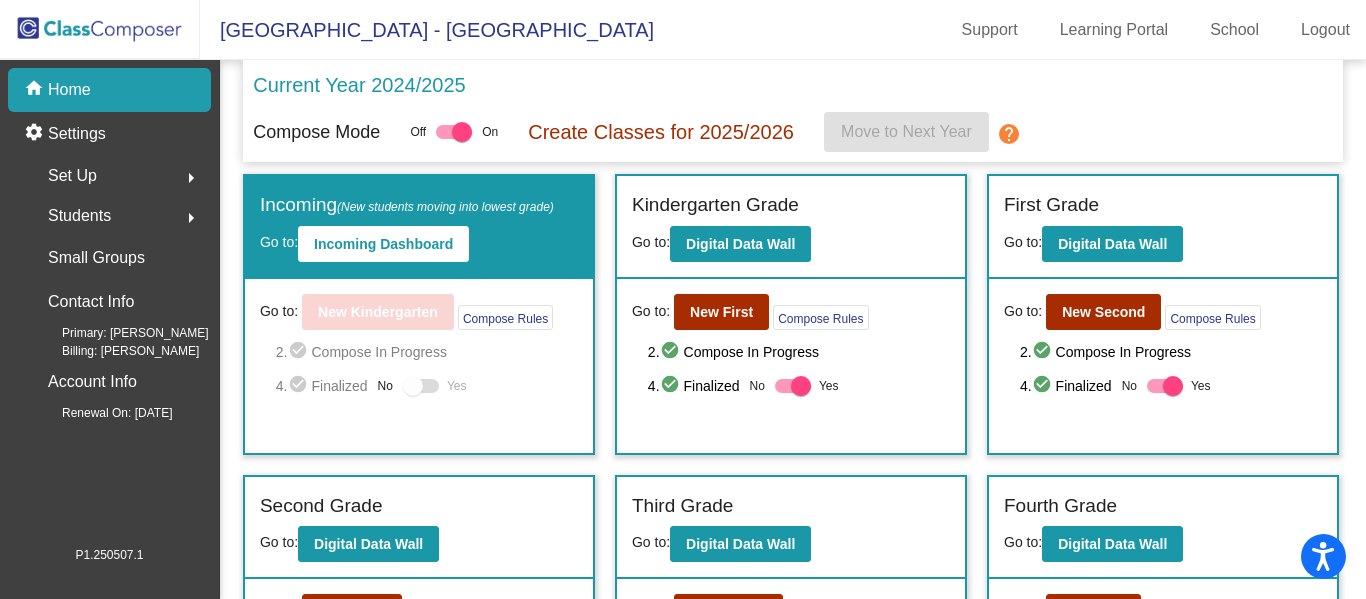 scroll, scrollTop: 283, scrollLeft: 0, axis: vertical 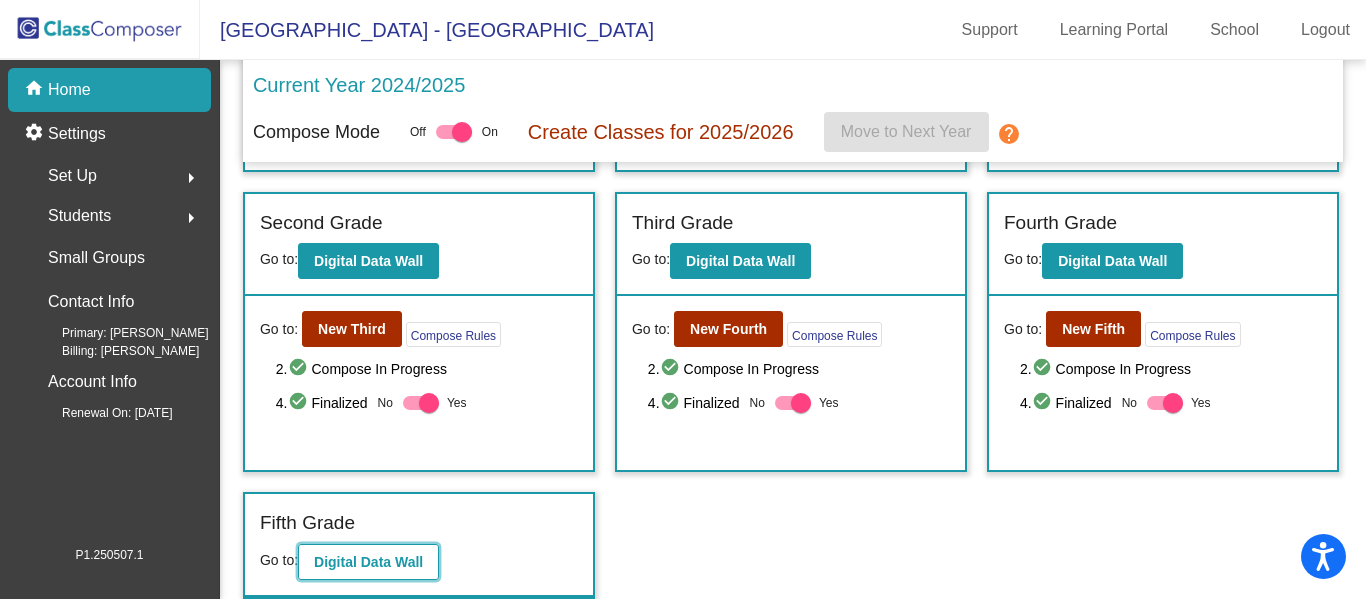 click on "Digital Data Wall" 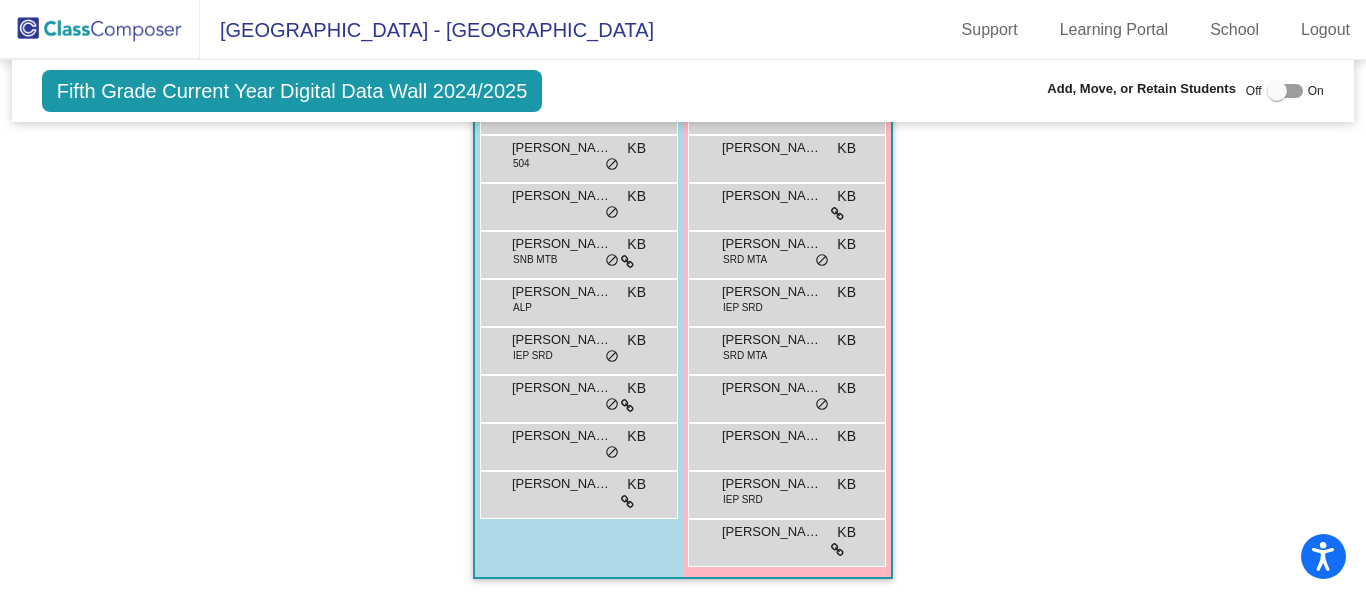 scroll, scrollTop: 0, scrollLeft: 0, axis: both 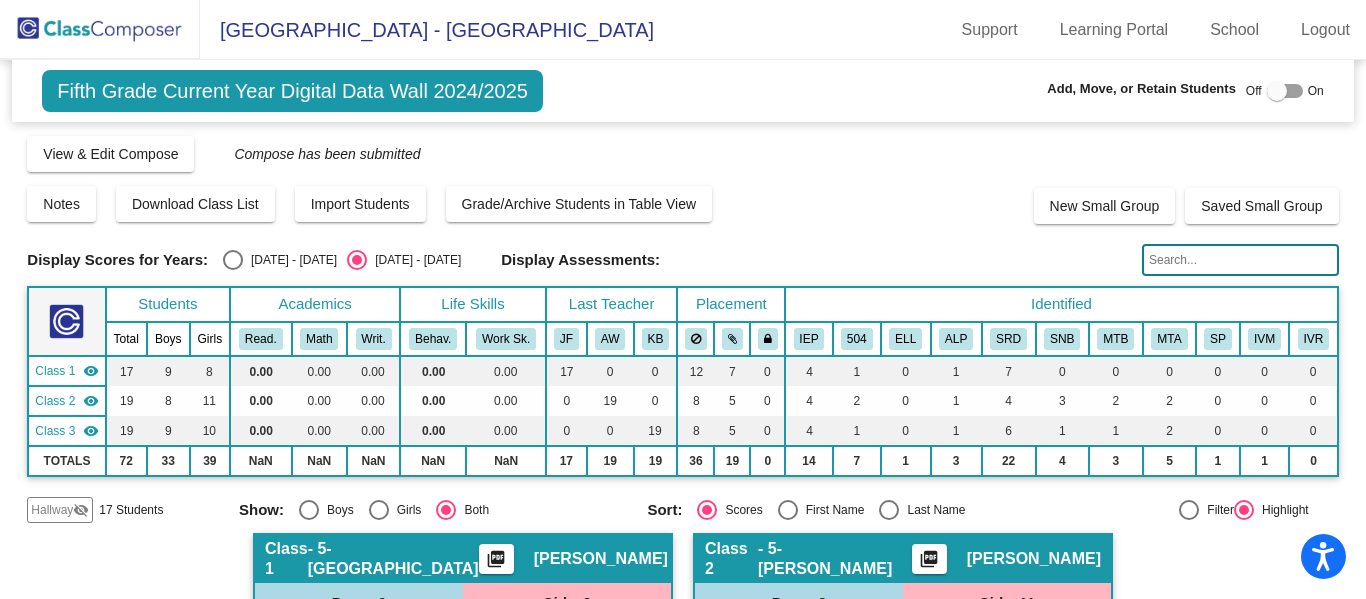 click 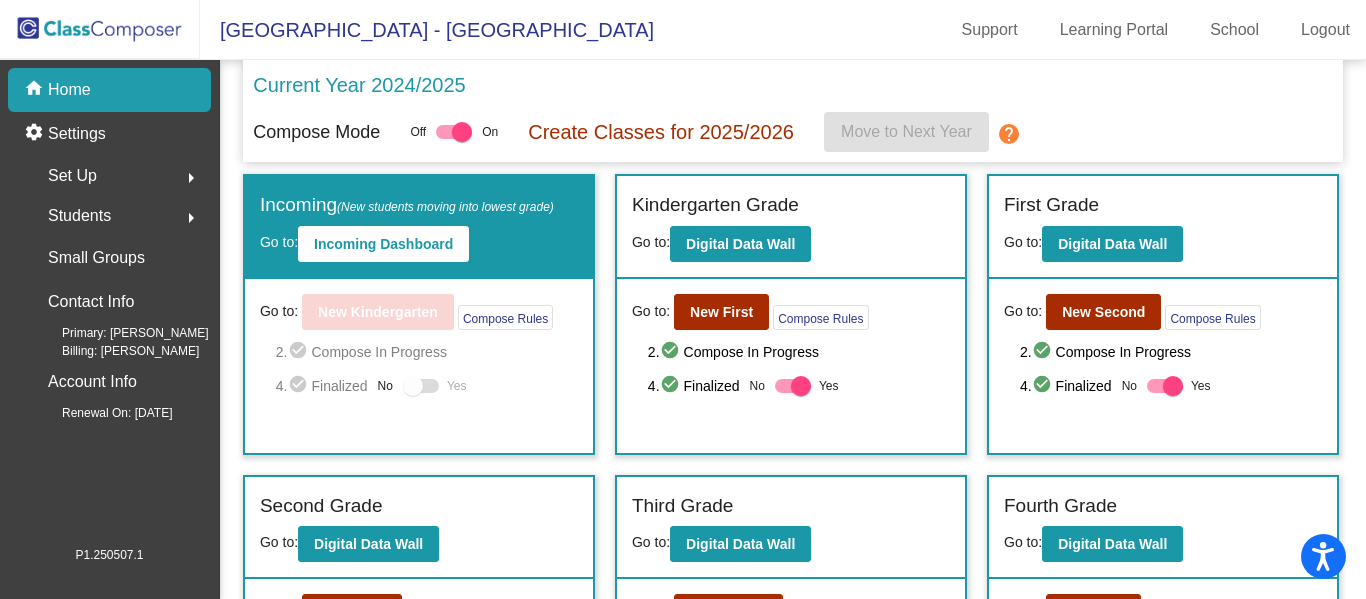 scroll, scrollTop: 283, scrollLeft: 0, axis: vertical 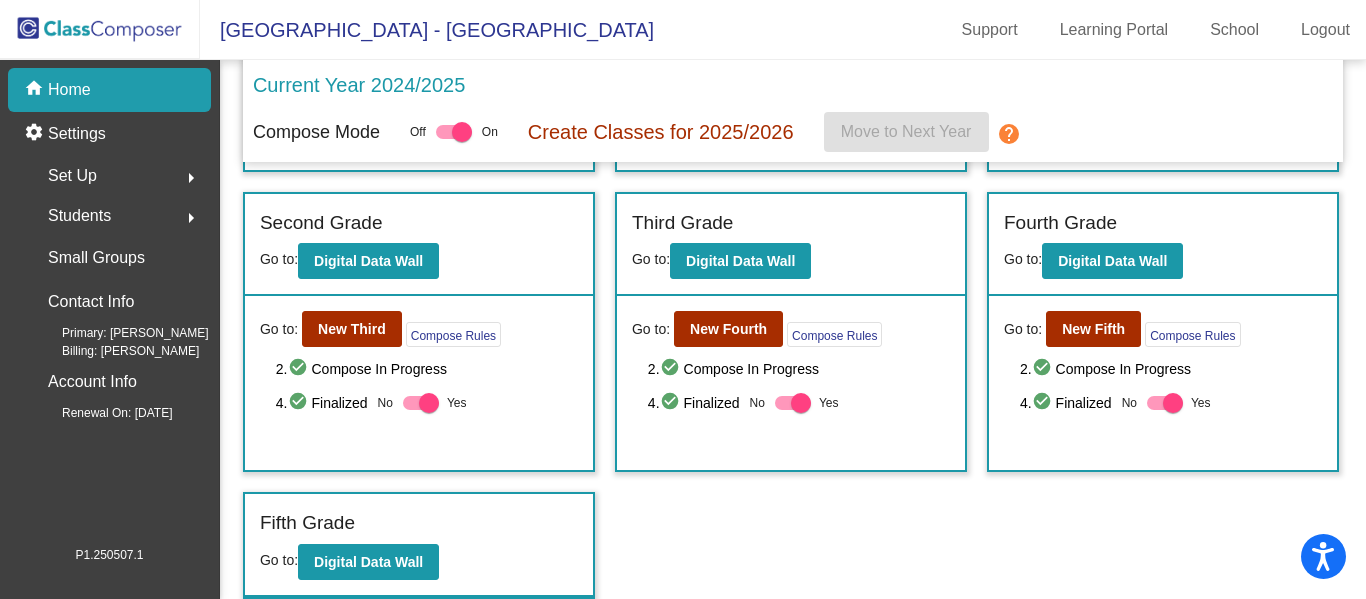 click on "Fifth Grade Go to:  Digital Data Wall" 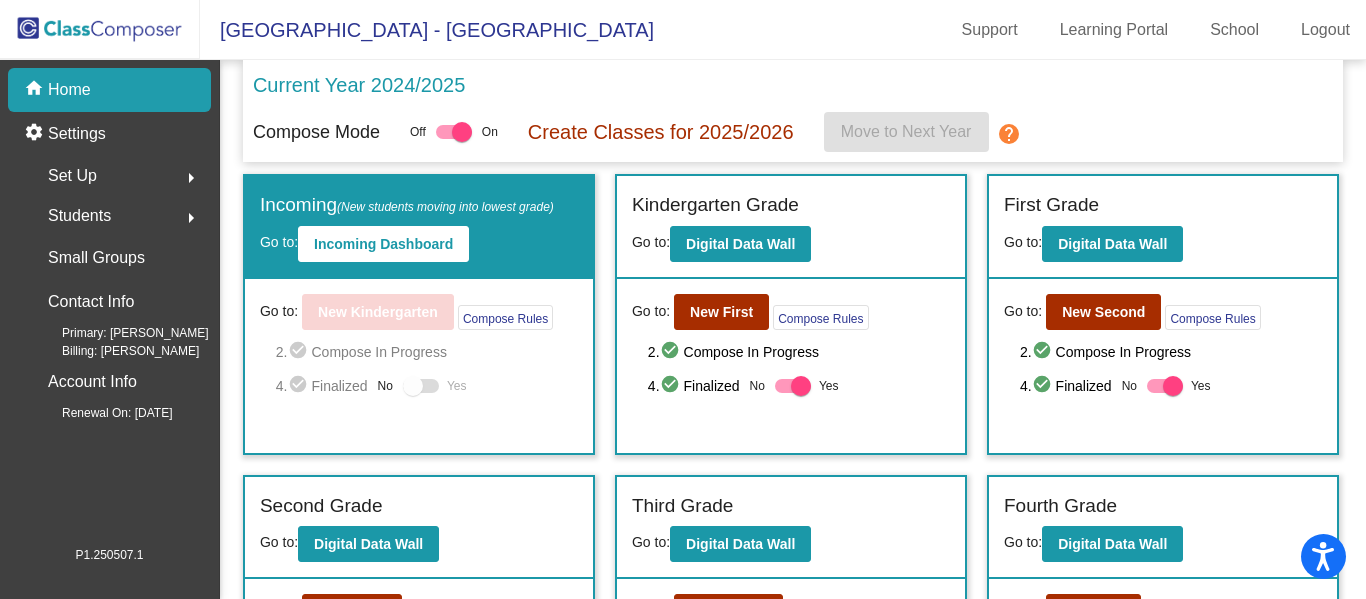 scroll, scrollTop: 283, scrollLeft: 0, axis: vertical 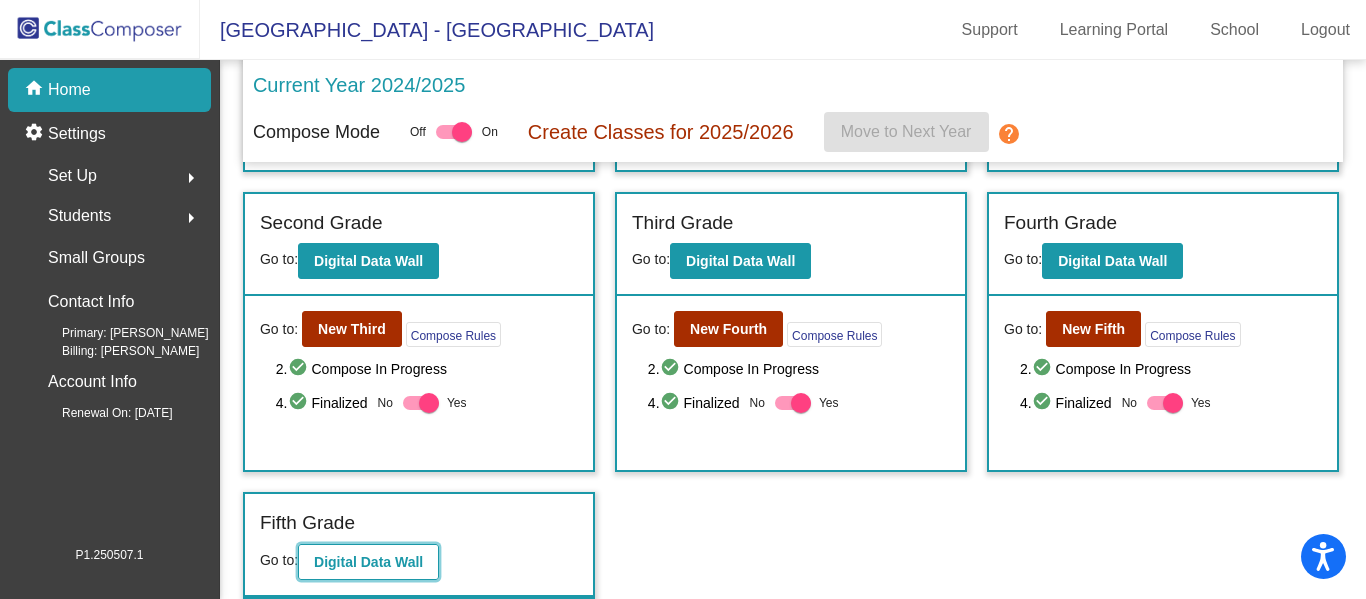 click on "Digital Data Wall" 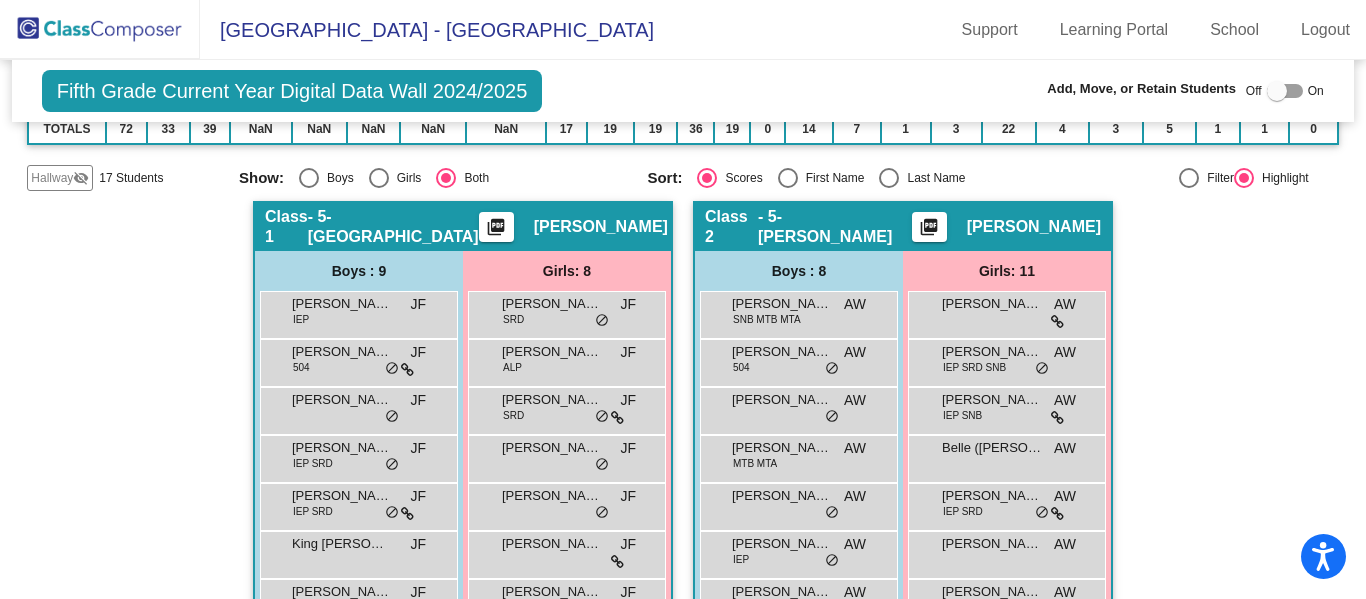 scroll, scrollTop: 0, scrollLeft: 0, axis: both 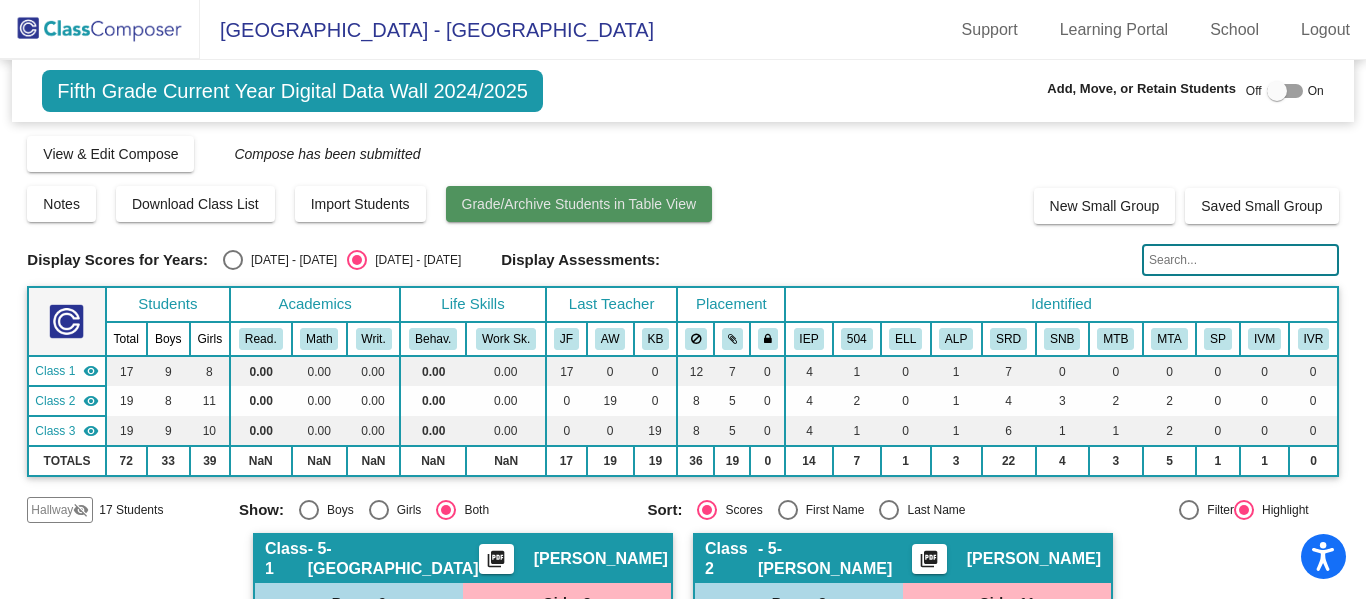 click on "Grade/Archive Students in Table View" 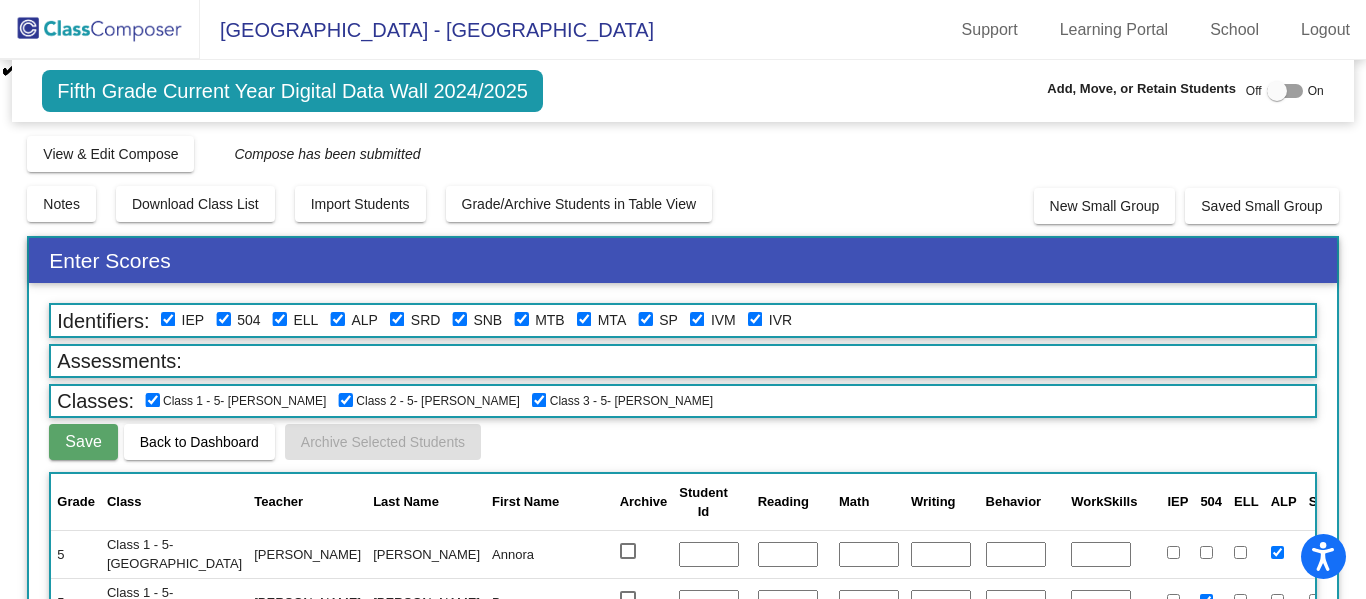 click on "Compose   View Compose   View & Edit Compose   Submit Classes  Compose has been submitted  Check for Incomplete Scores" 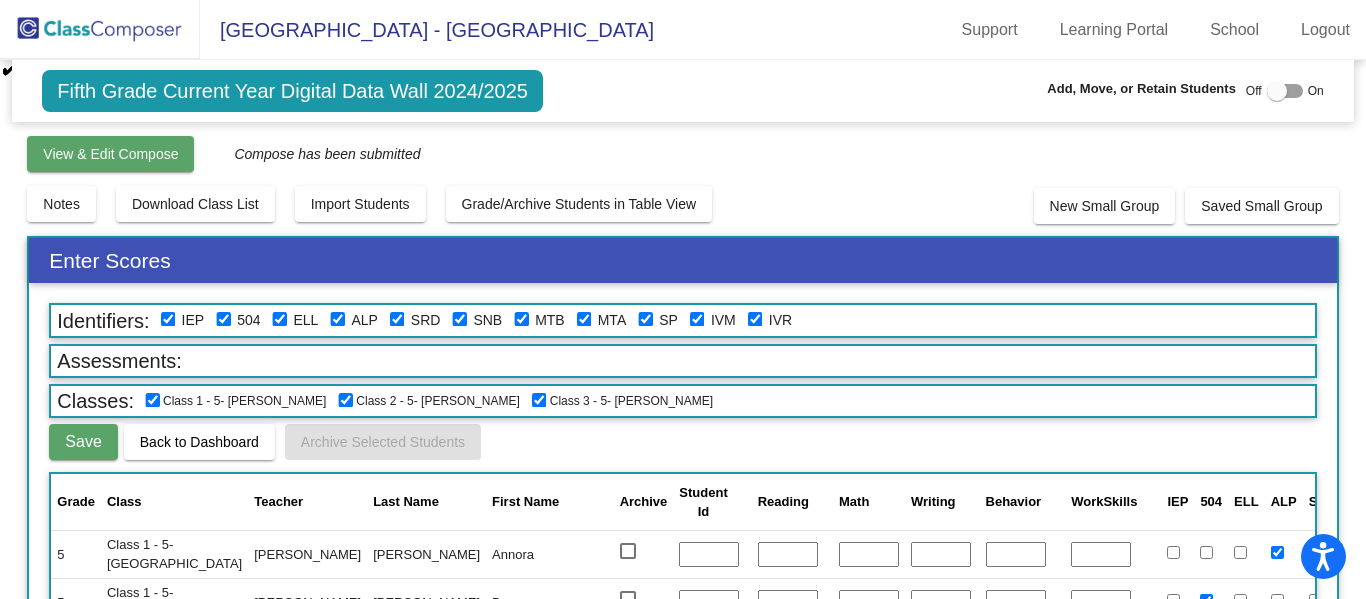 click on "View & Edit Compose" 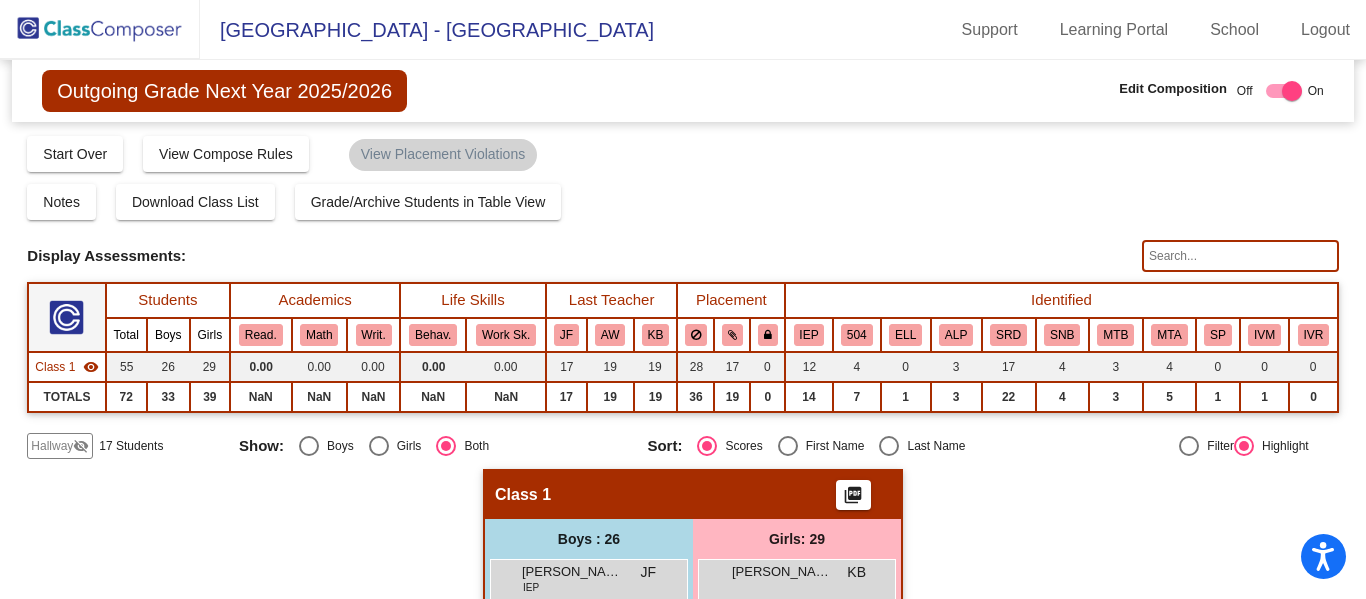 scroll, scrollTop: 29, scrollLeft: 0, axis: vertical 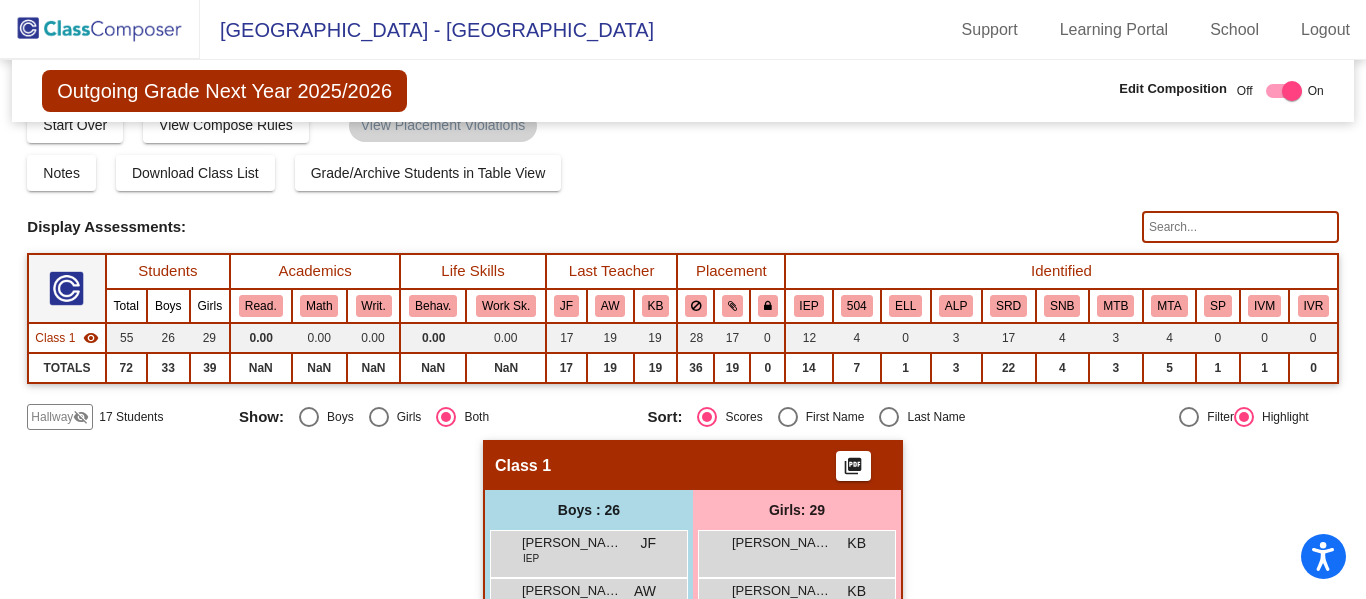click at bounding box center (1284, 91) 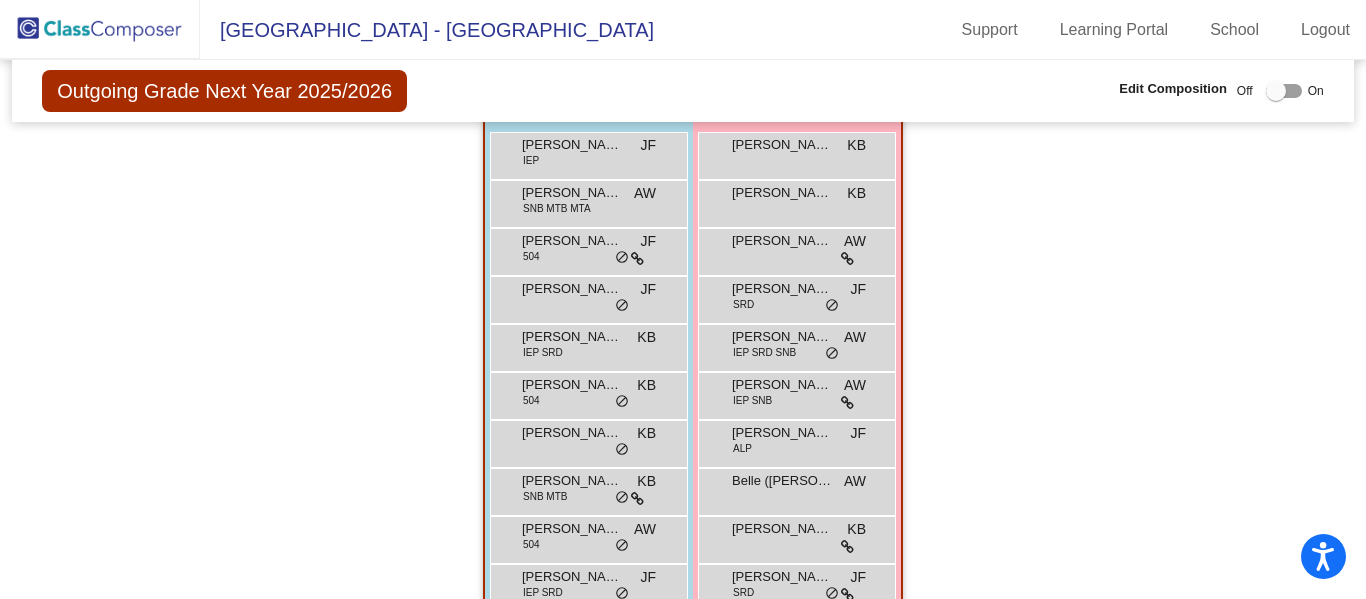 scroll, scrollTop: 0, scrollLeft: 0, axis: both 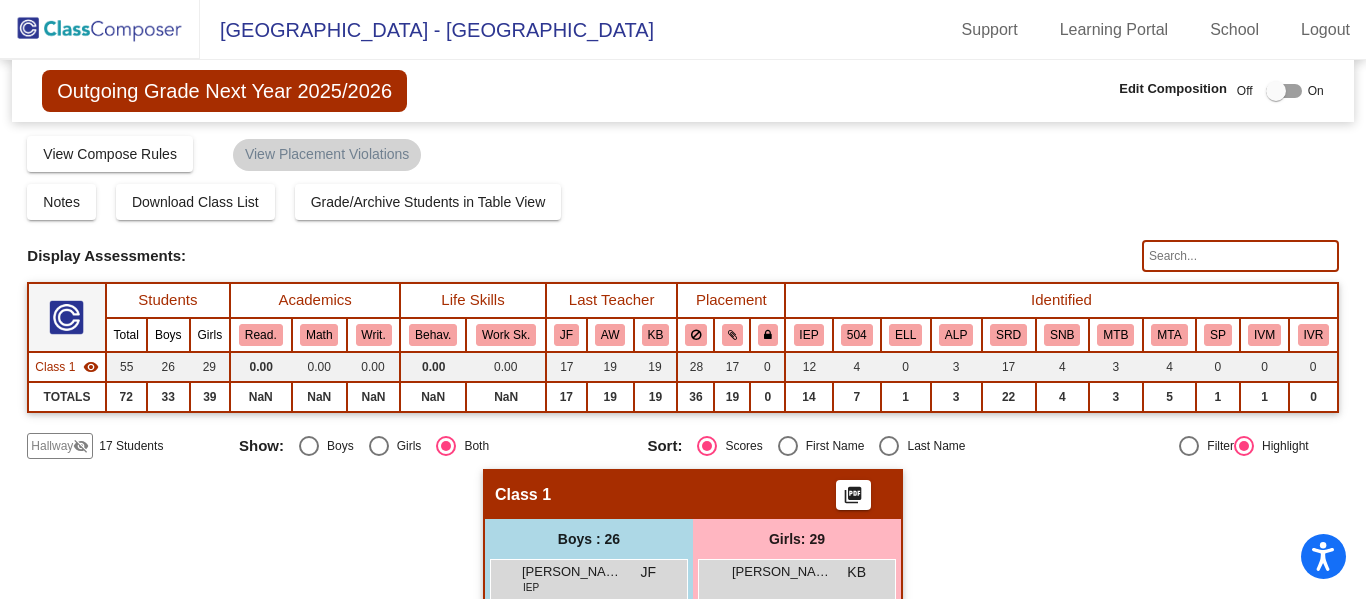 click 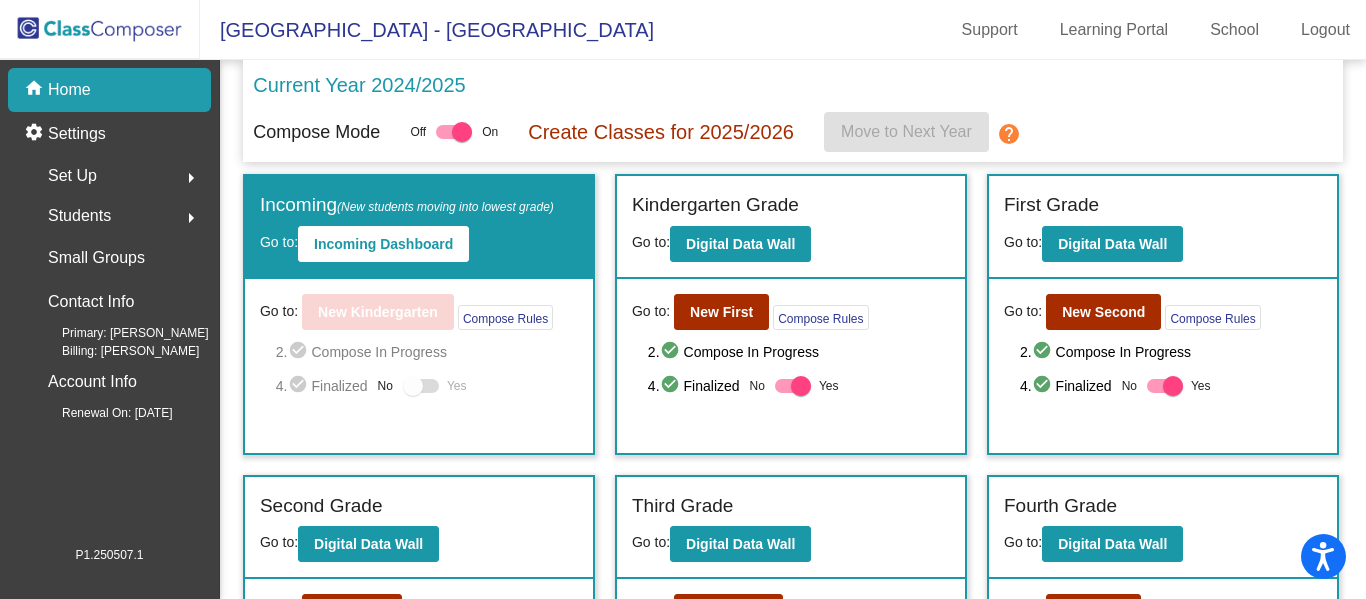 scroll, scrollTop: 283, scrollLeft: 0, axis: vertical 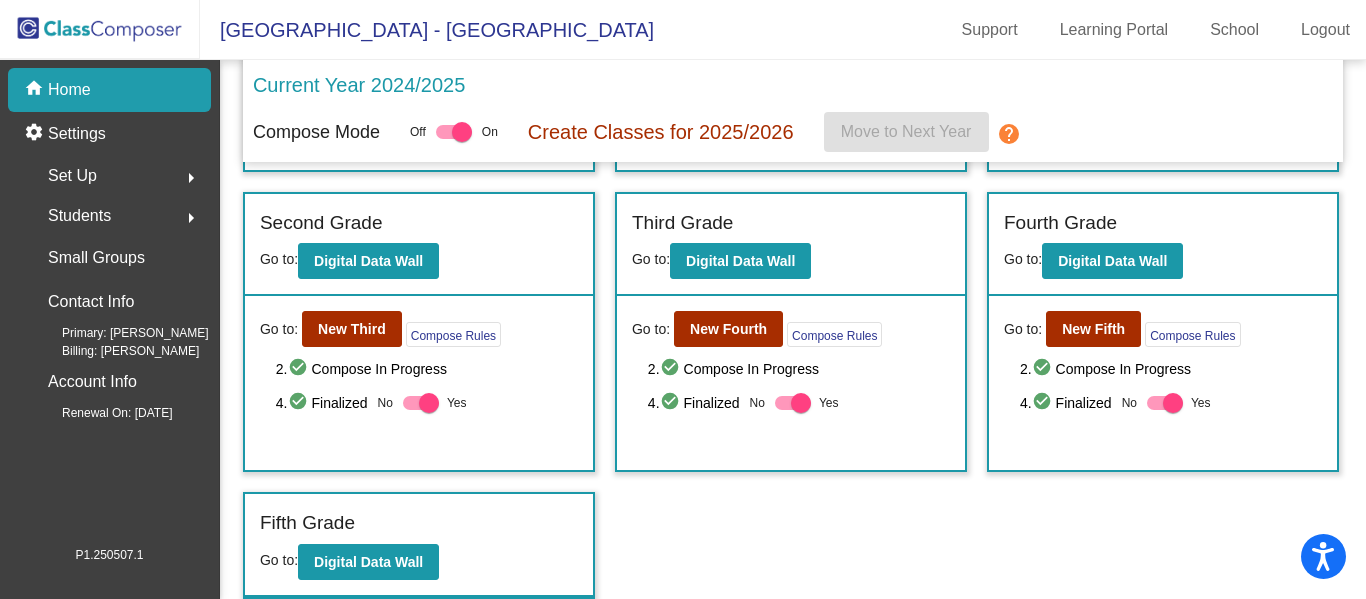 click on "Fifth Grade Go to:  Digital Data Wall" 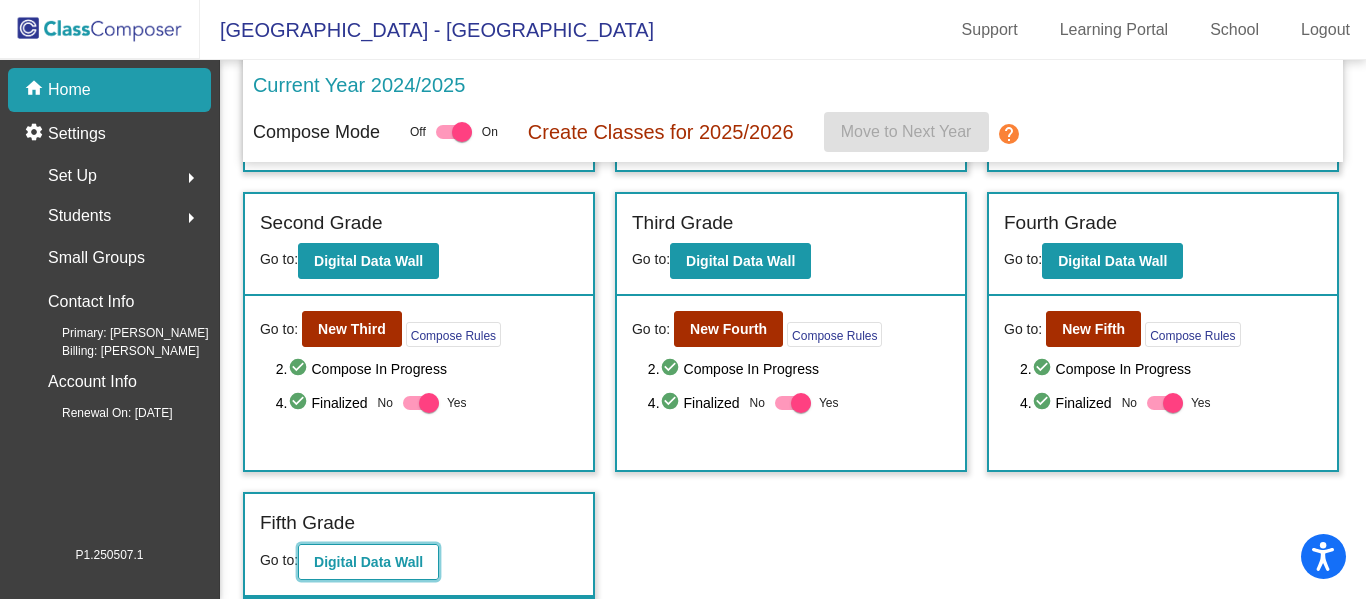 click on "Digital Data Wall" 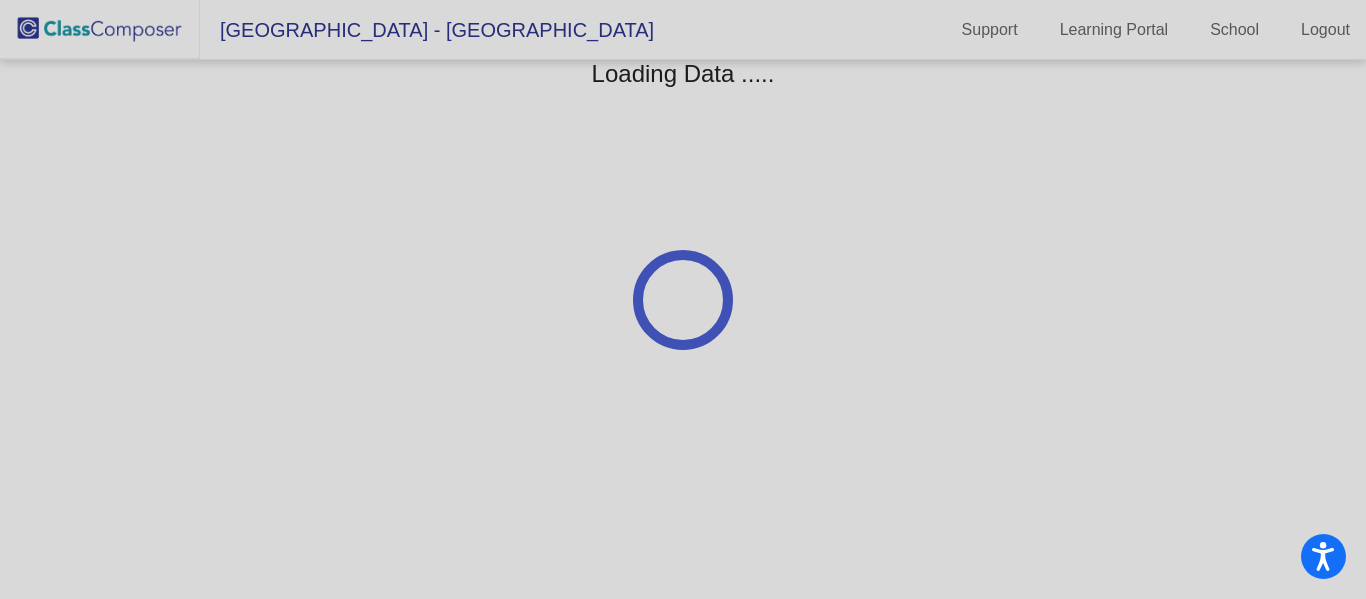 scroll, scrollTop: 0, scrollLeft: 0, axis: both 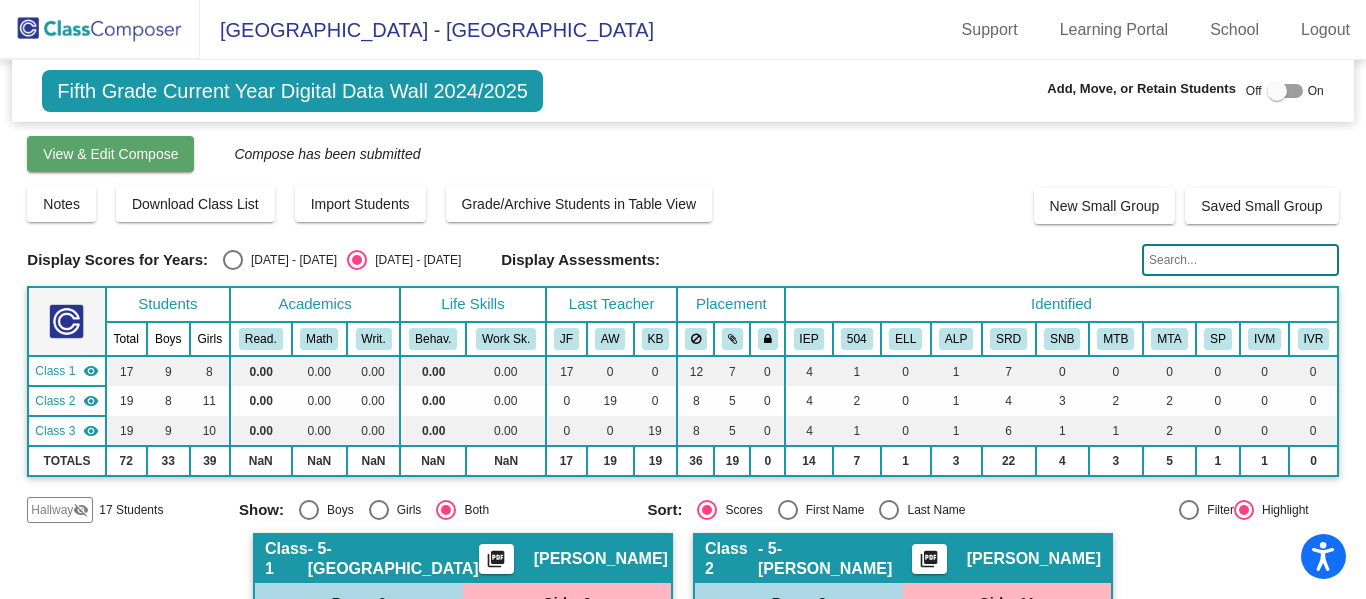 click on "View & Edit Compose" 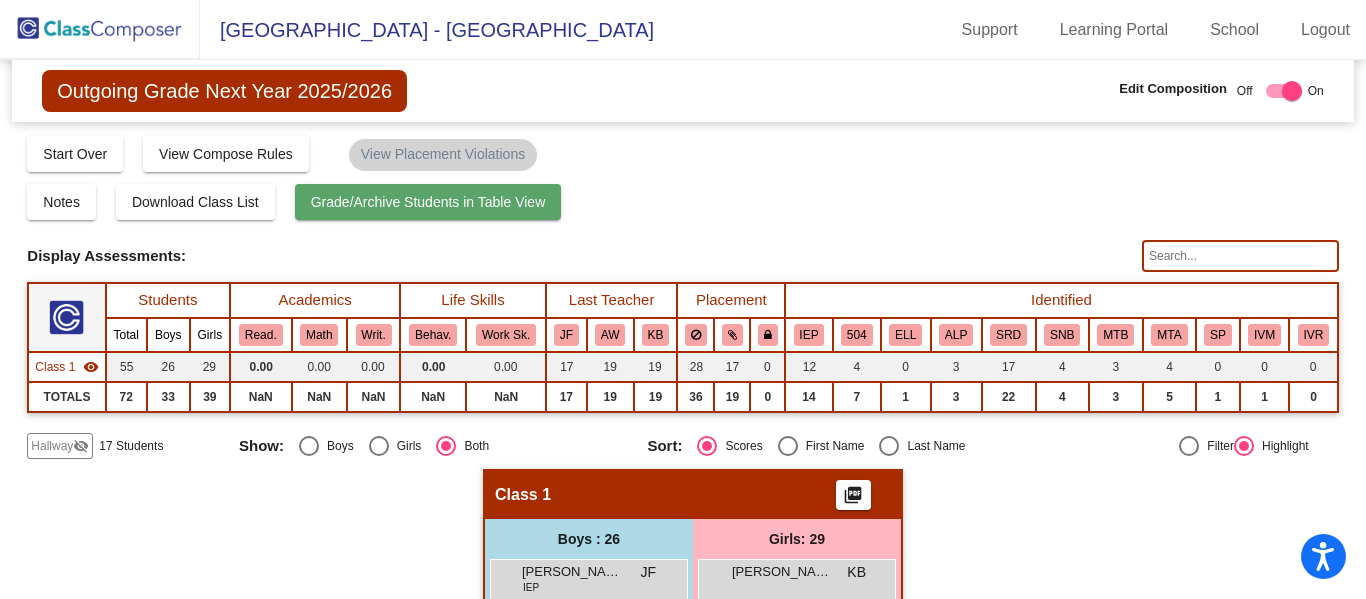click on "Grade/Archive Students in Table View" 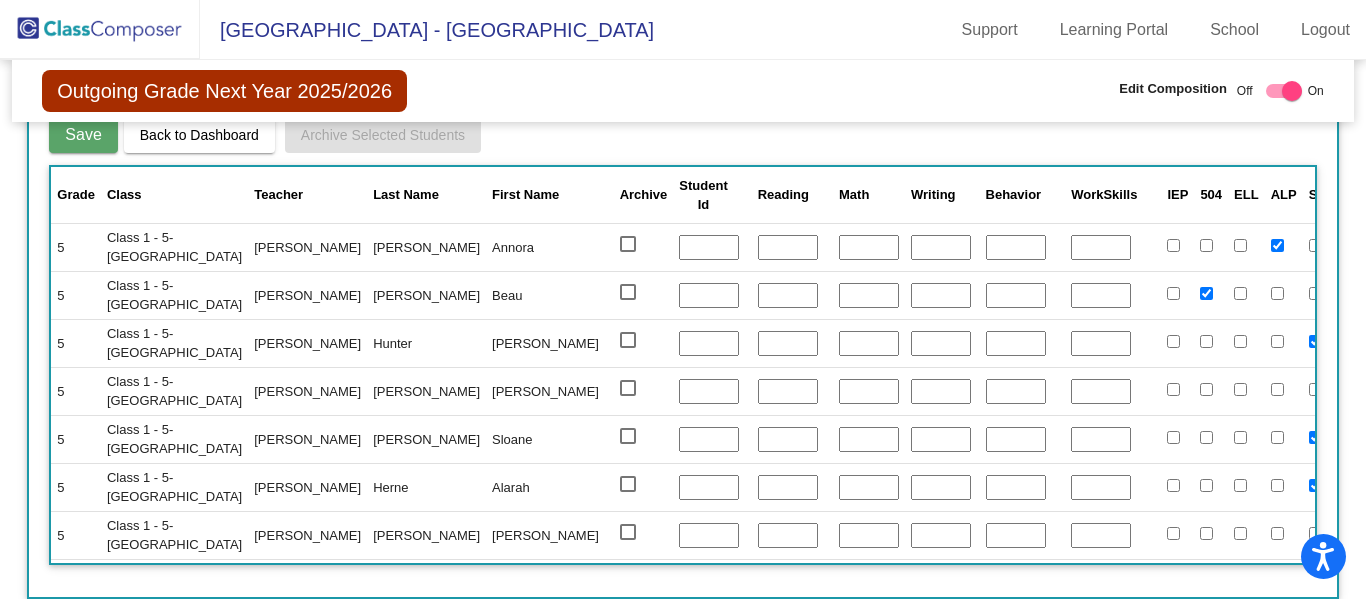 scroll, scrollTop: 0, scrollLeft: 0, axis: both 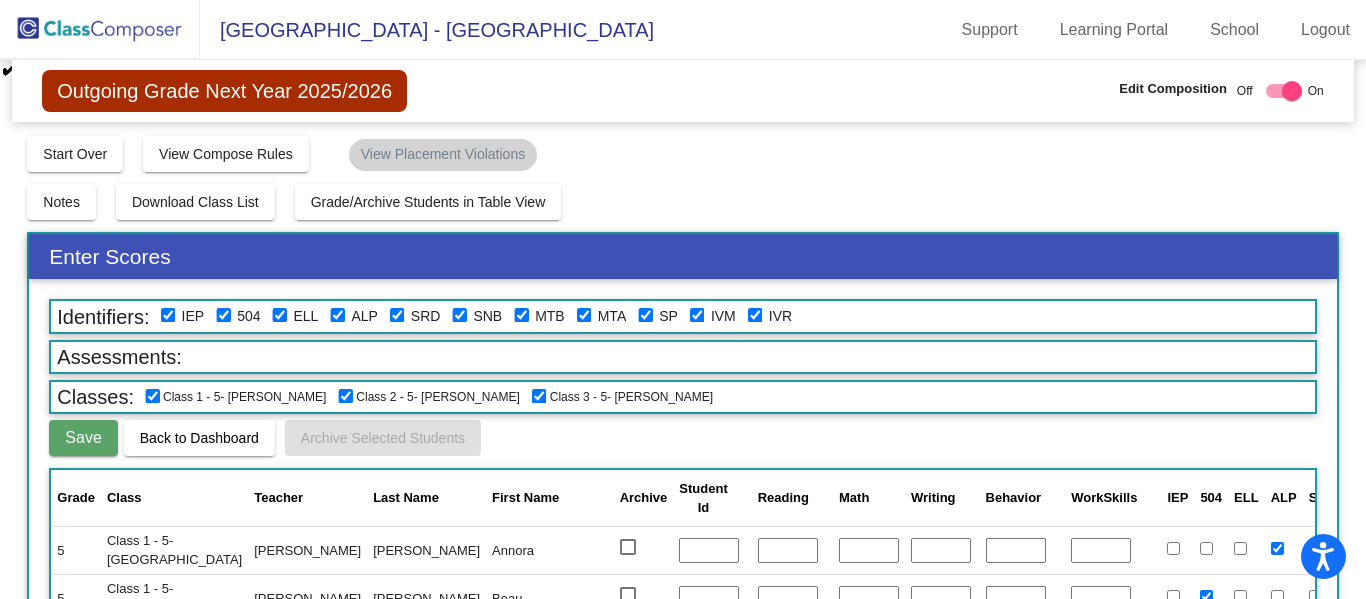 click on "Compose   Start Over   Submit Classes  Compose has been submitted  Check for Incomplete Scores  View Compose Rules   View Placement Violations" 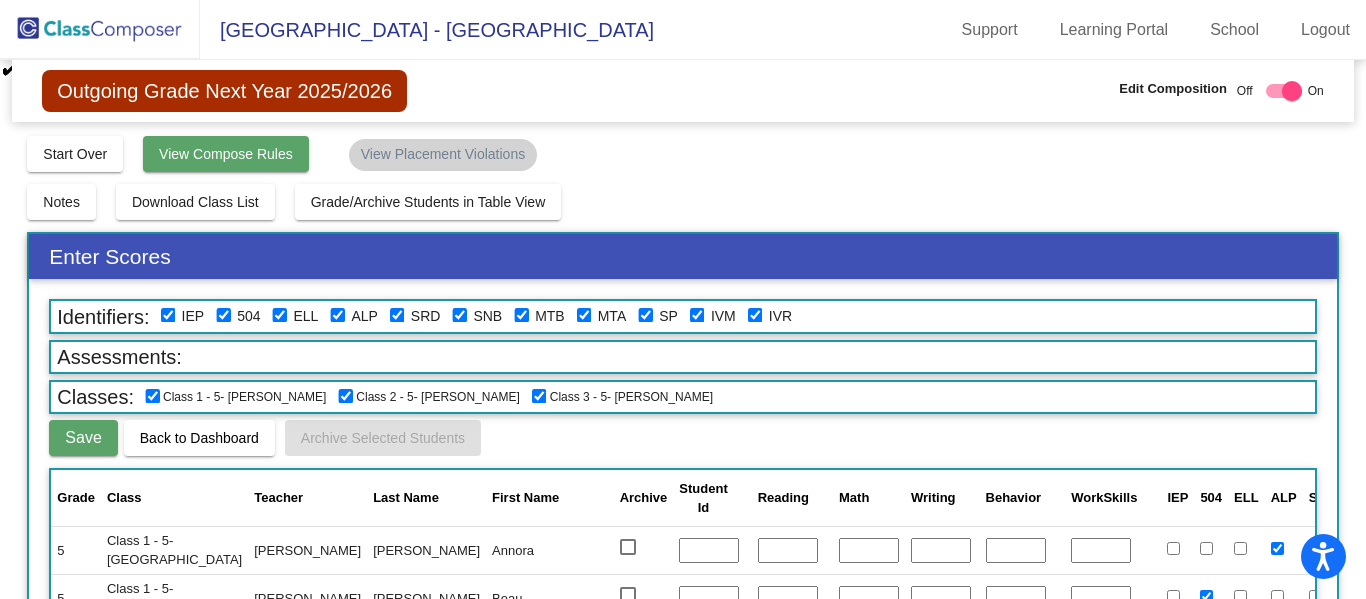 click on "View Compose Rules" 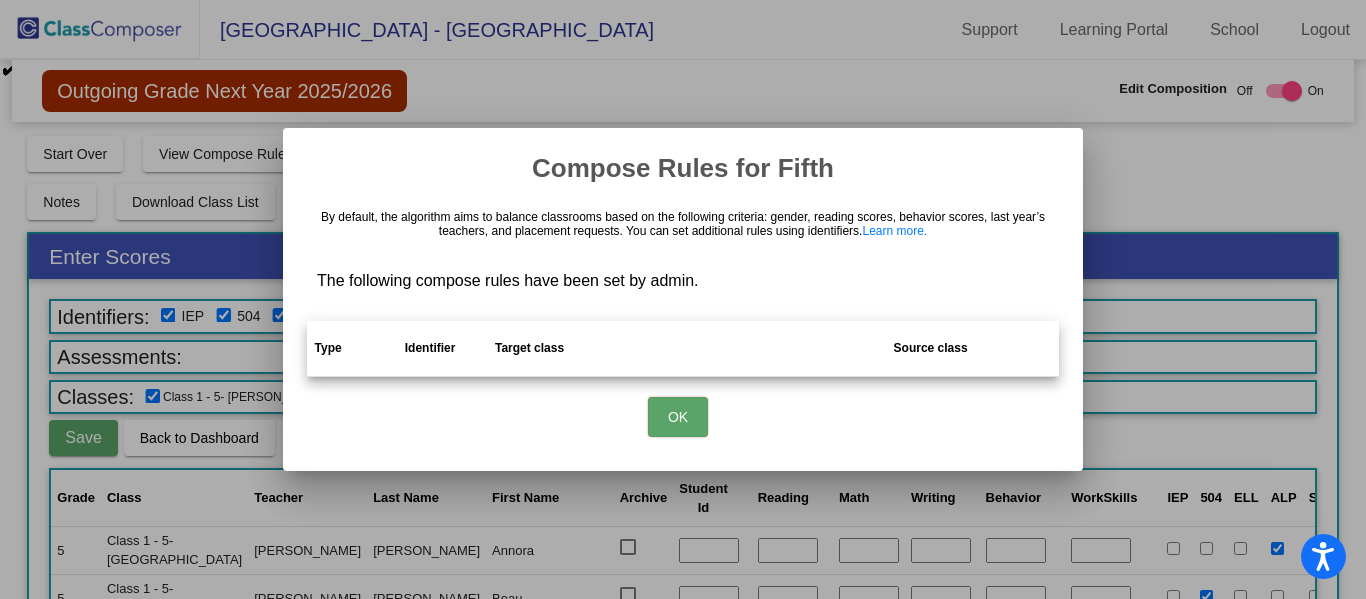 click on "OK" at bounding box center (678, 417) 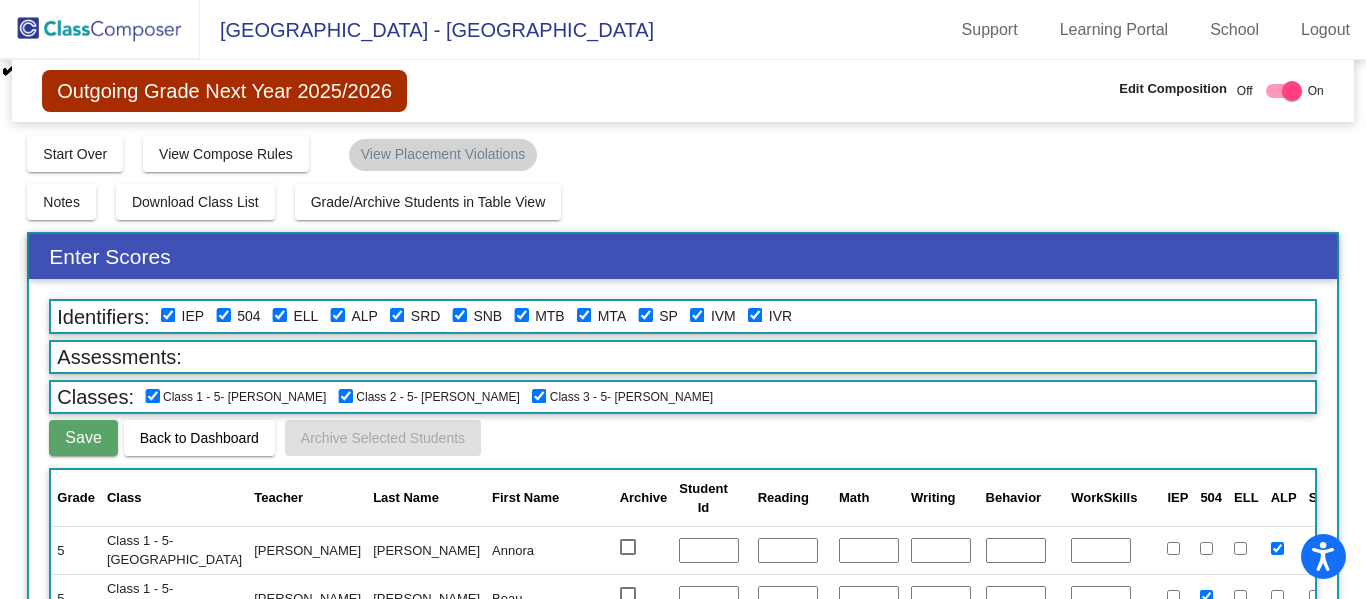 click on "Compose   Start Over   Submit Classes  Compose has been submitted  Check for Incomplete Scores  View Compose Rules   View Placement Violations" 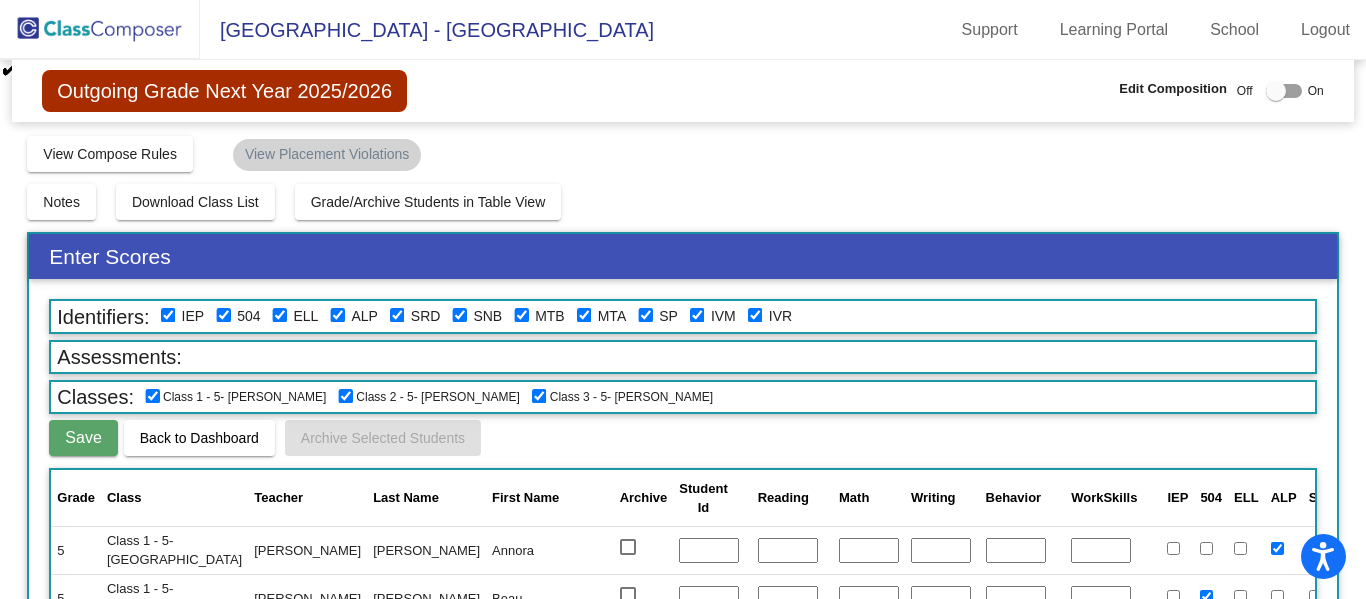 scroll, scrollTop: 303, scrollLeft: 0, axis: vertical 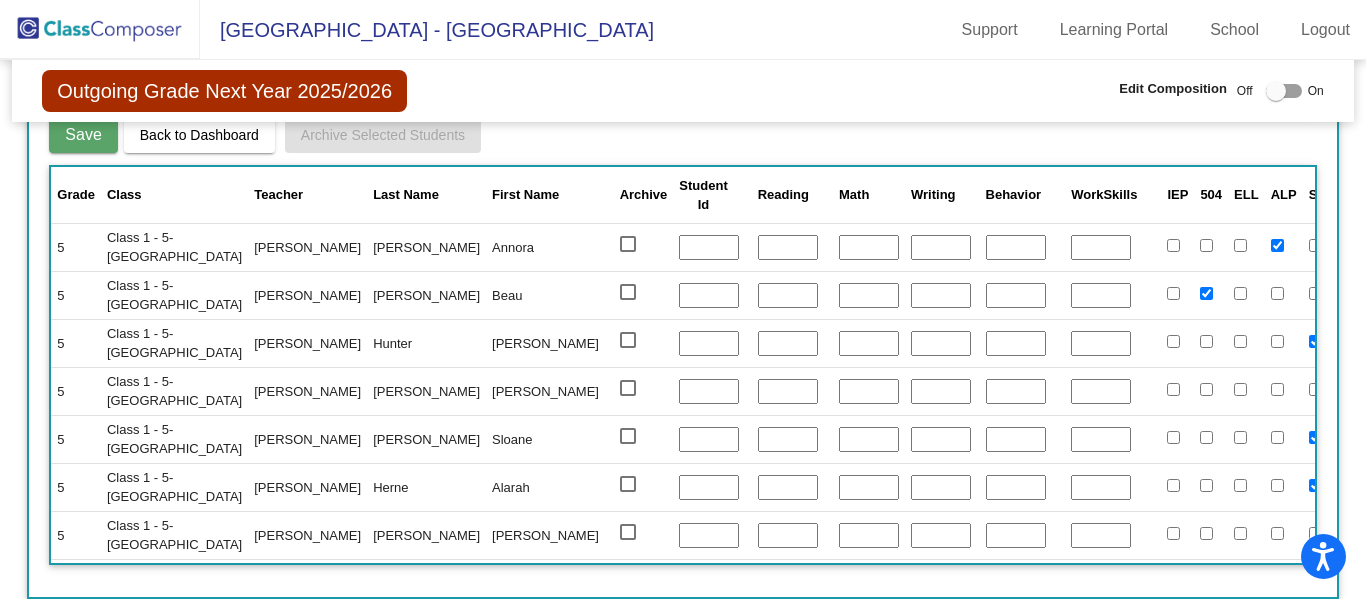 click 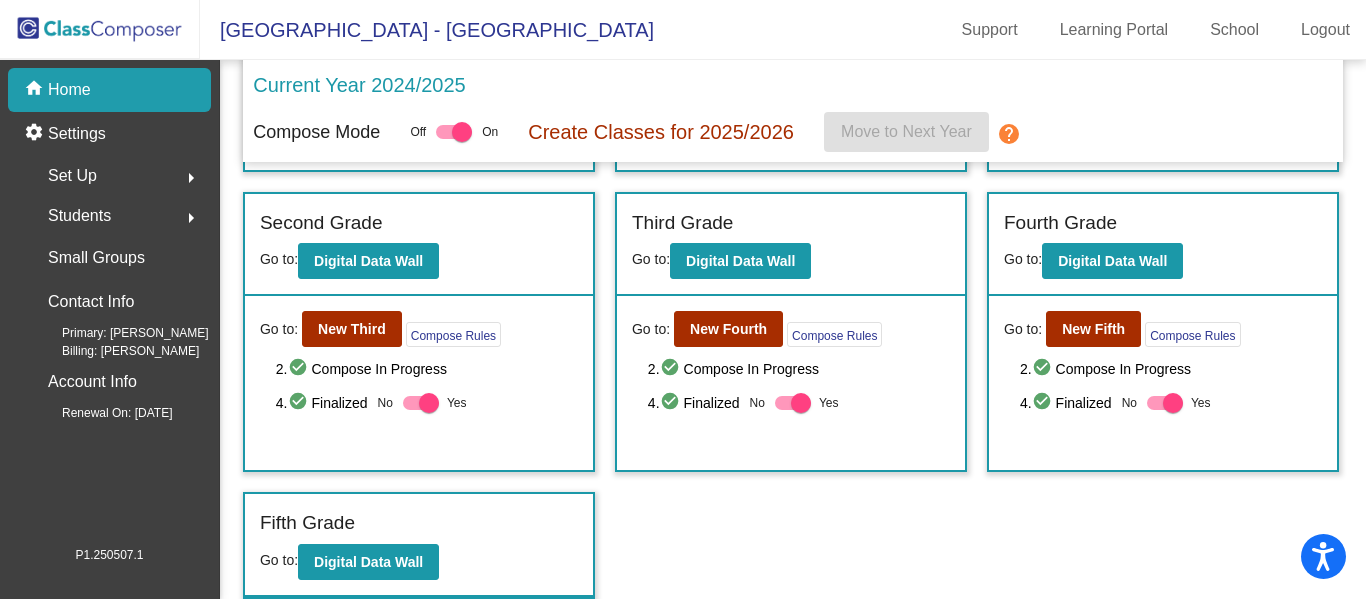 scroll, scrollTop: 0, scrollLeft: 0, axis: both 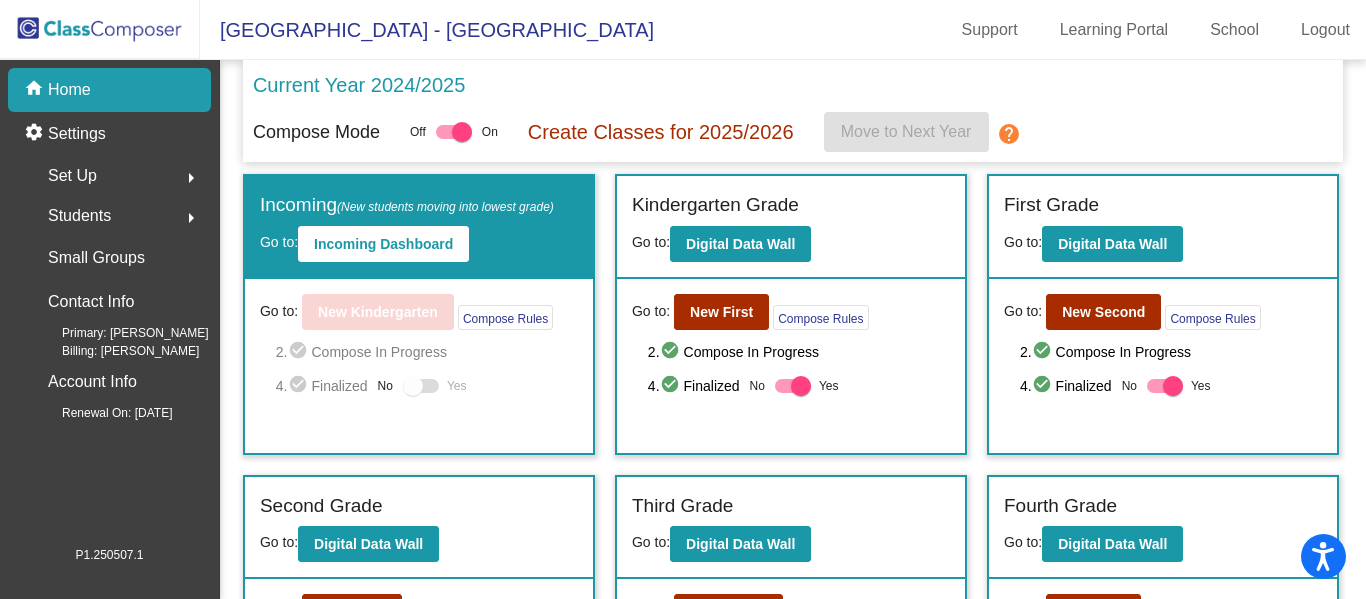 click on "help" 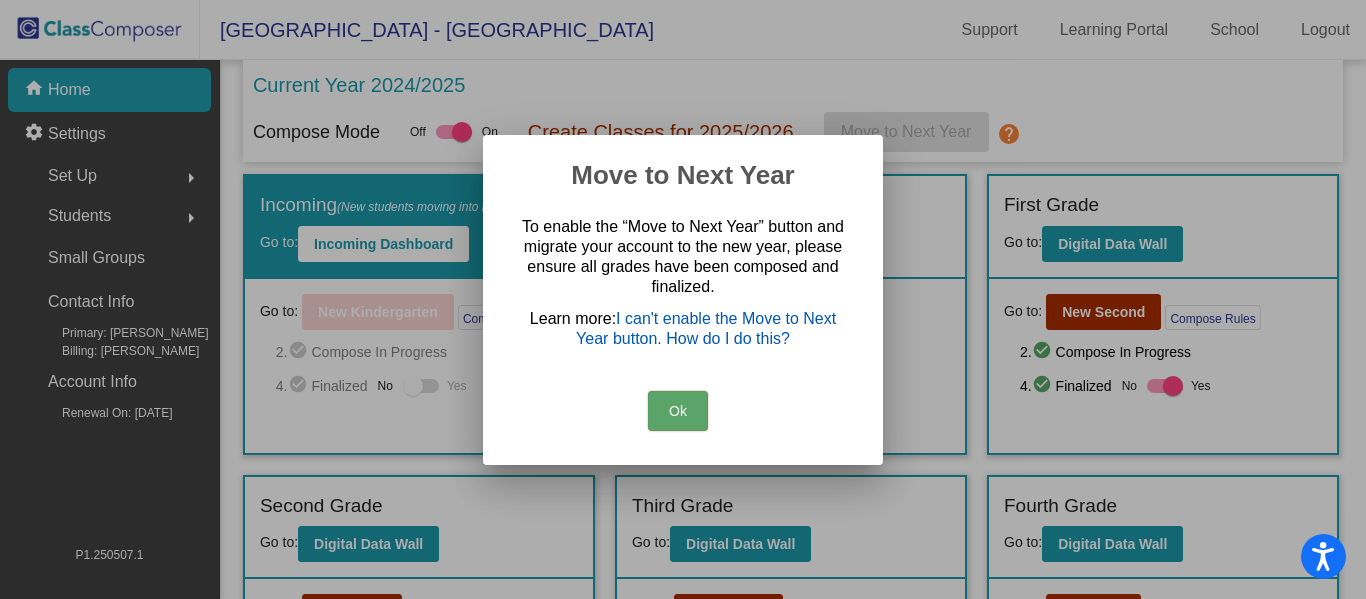 click on "I can't enable the Move to Next Year button. How do I do this?" at bounding box center (706, 328) 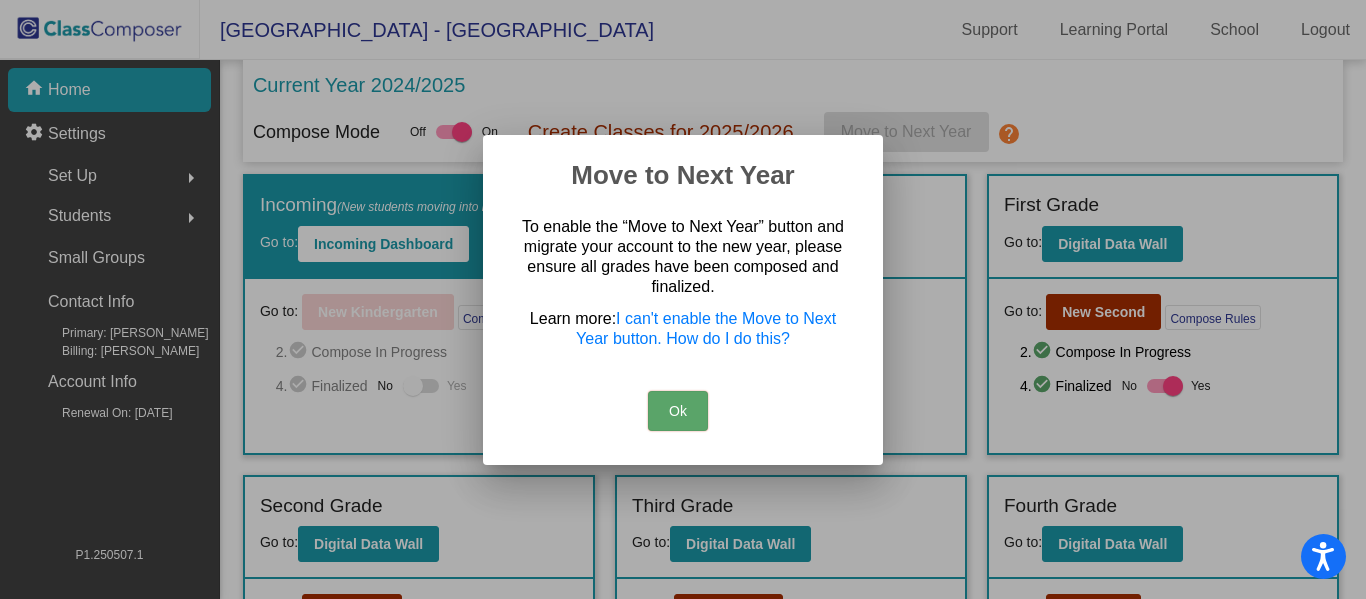 click on "Ok" at bounding box center (678, 411) 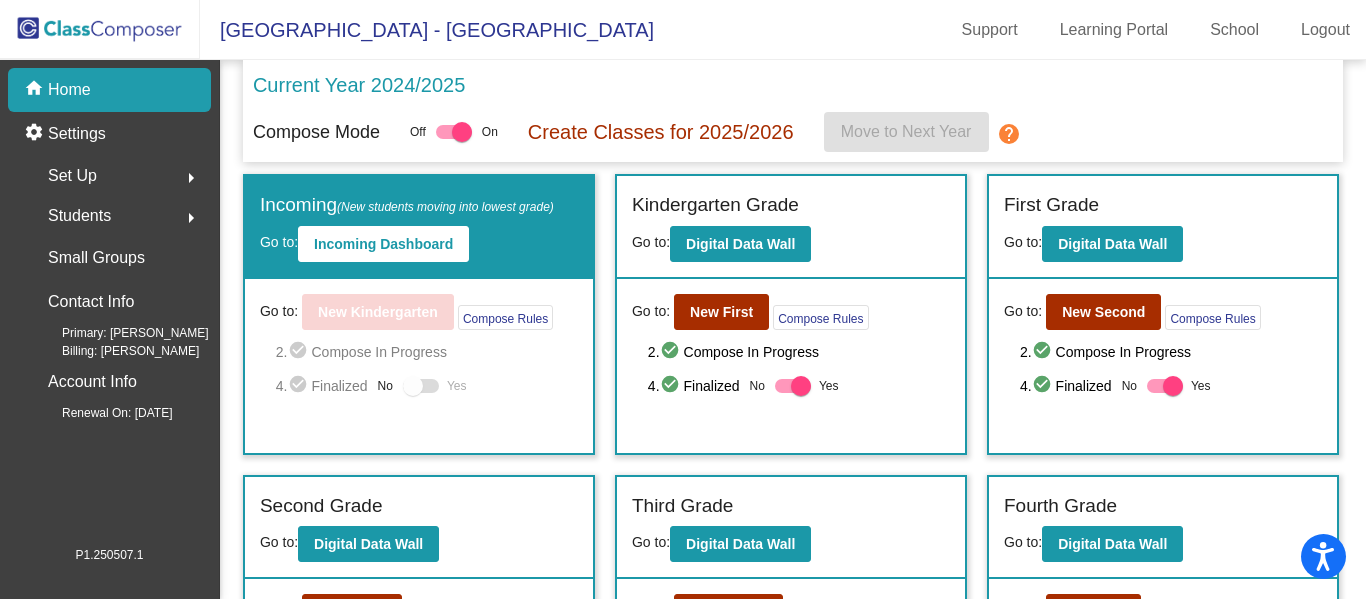 click at bounding box center [421, 386] 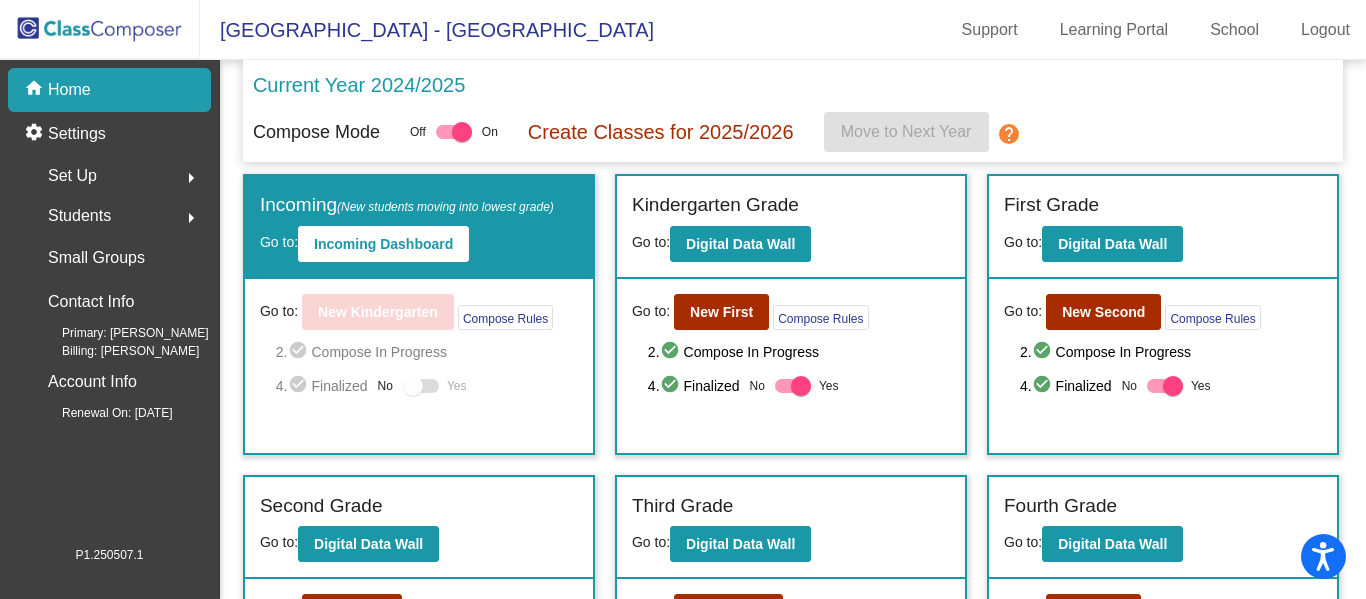 click at bounding box center [421, 386] 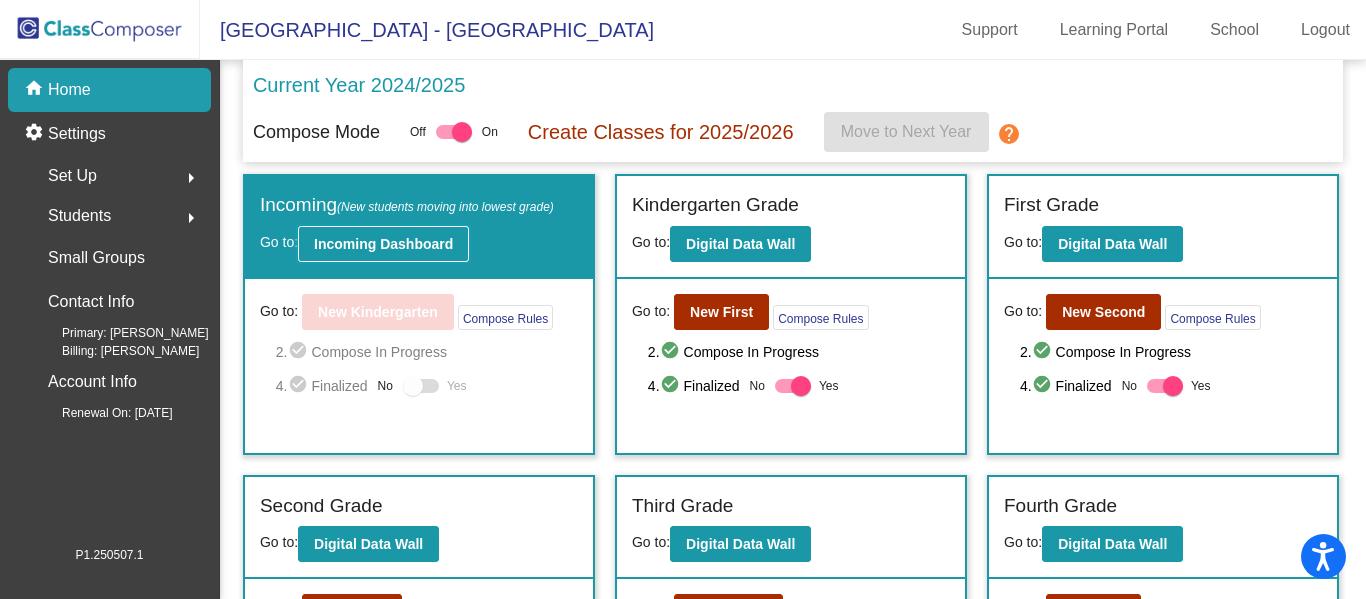 click on "Incoming Dashboard" 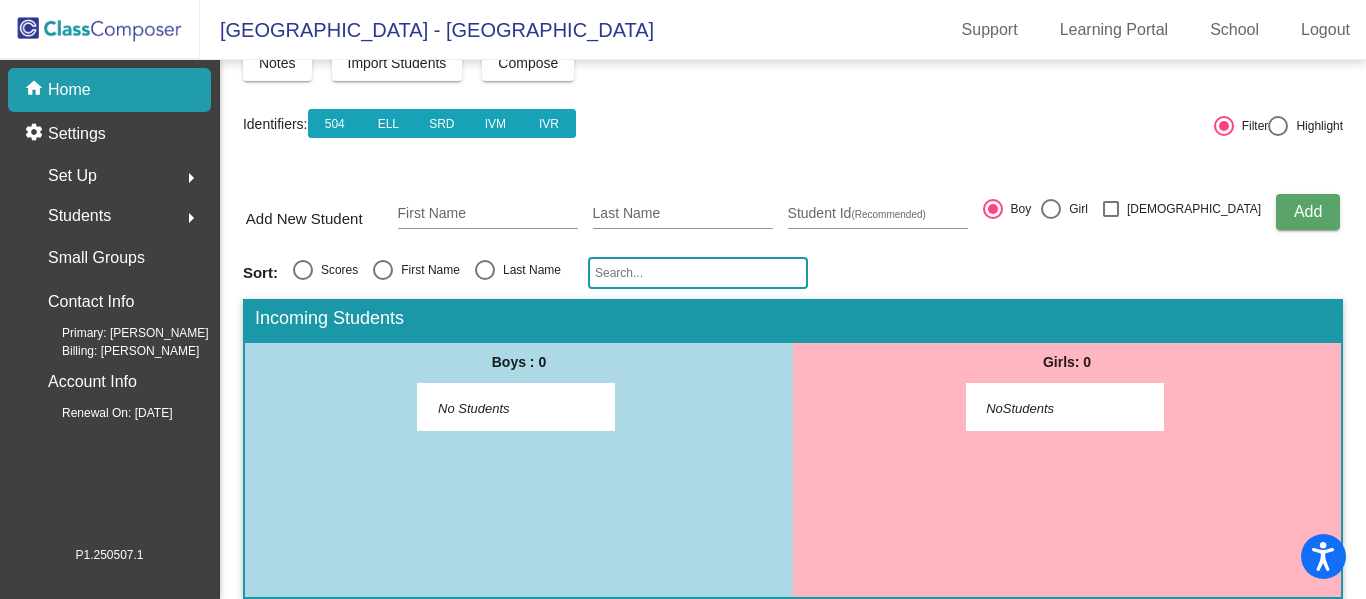 scroll, scrollTop: 0, scrollLeft: 0, axis: both 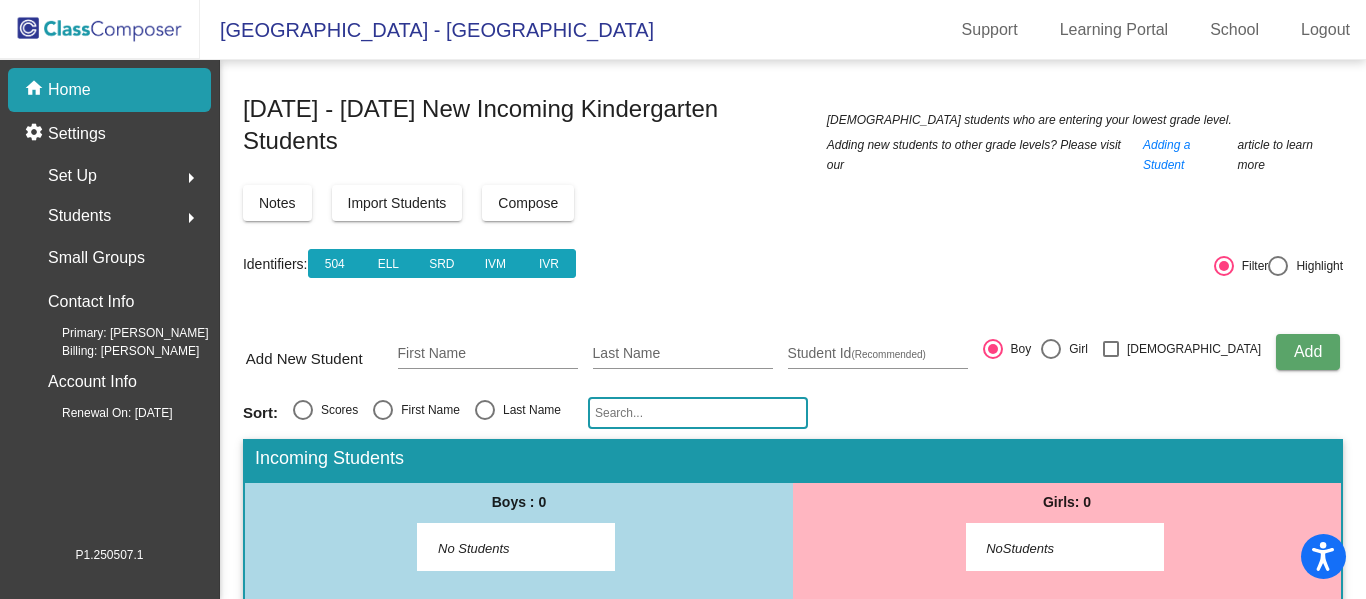 click on "home Home" 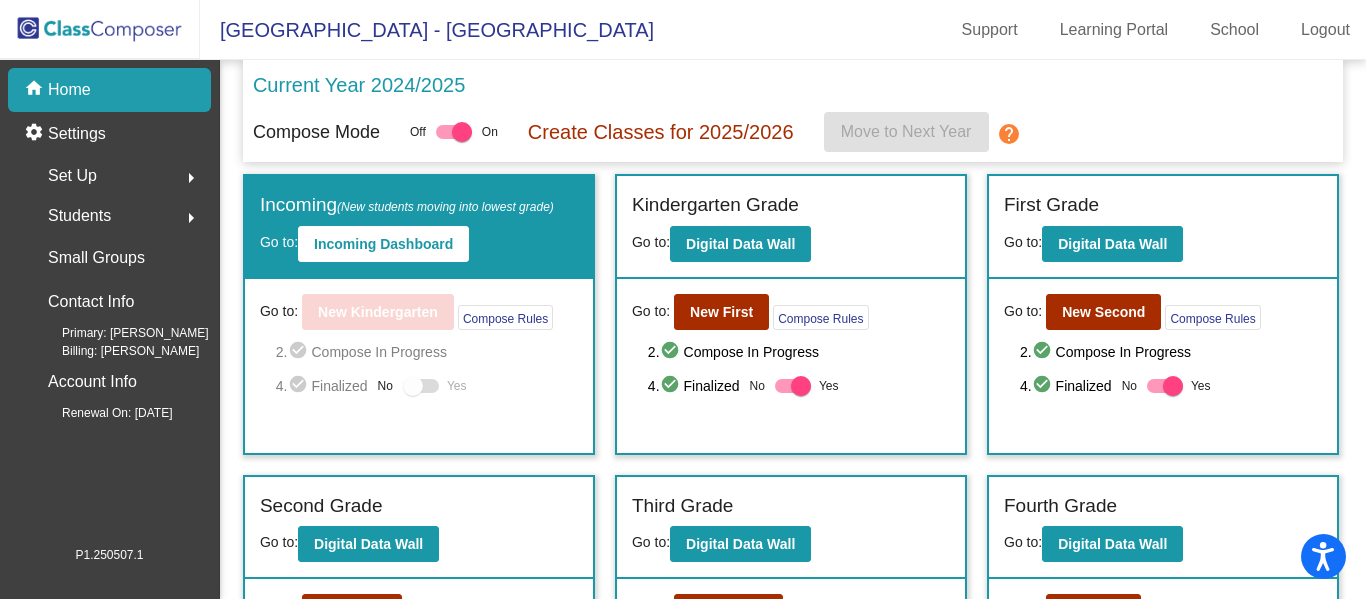 click at bounding box center [421, 386] 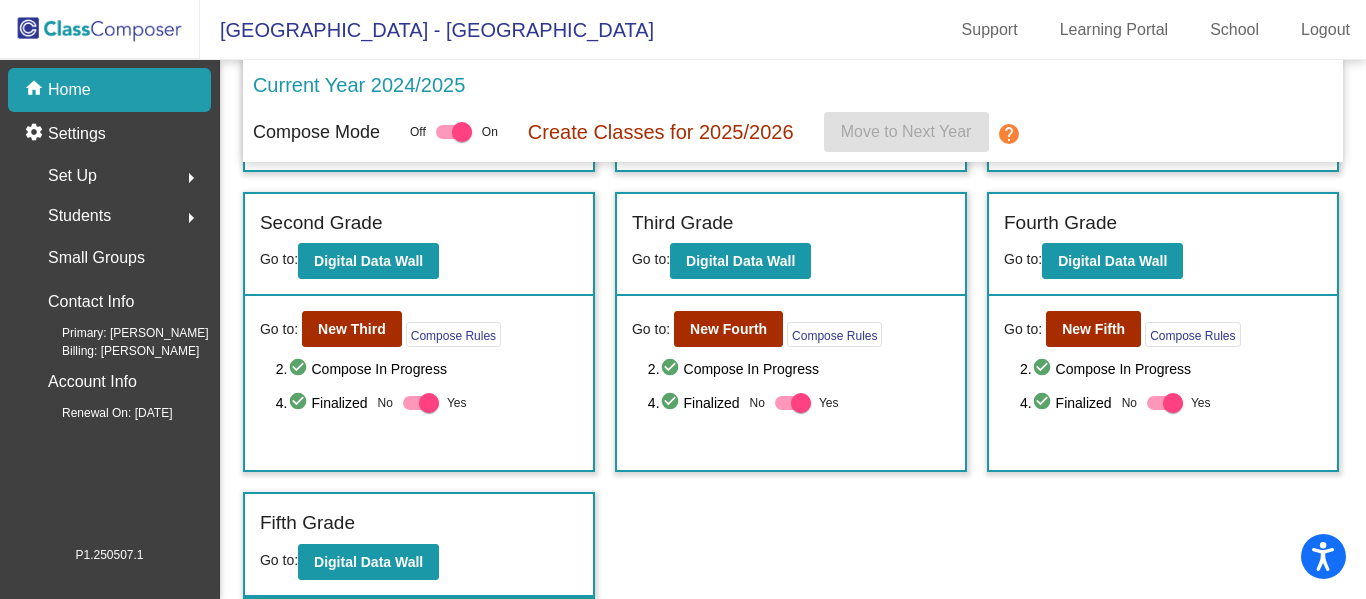 scroll, scrollTop: 0, scrollLeft: 0, axis: both 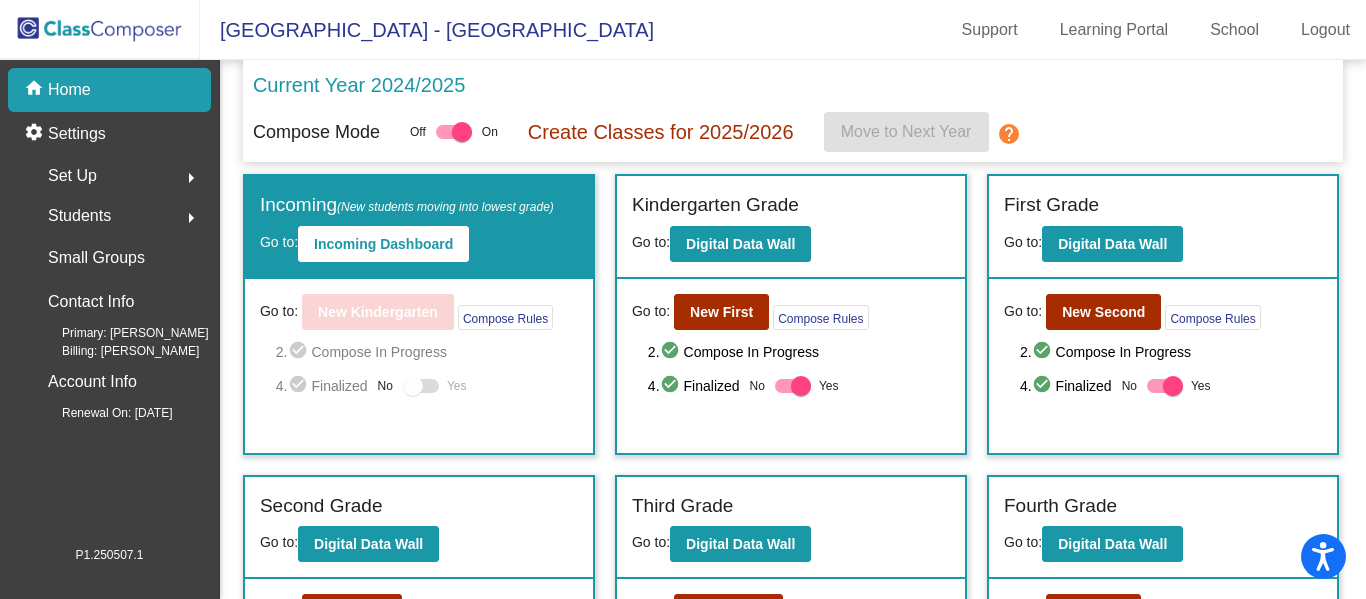 click on "help" 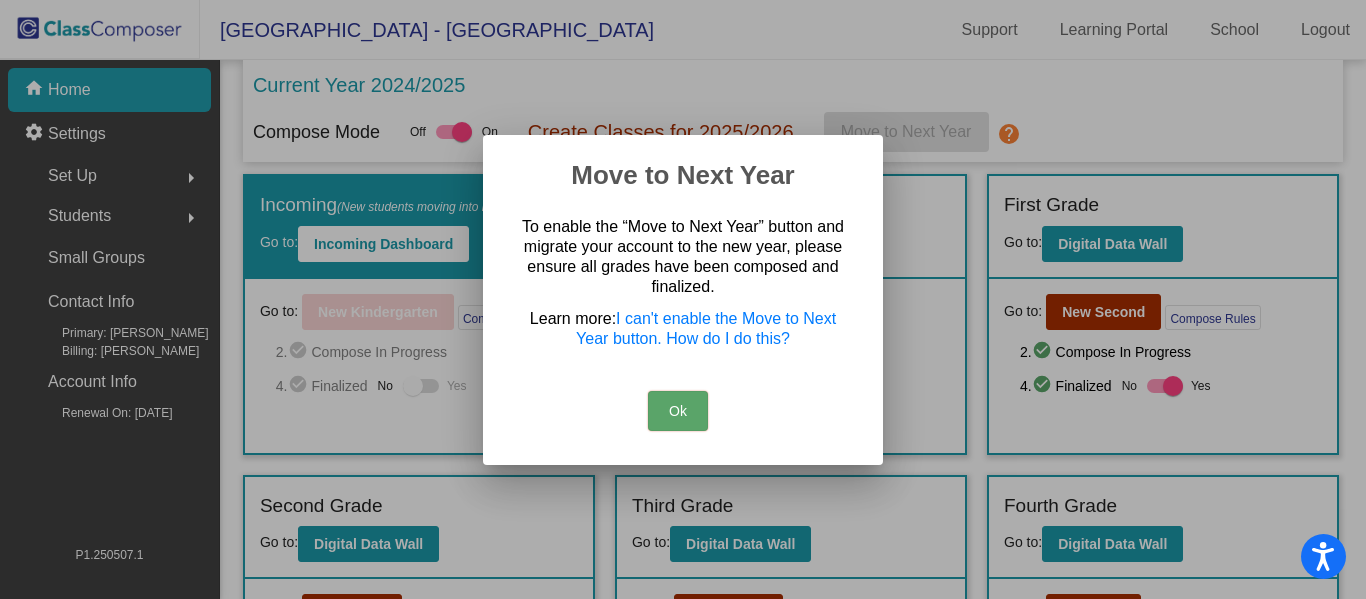 click on "Ok" at bounding box center [678, 411] 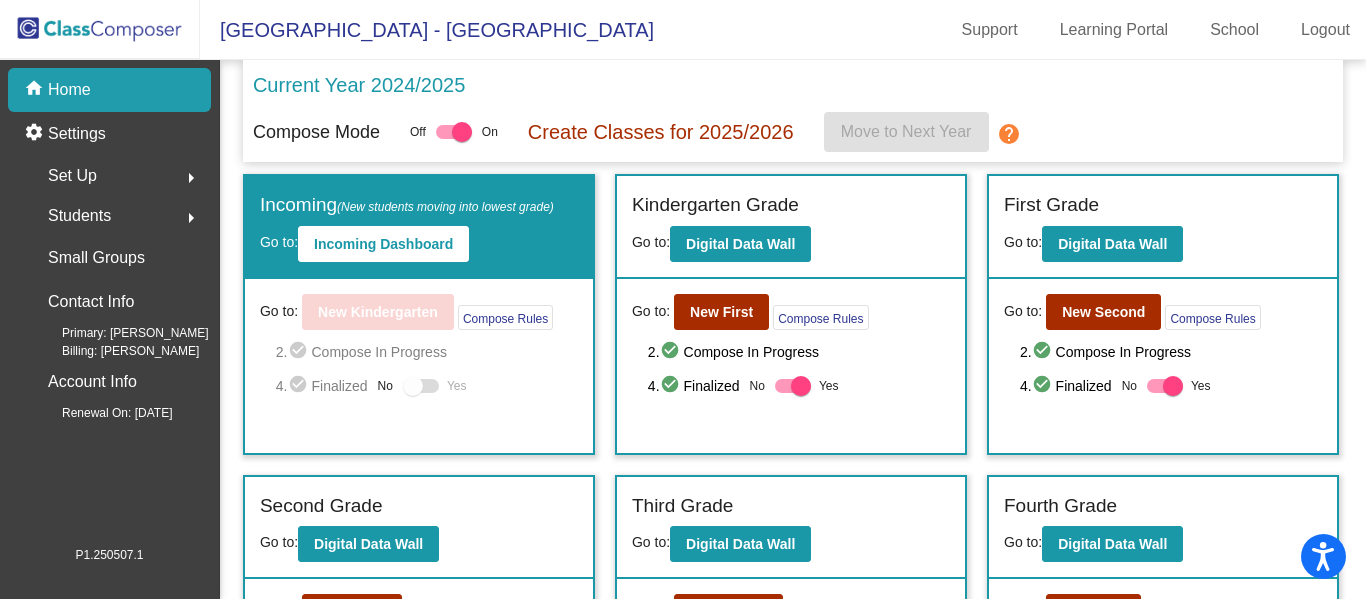 click on "help" 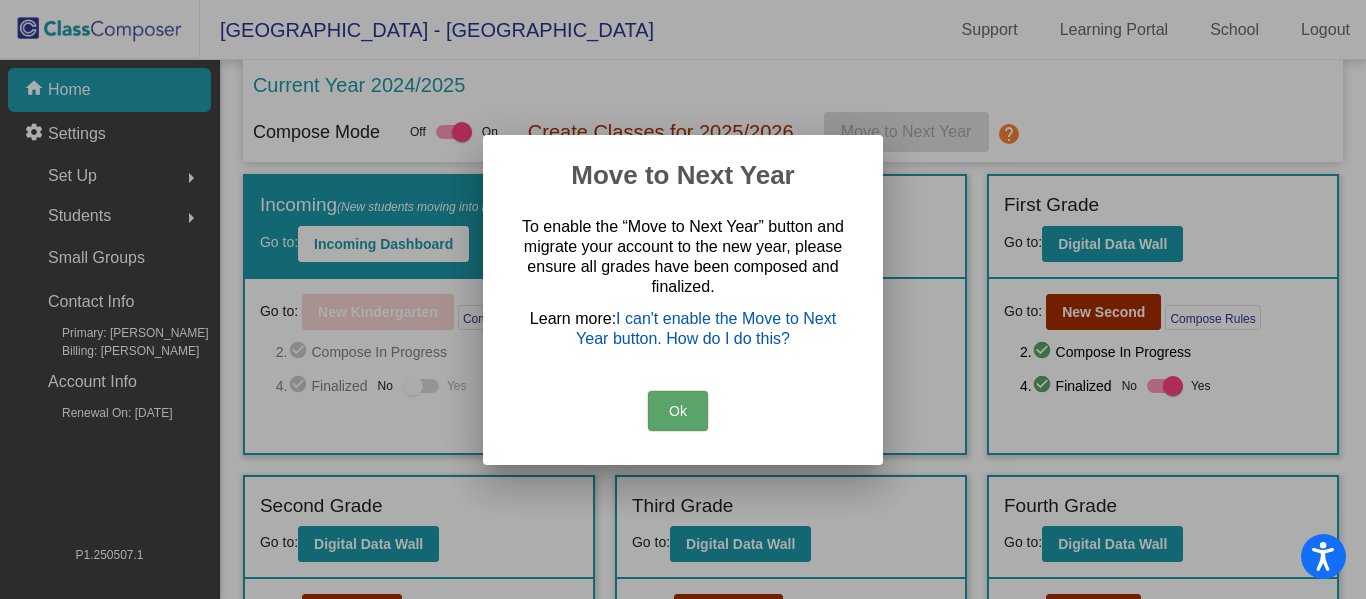 click on "I can't enable the Move to Next Year button. How do I do this?" at bounding box center [706, 328] 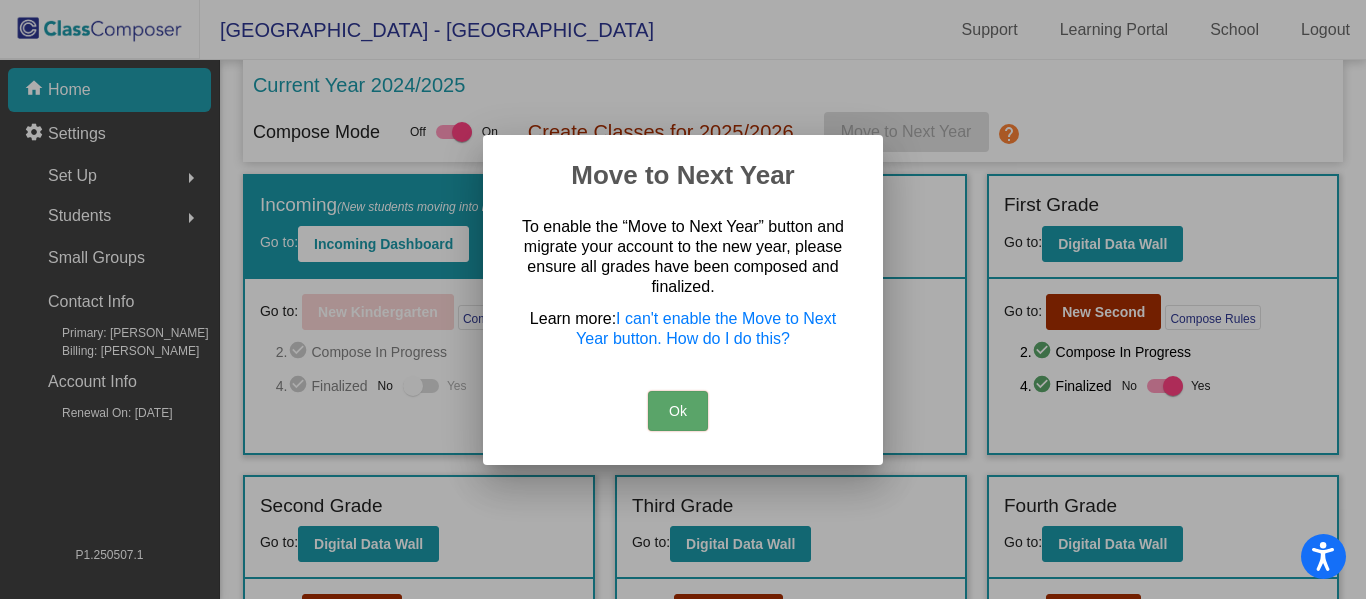 click on "Ok" at bounding box center (678, 411) 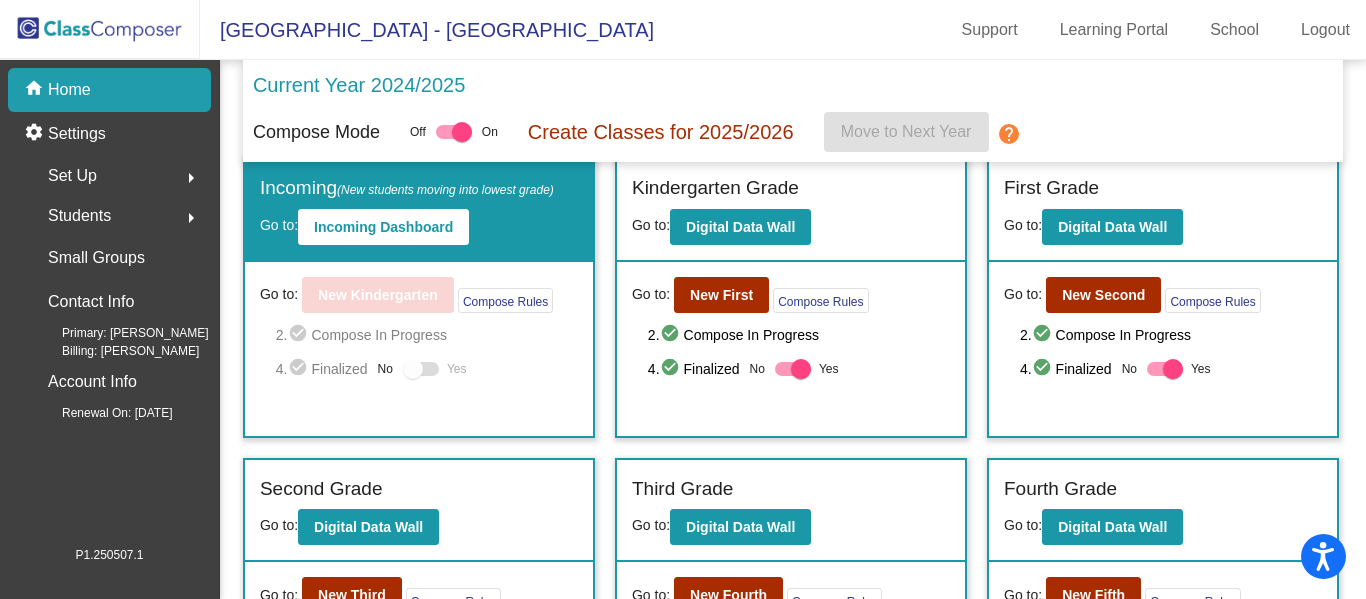 scroll, scrollTop: 0, scrollLeft: 0, axis: both 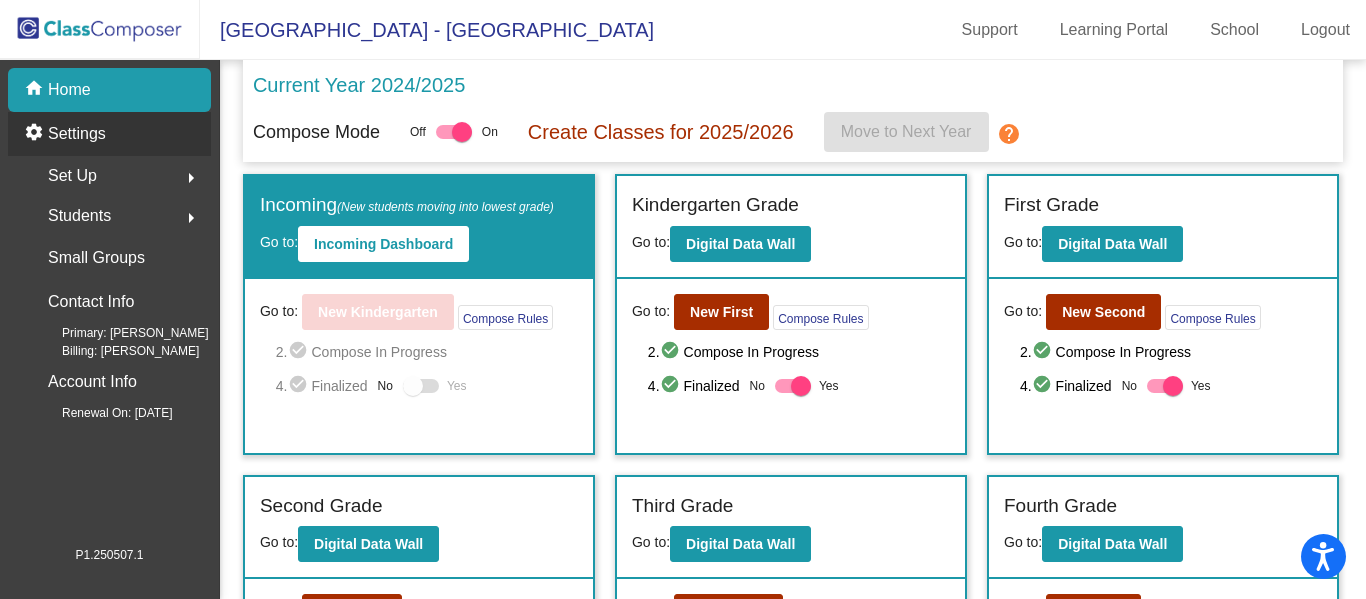 click on "settings Settings" 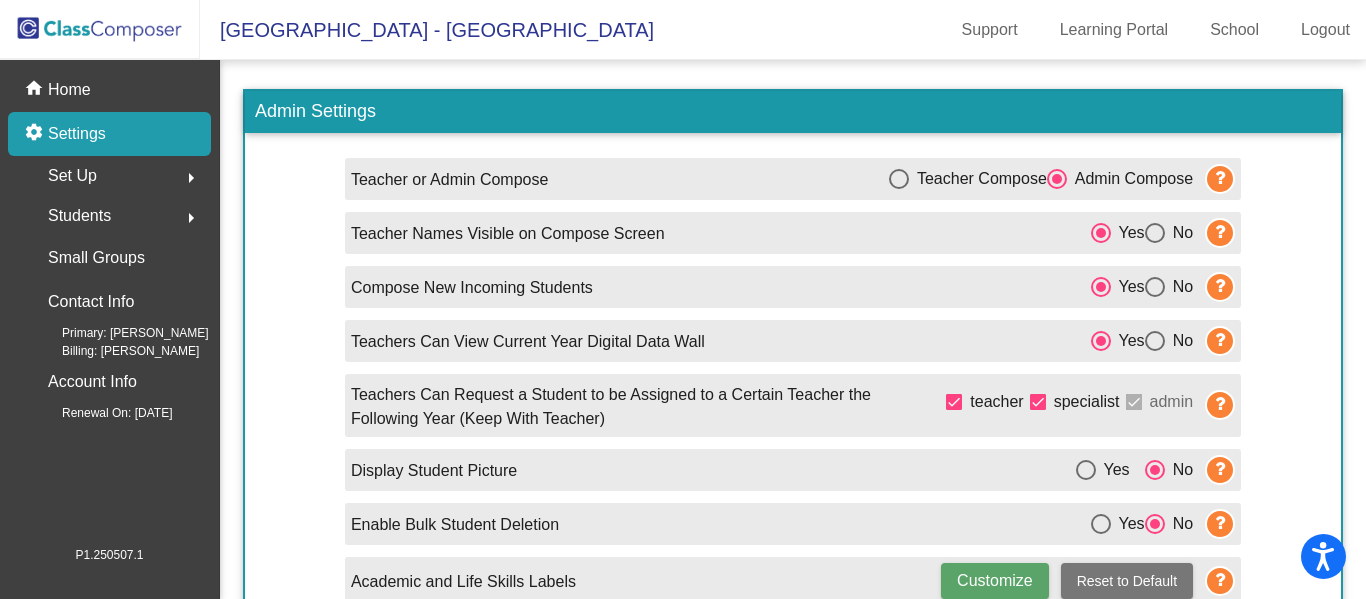 scroll, scrollTop: 0, scrollLeft: 0, axis: both 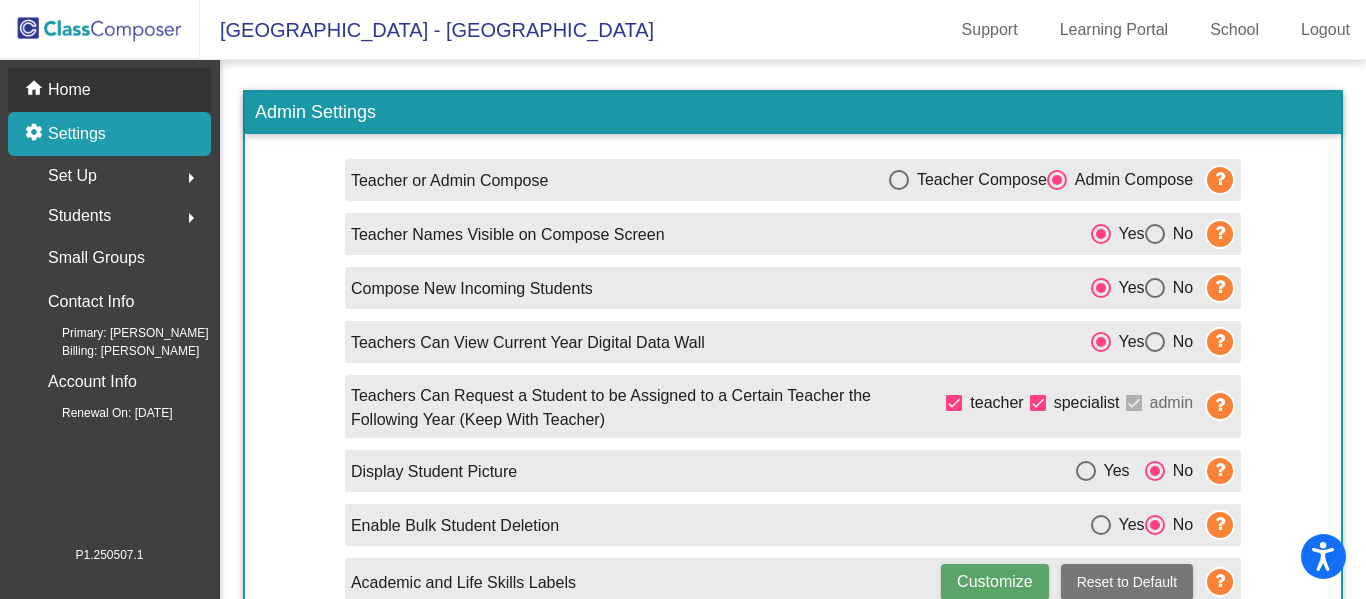 click on "home Home" 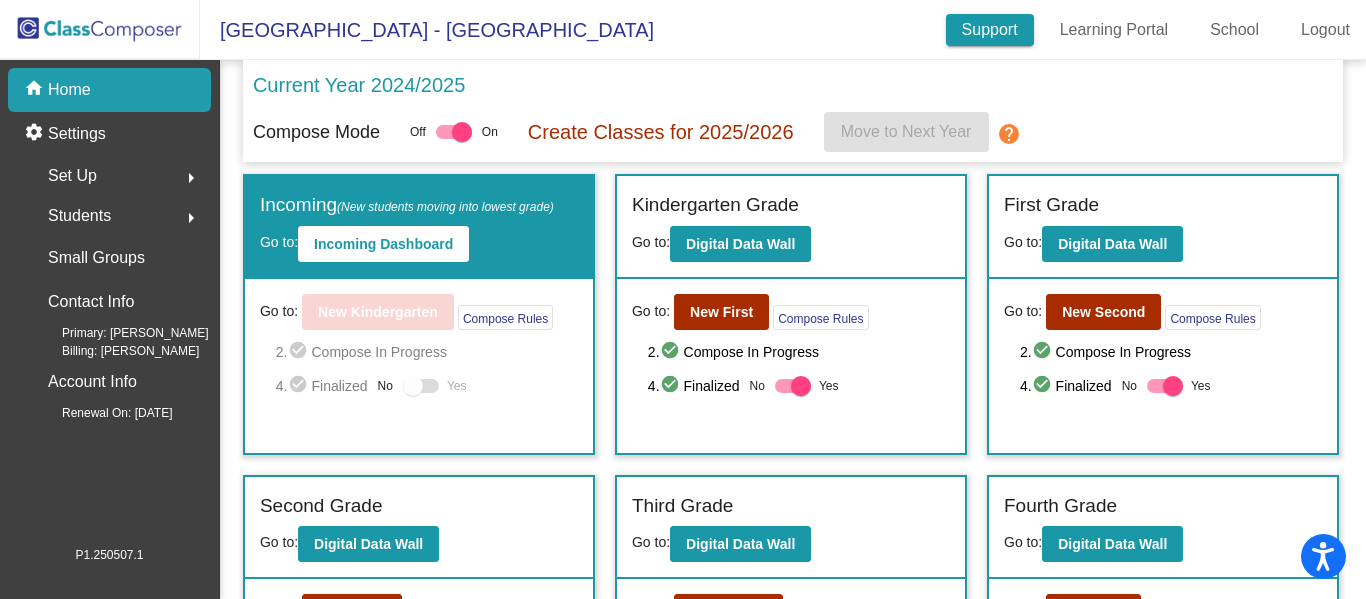 click on "Support" 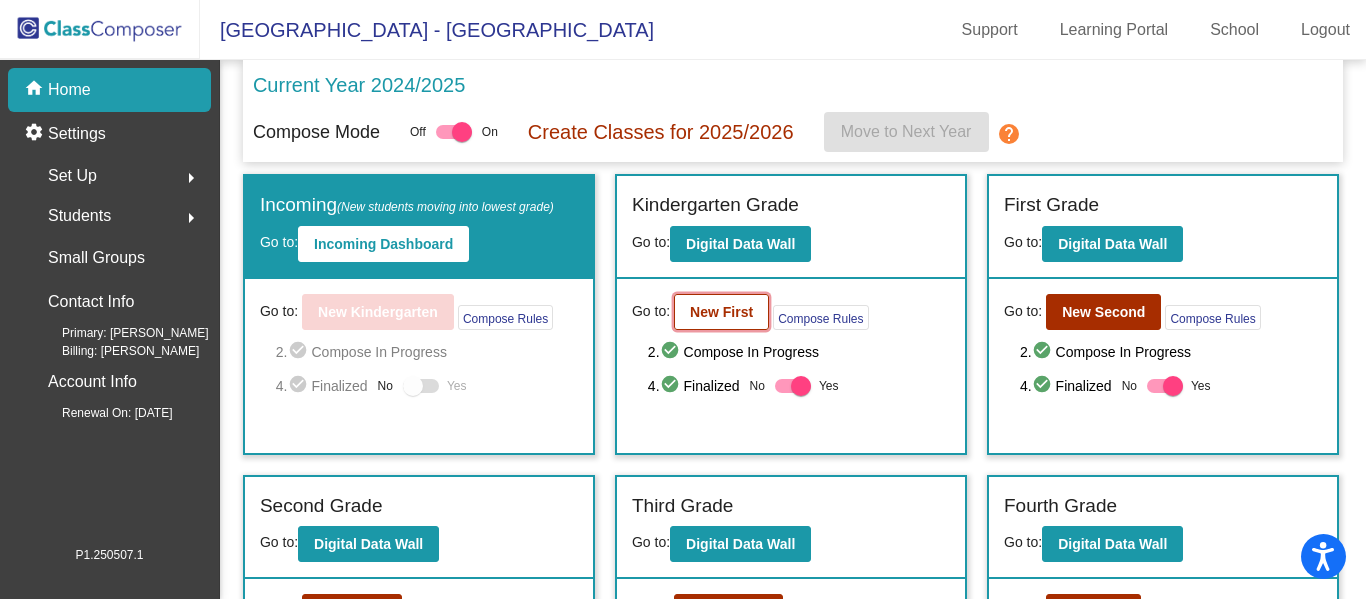 click on "New First" 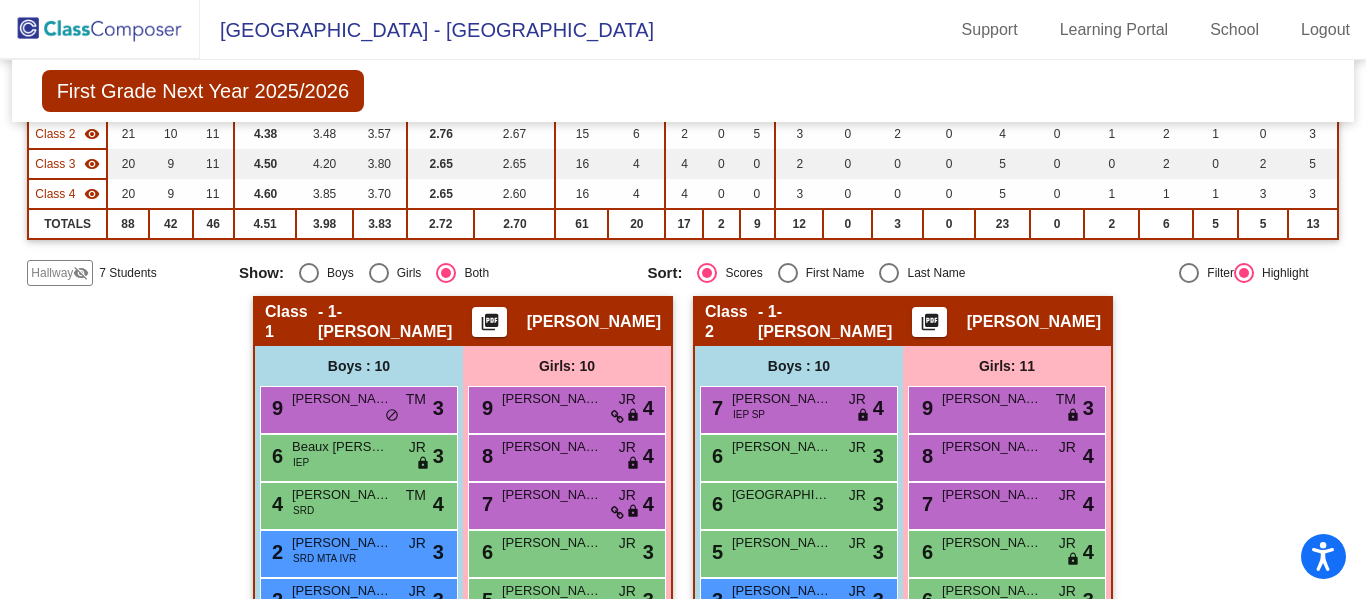 scroll, scrollTop: 0, scrollLeft: 0, axis: both 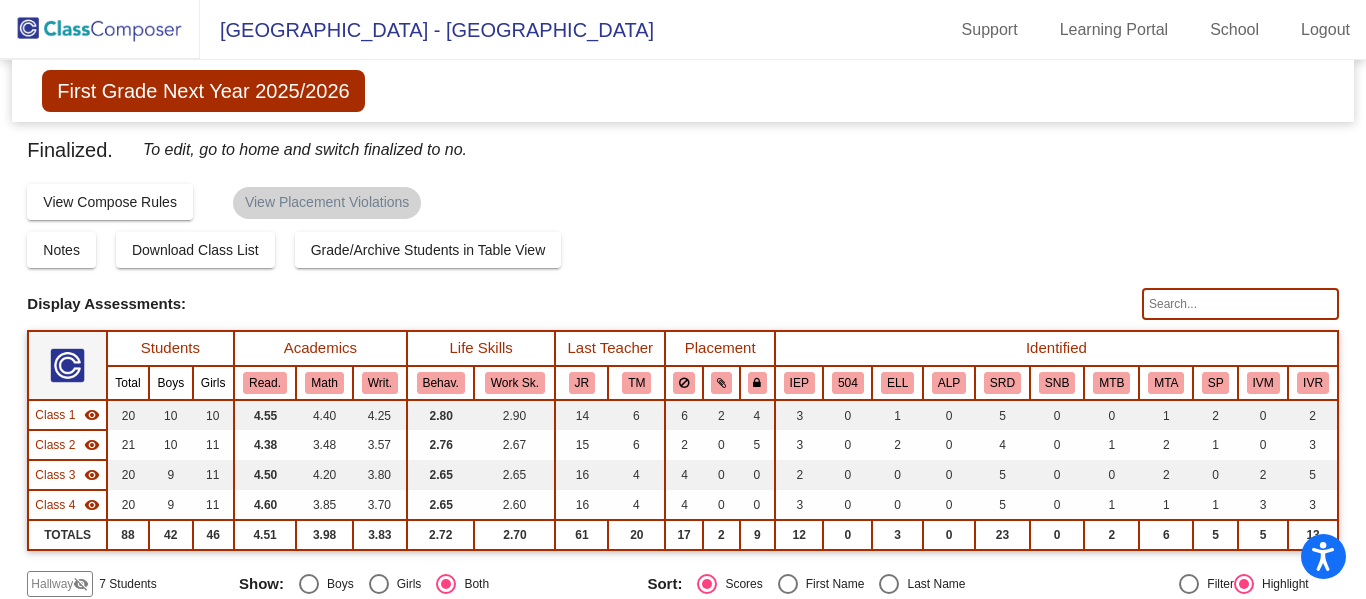 click 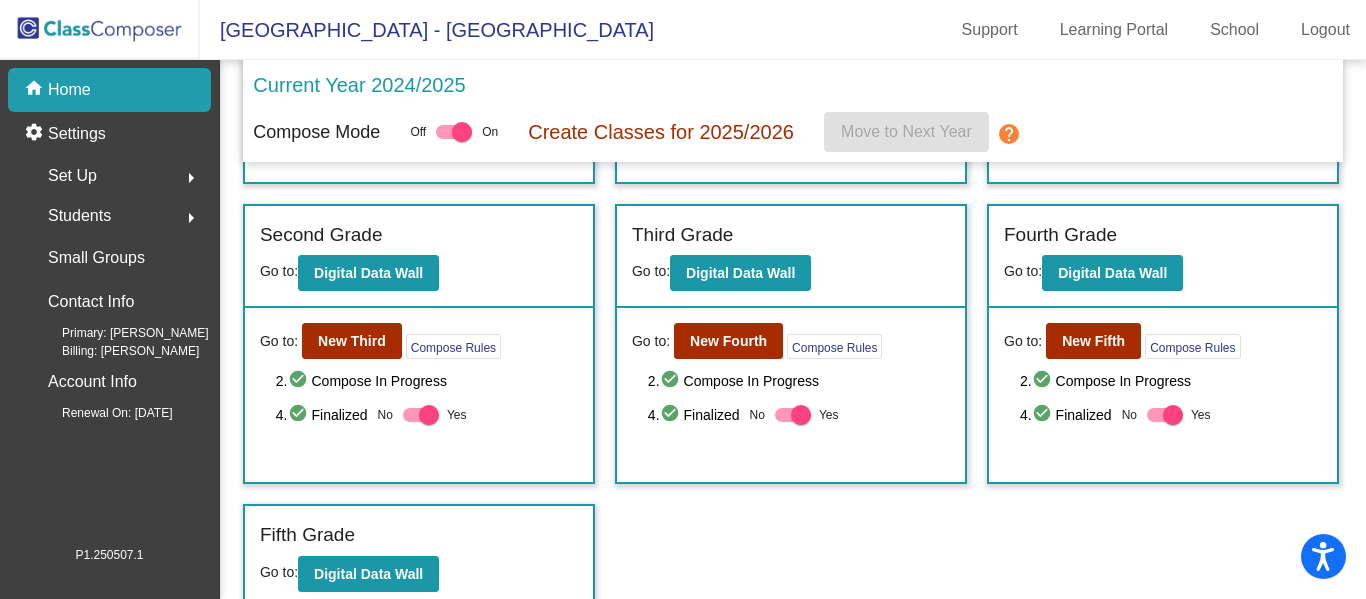 scroll, scrollTop: 283, scrollLeft: 0, axis: vertical 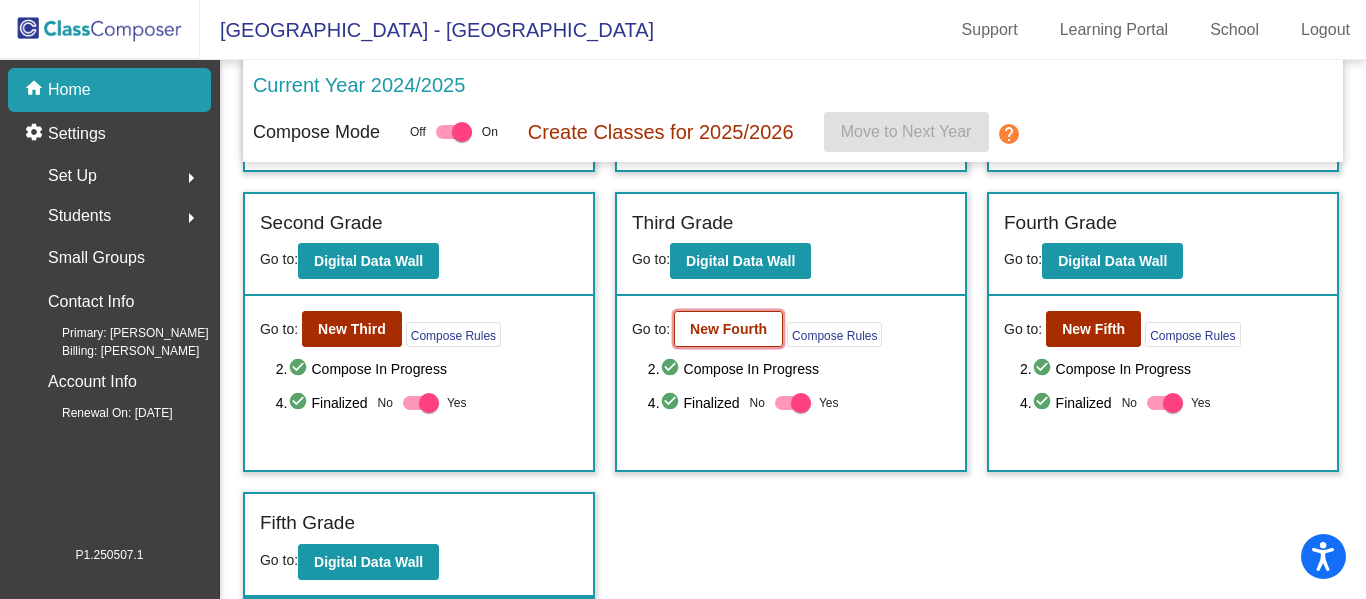 click on "New Fourth" 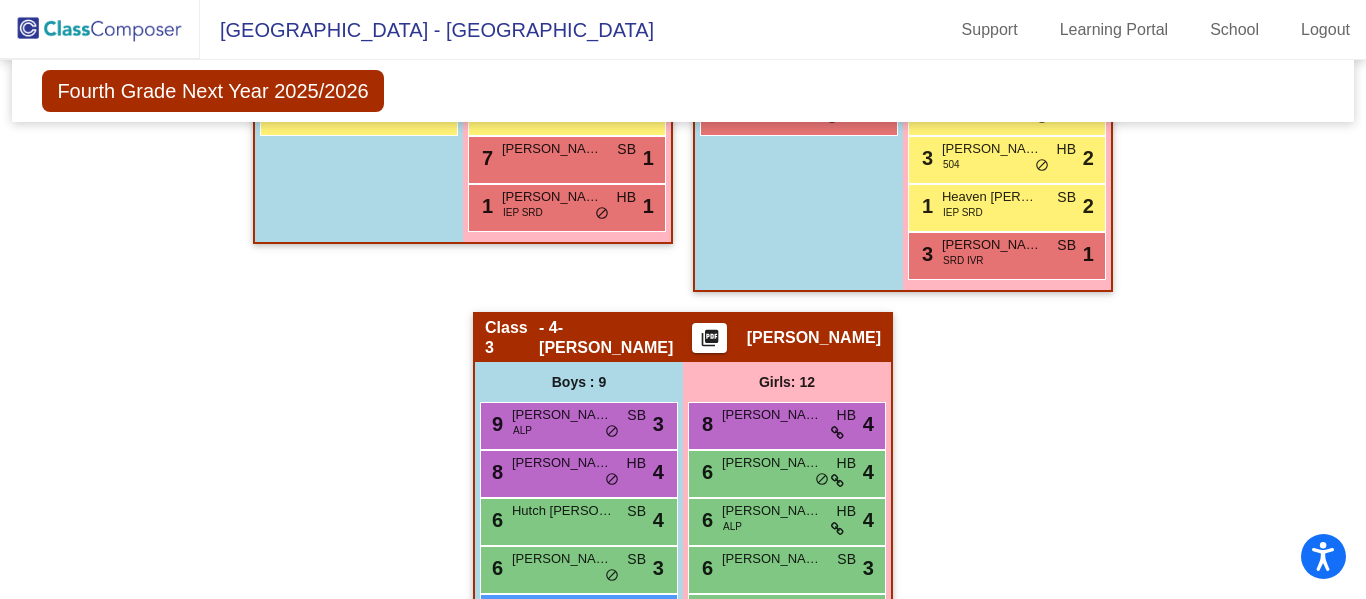 scroll, scrollTop: 962, scrollLeft: 0, axis: vertical 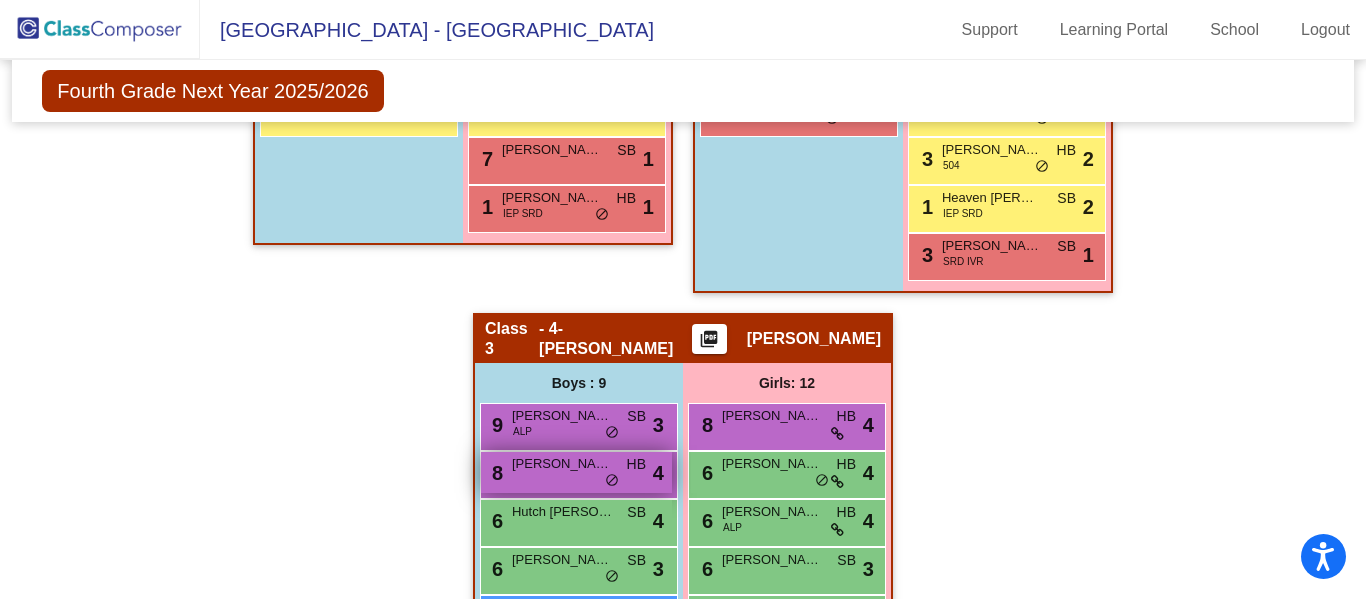 click on "[PERSON_NAME]" at bounding box center [562, 464] 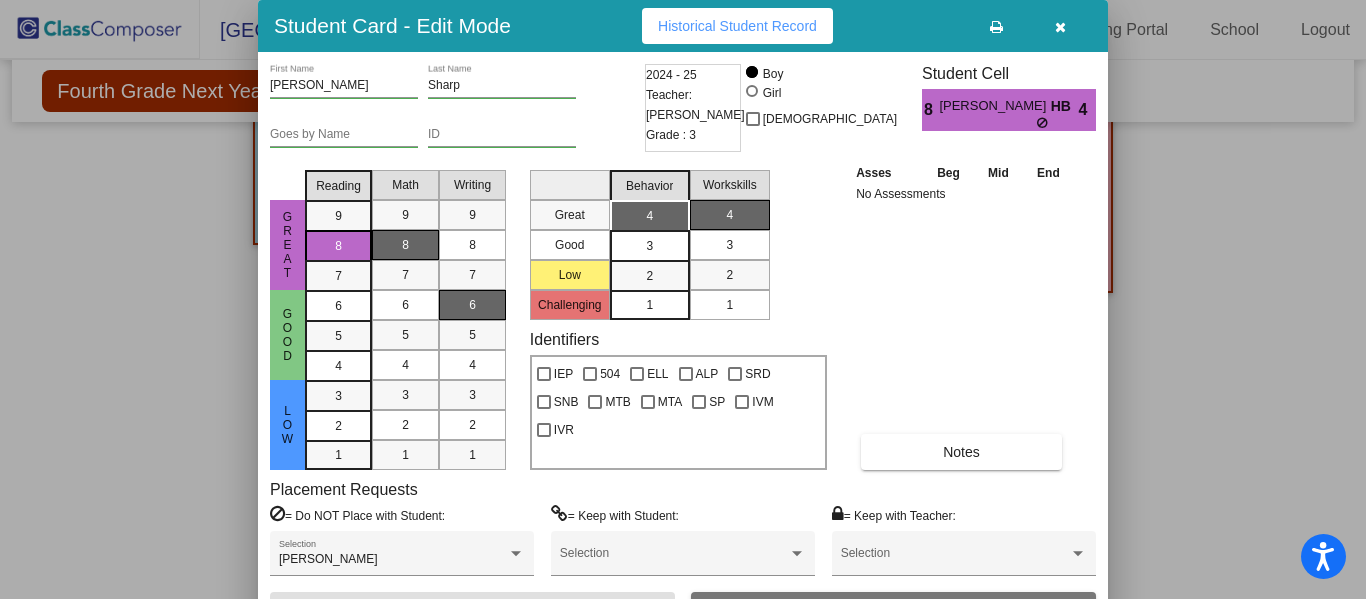 click at bounding box center (1060, 27) 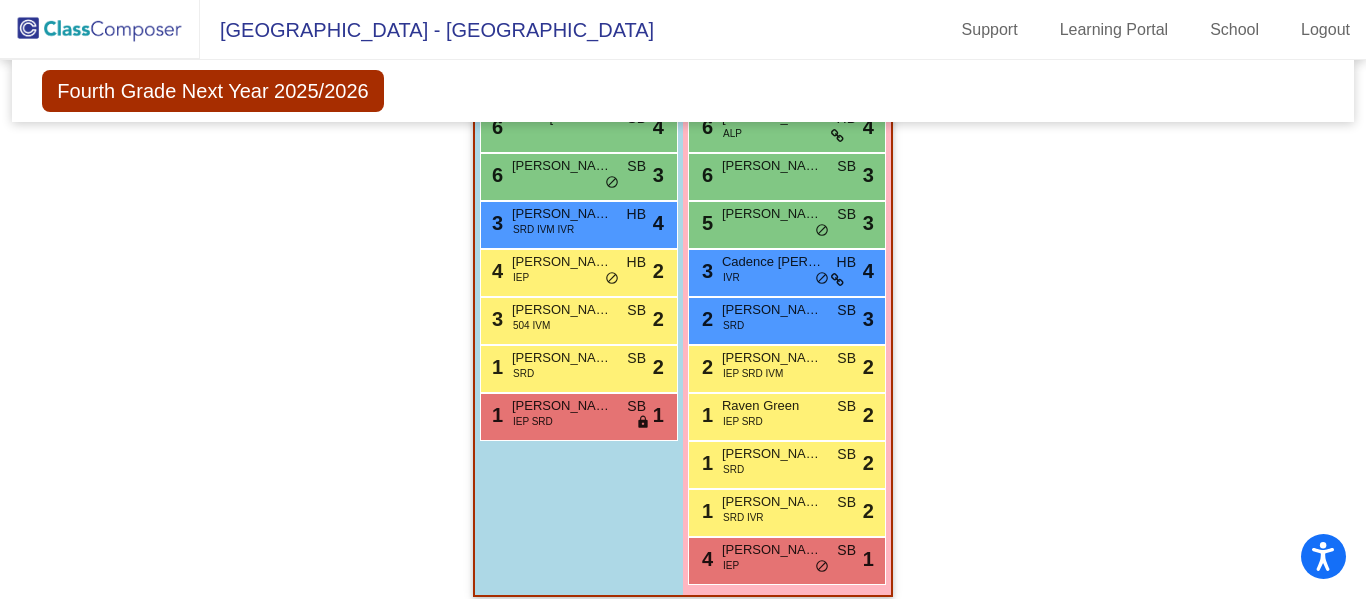 scroll, scrollTop: 1360, scrollLeft: 0, axis: vertical 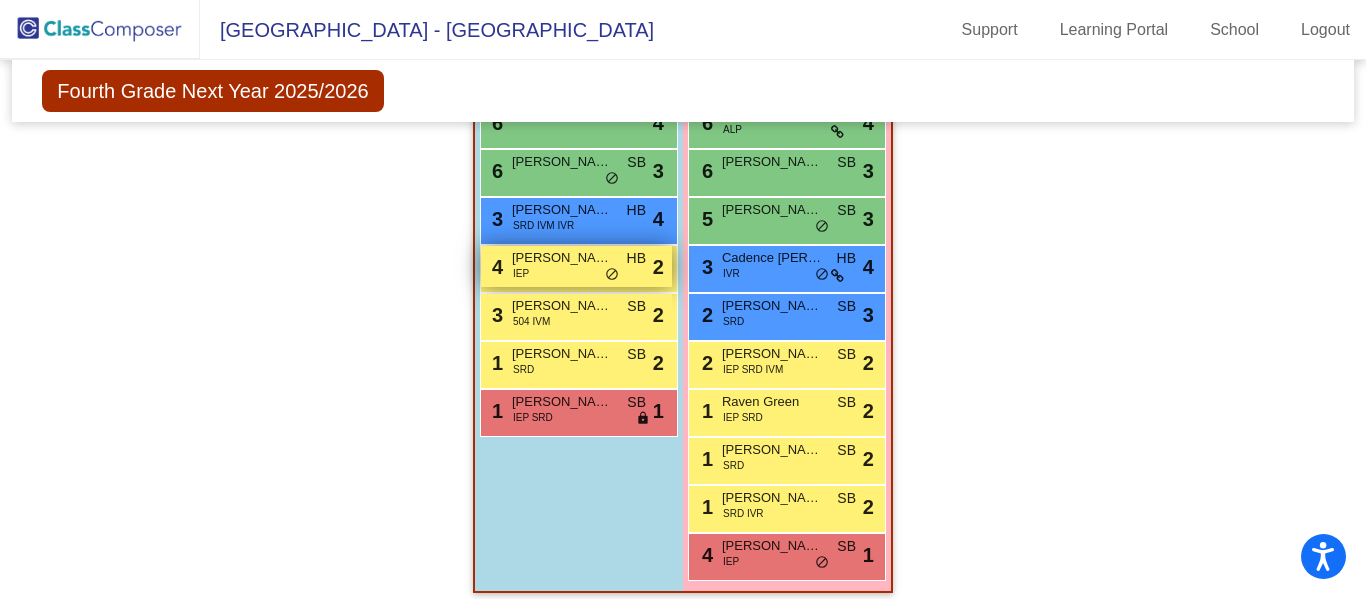 click on "4 [PERSON_NAME] IEP HB lock do_not_disturb_alt 2" at bounding box center [576, 266] 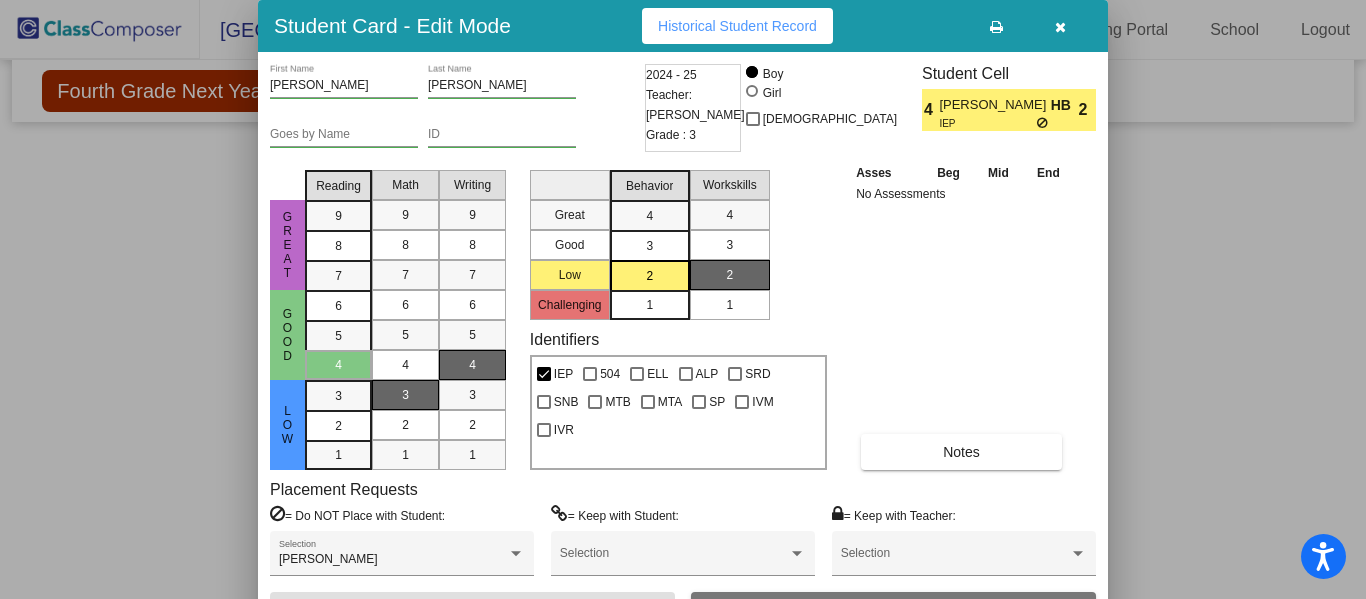 click at bounding box center (1060, 26) 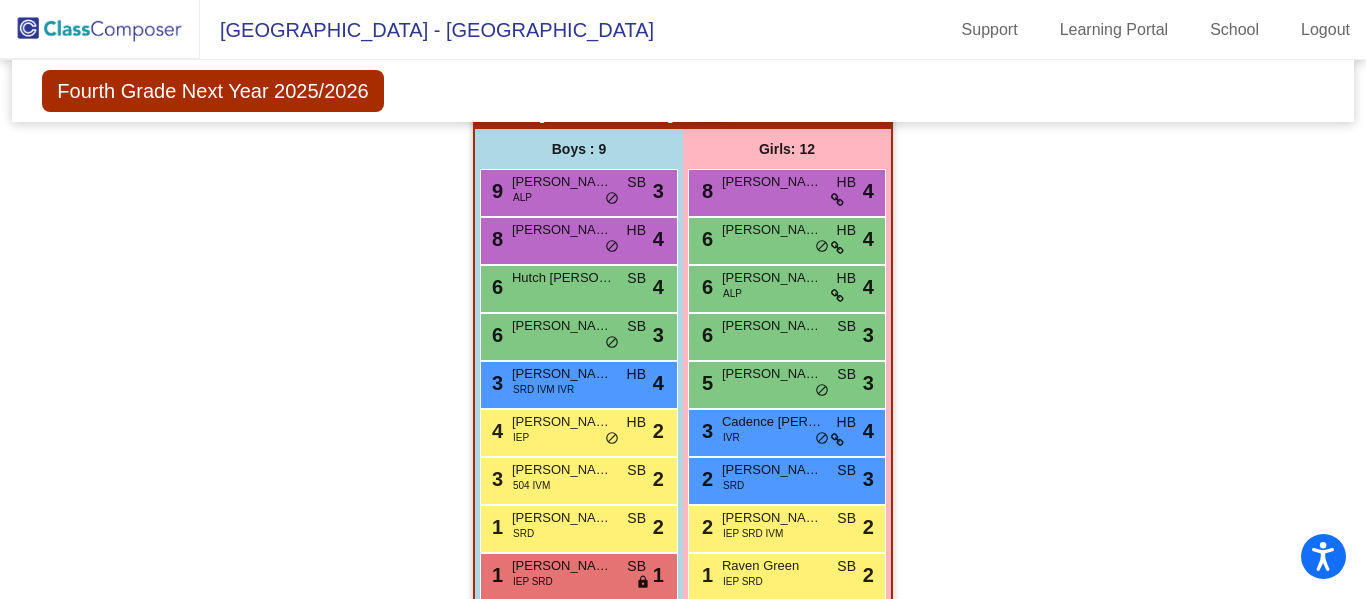 scroll, scrollTop: 1189, scrollLeft: 0, axis: vertical 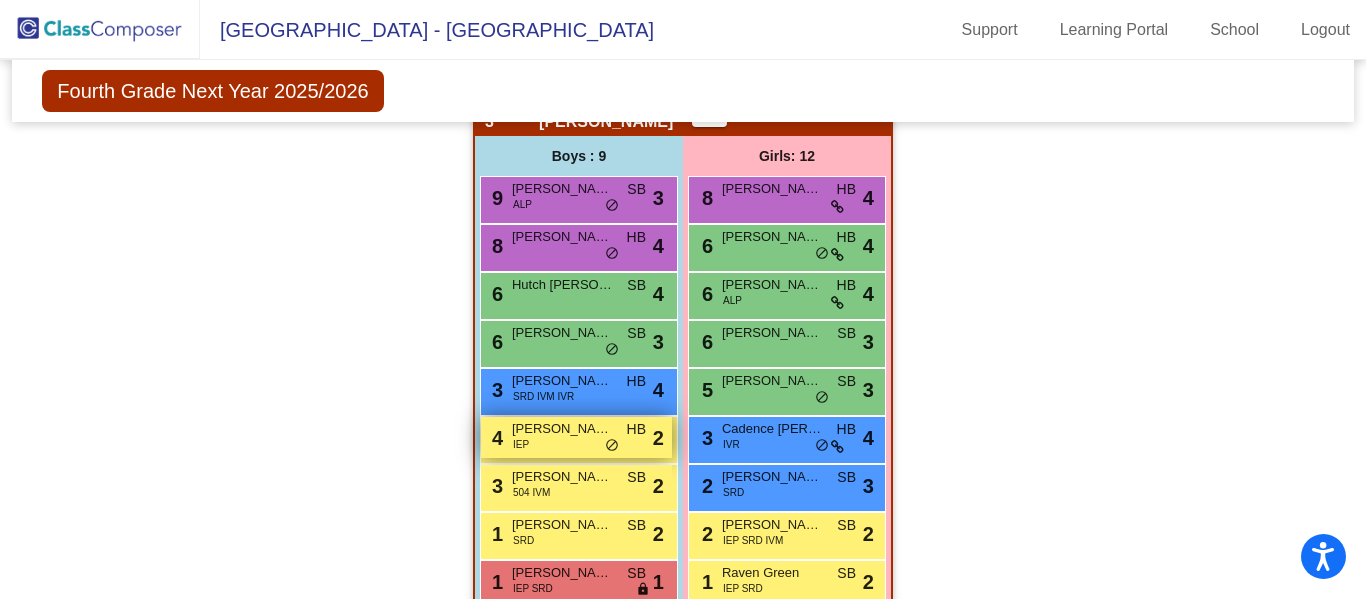 click on "4 [PERSON_NAME] IEP HB lock do_not_disturb_alt 2" at bounding box center (576, 437) 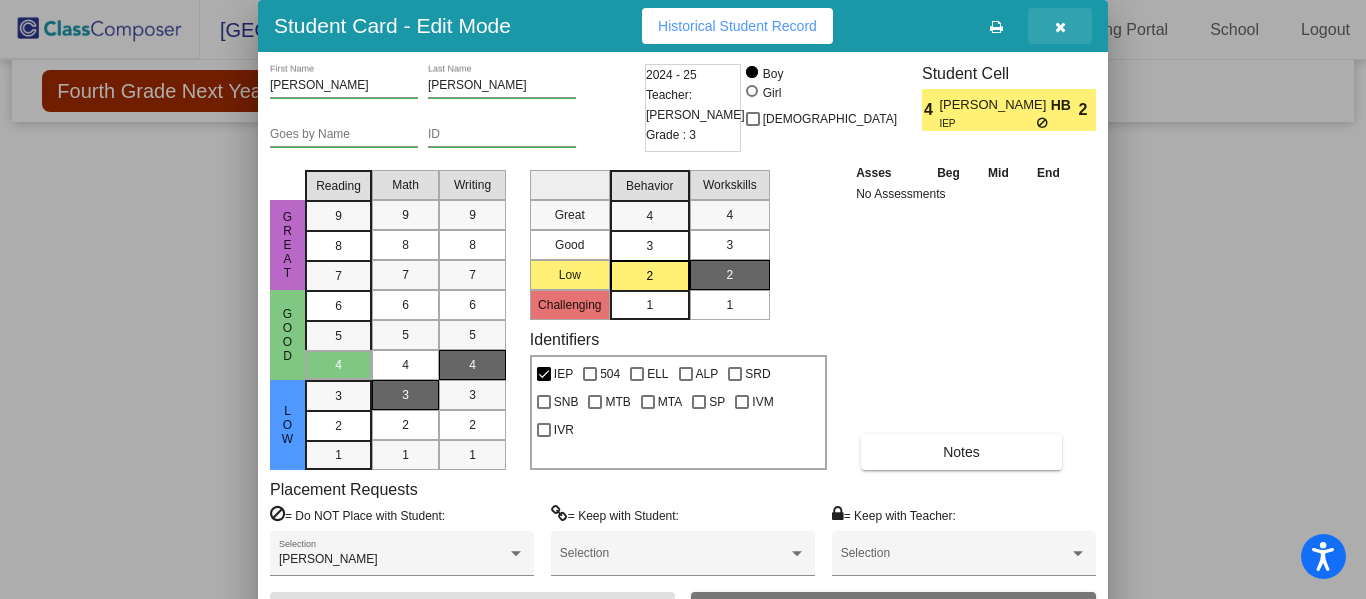 click at bounding box center [1060, 27] 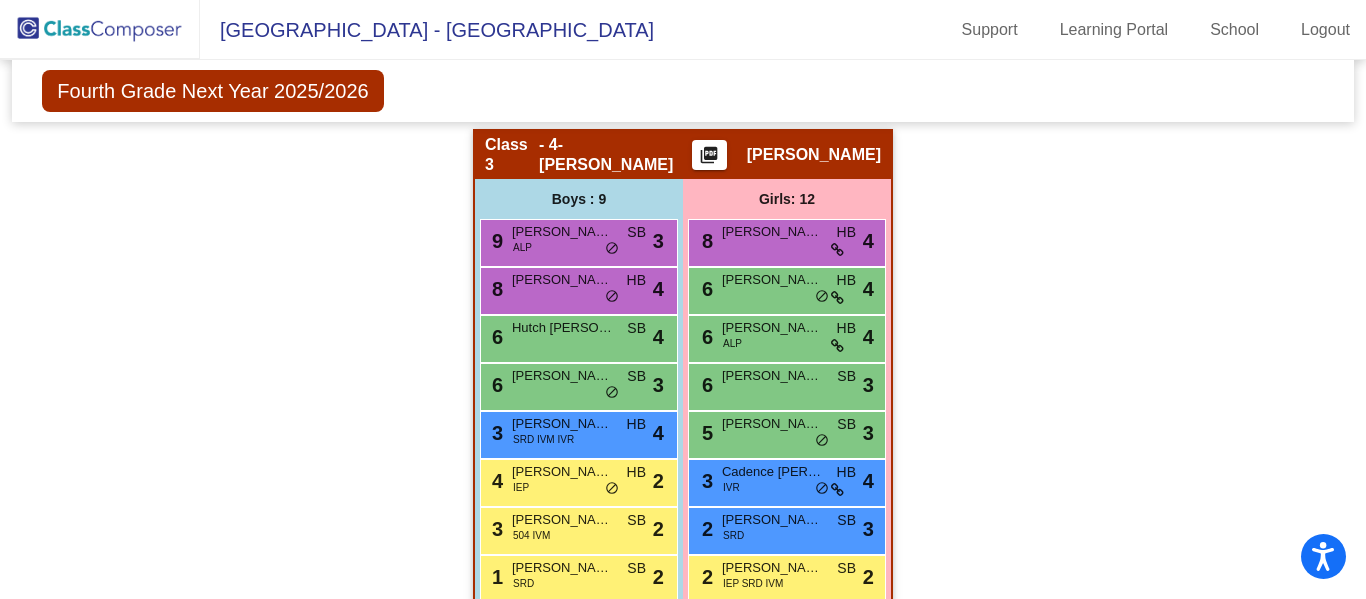 scroll, scrollTop: 1142, scrollLeft: 0, axis: vertical 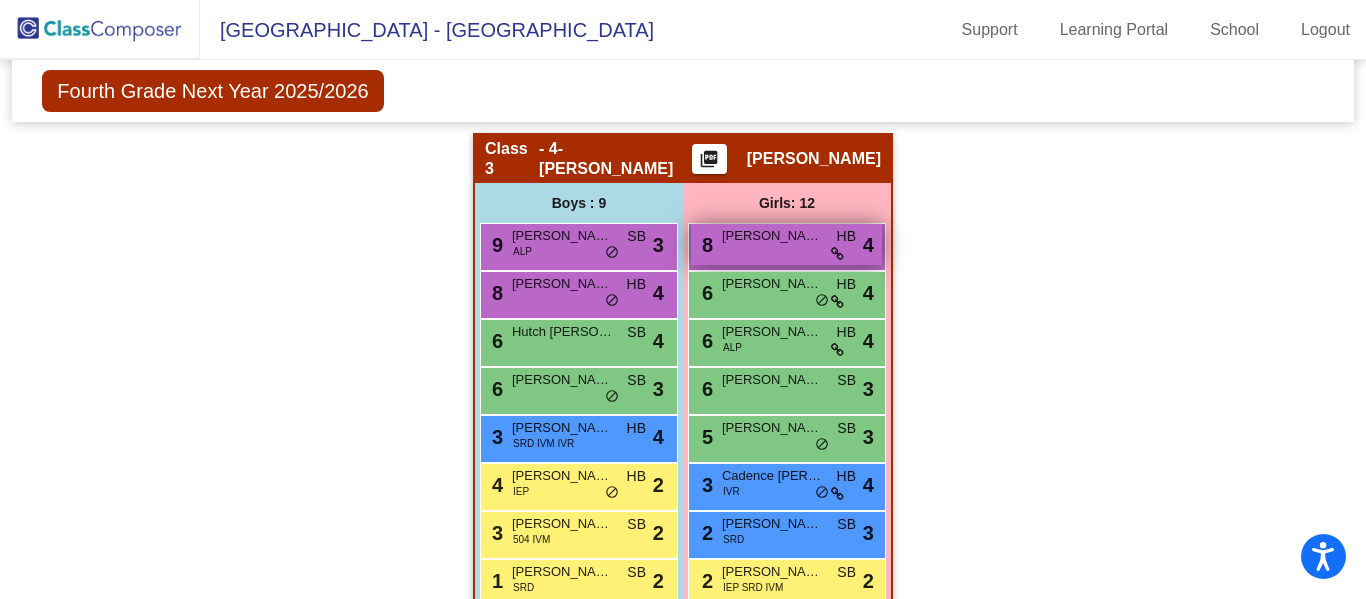 click on "8 [PERSON_NAME] HB lock do_not_disturb_alt 4" at bounding box center [786, 244] 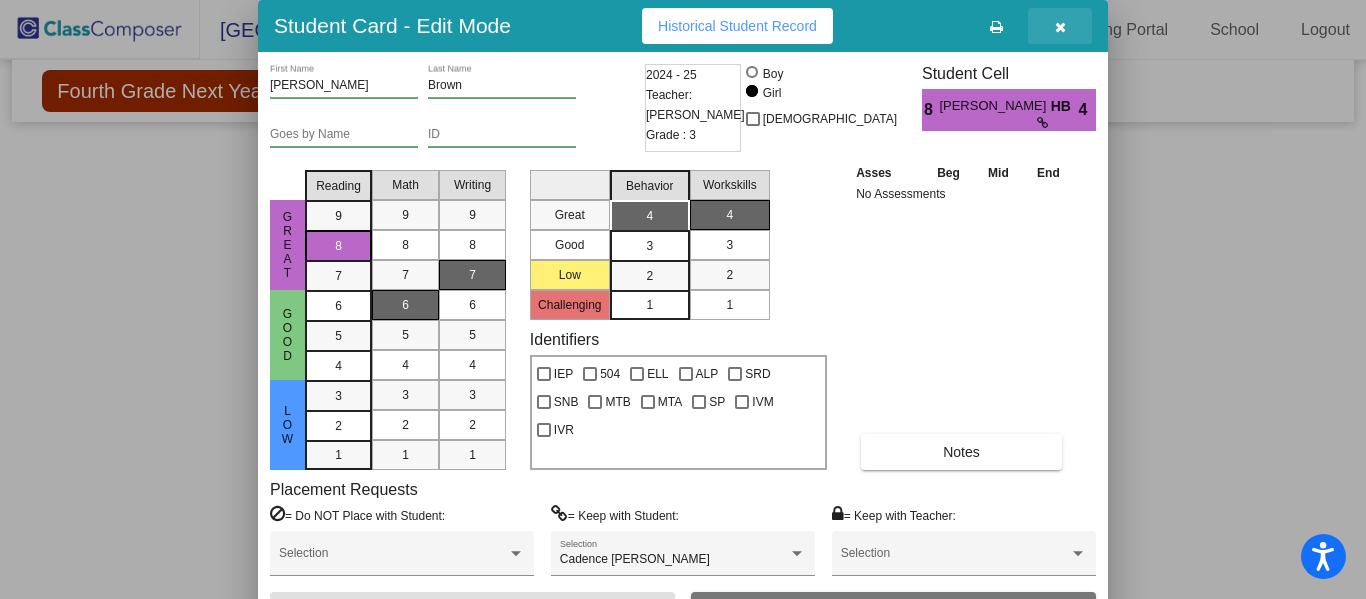 click at bounding box center [1060, 27] 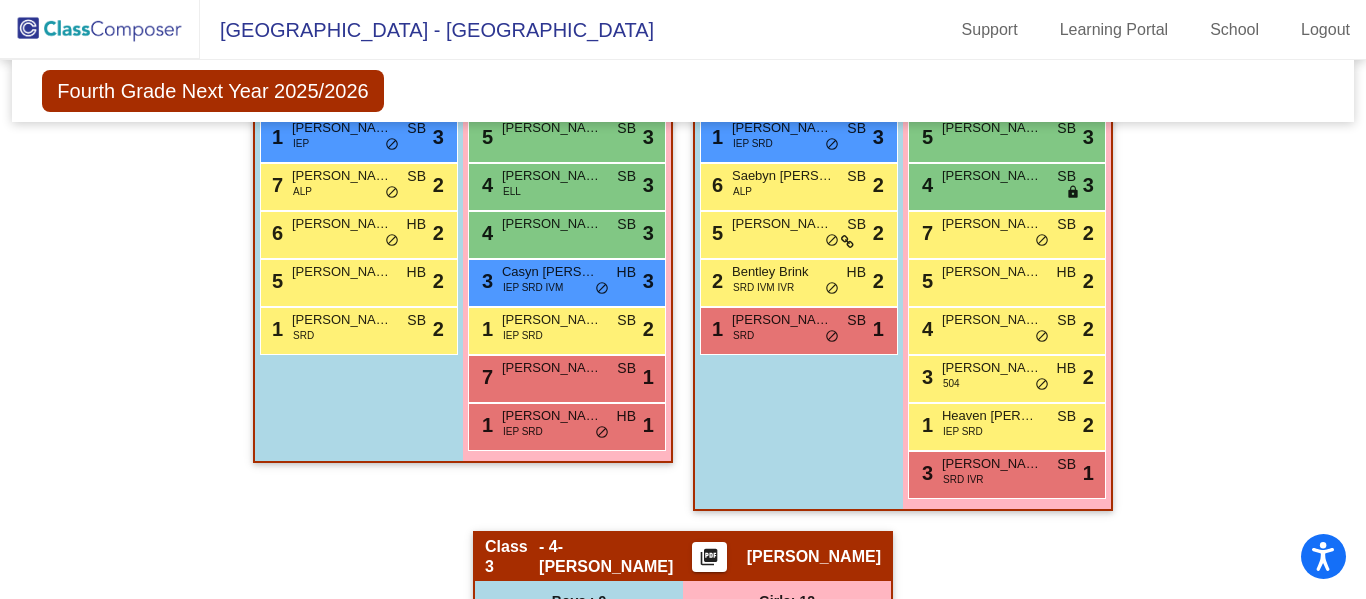 scroll, scrollTop: 751, scrollLeft: 0, axis: vertical 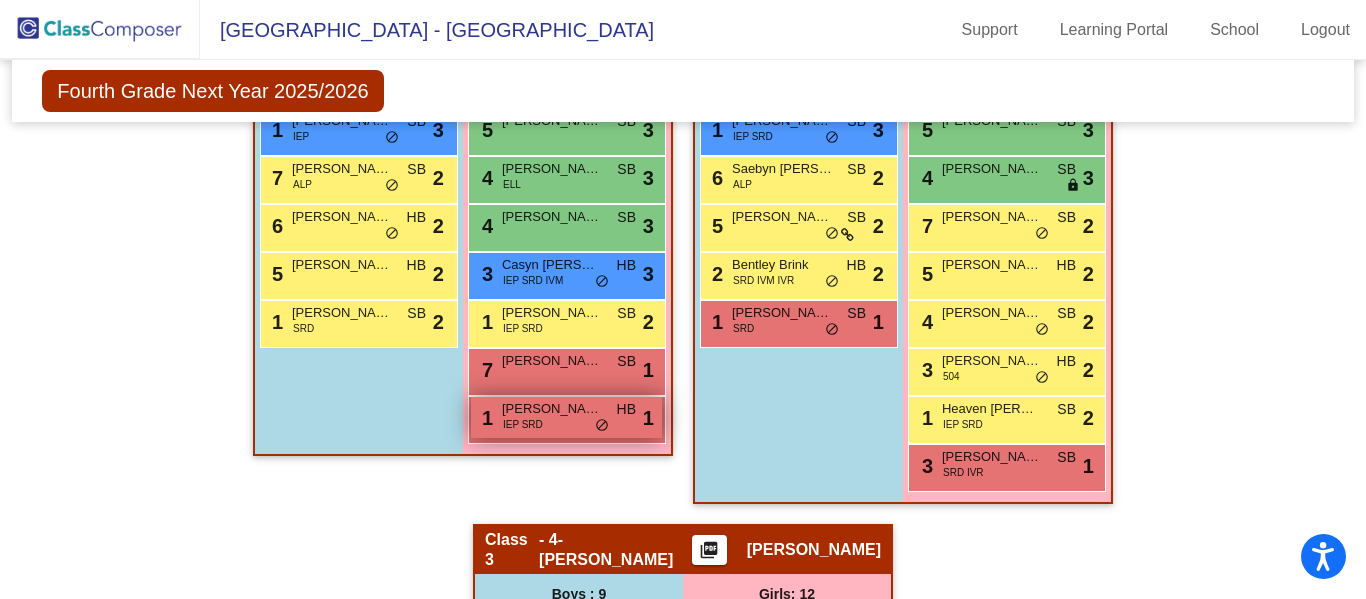 click on "1 [PERSON_NAME] IEP SRD HB lock do_not_disturb_alt 1" at bounding box center (566, 417) 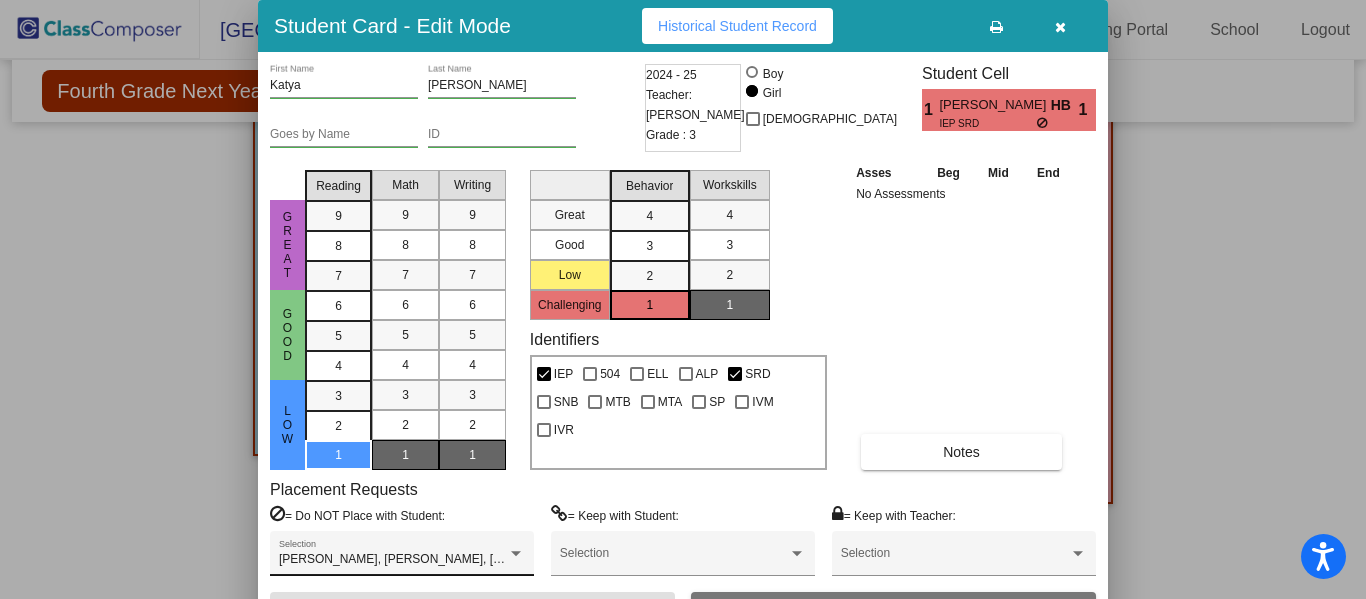 click on "[PERSON_NAME], [PERSON_NAME], [PERSON_NAME] Selection" at bounding box center (402, 558) 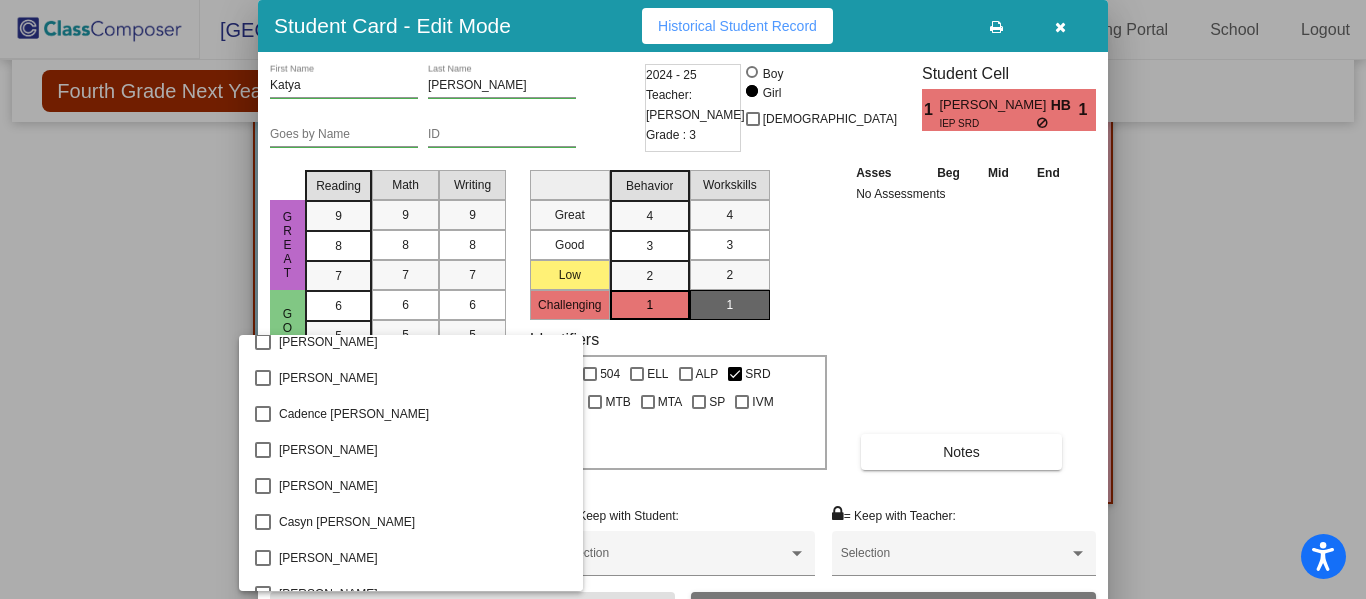 scroll, scrollTop: 0, scrollLeft: 0, axis: both 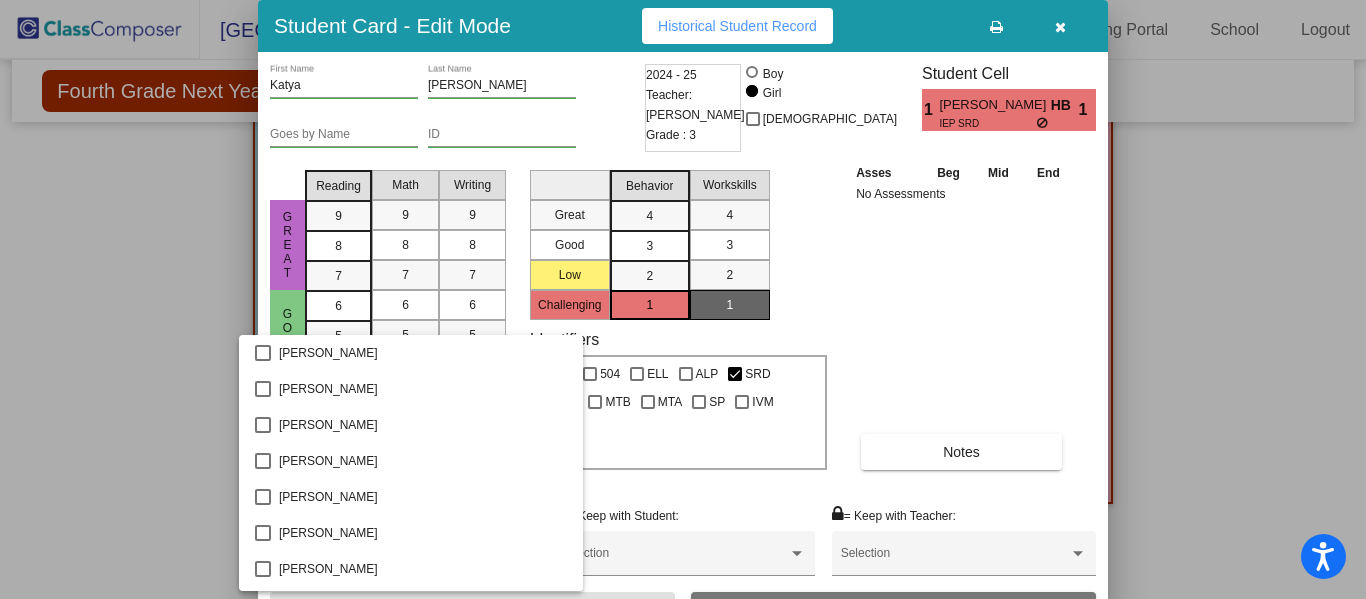 click at bounding box center (683, 299) 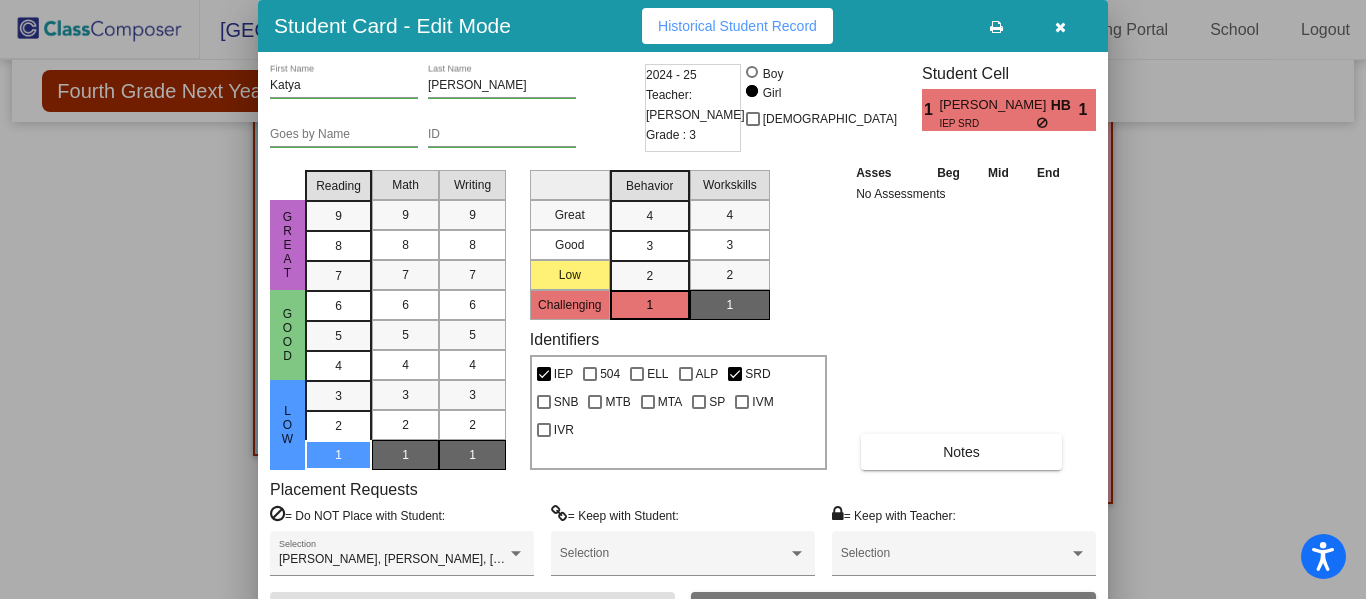 click at bounding box center (1060, 27) 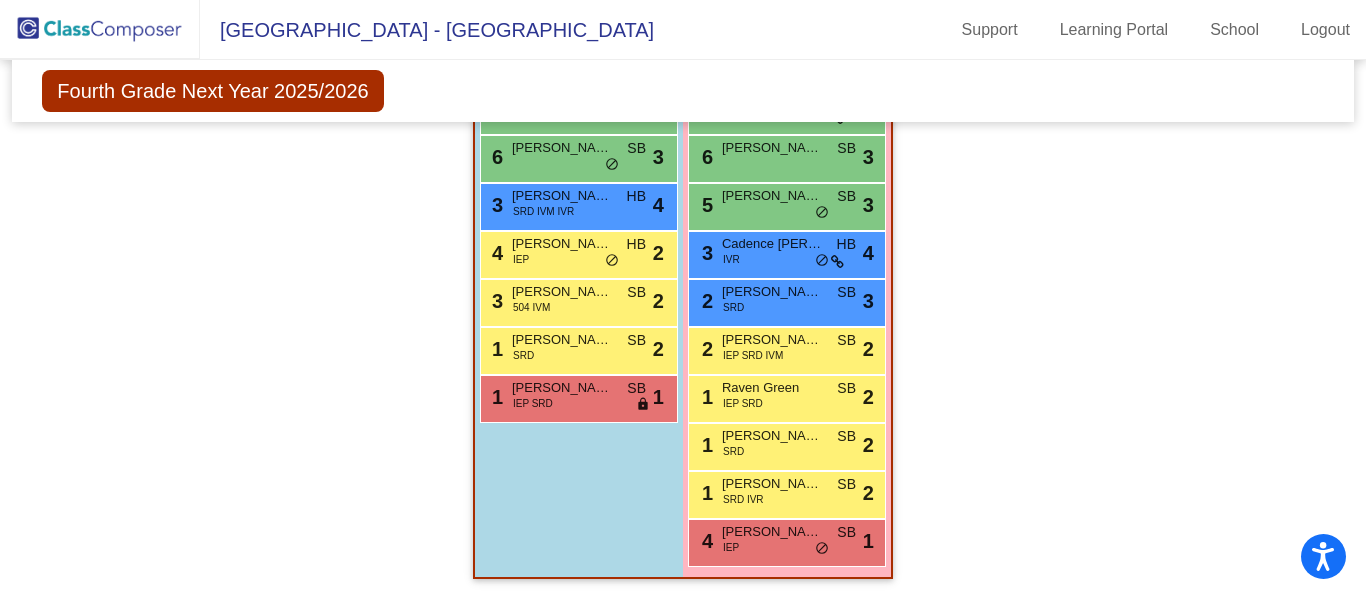 scroll, scrollTop: 0, scrollLeft: 0, axis: both 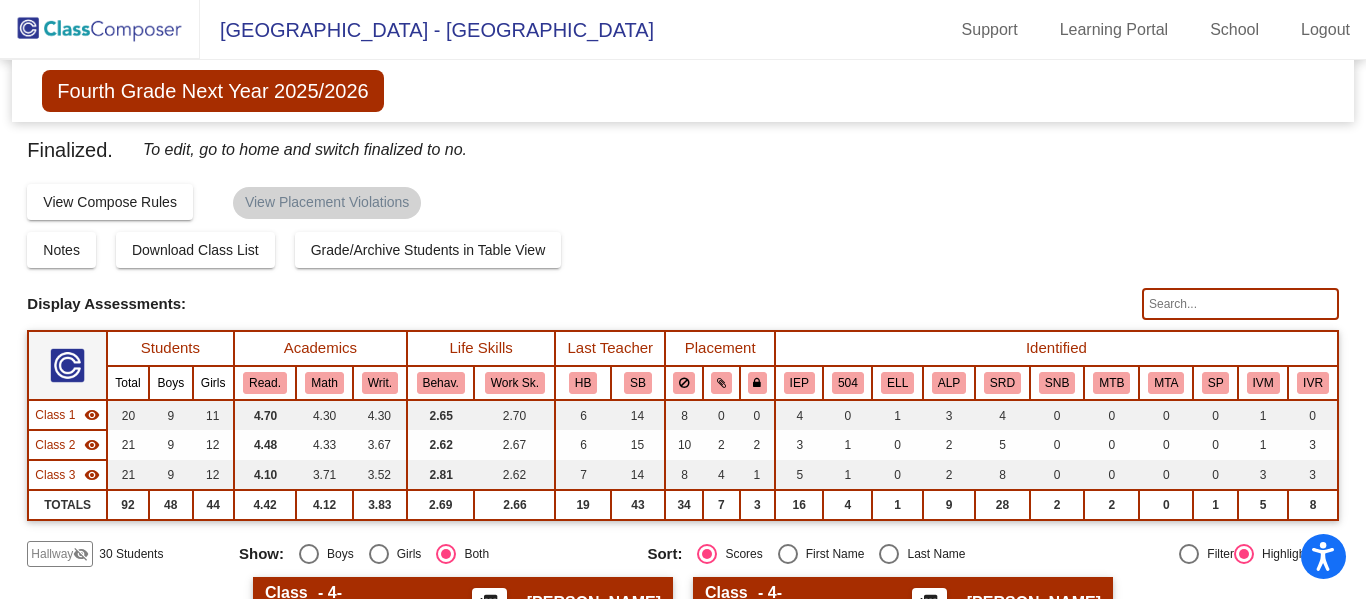click 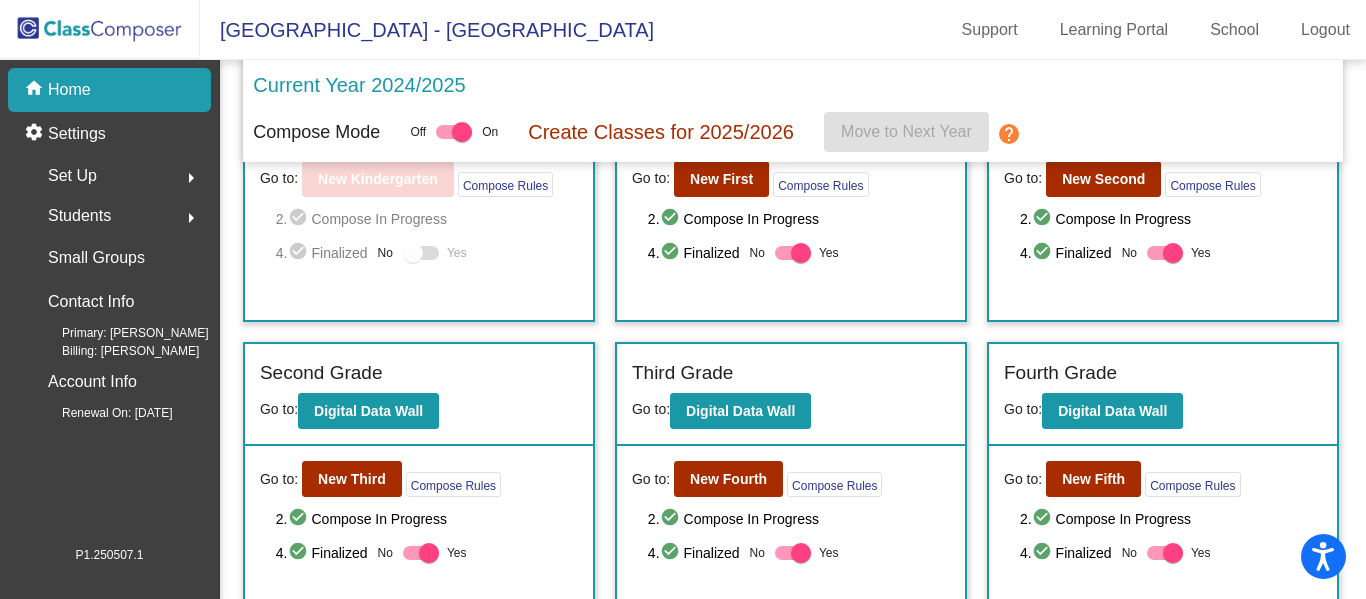 scroll, scrollTop: 283, scrollLeft: 0, axis: vertical 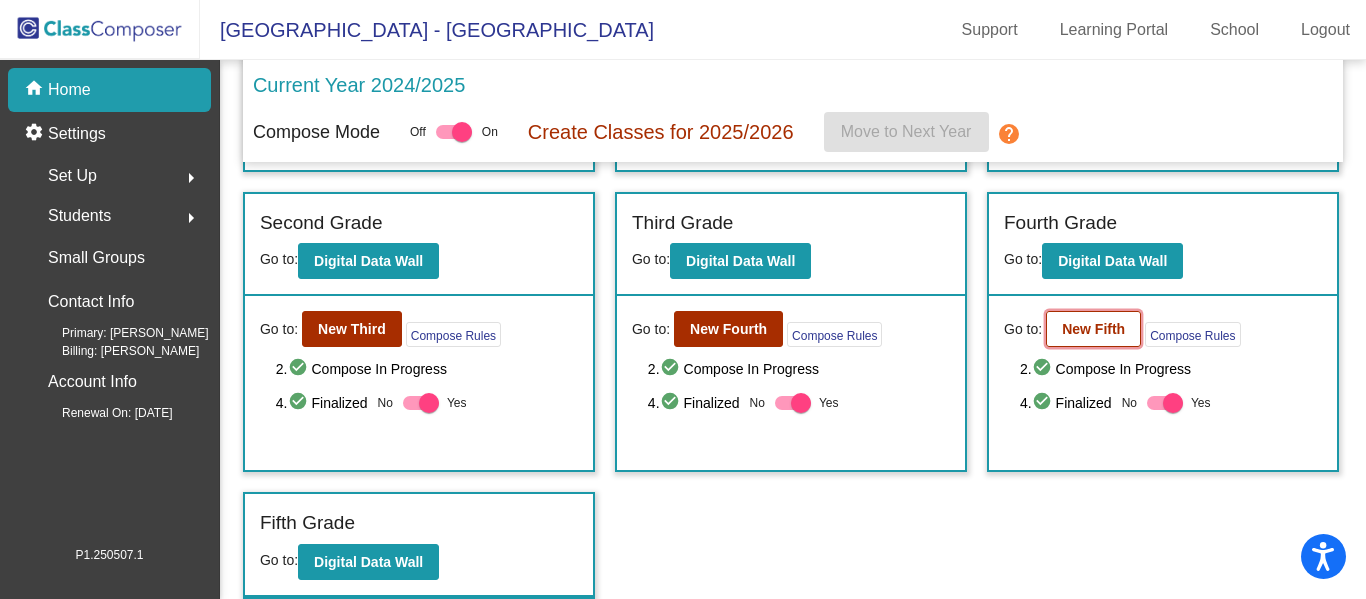 click on "New Fifth" 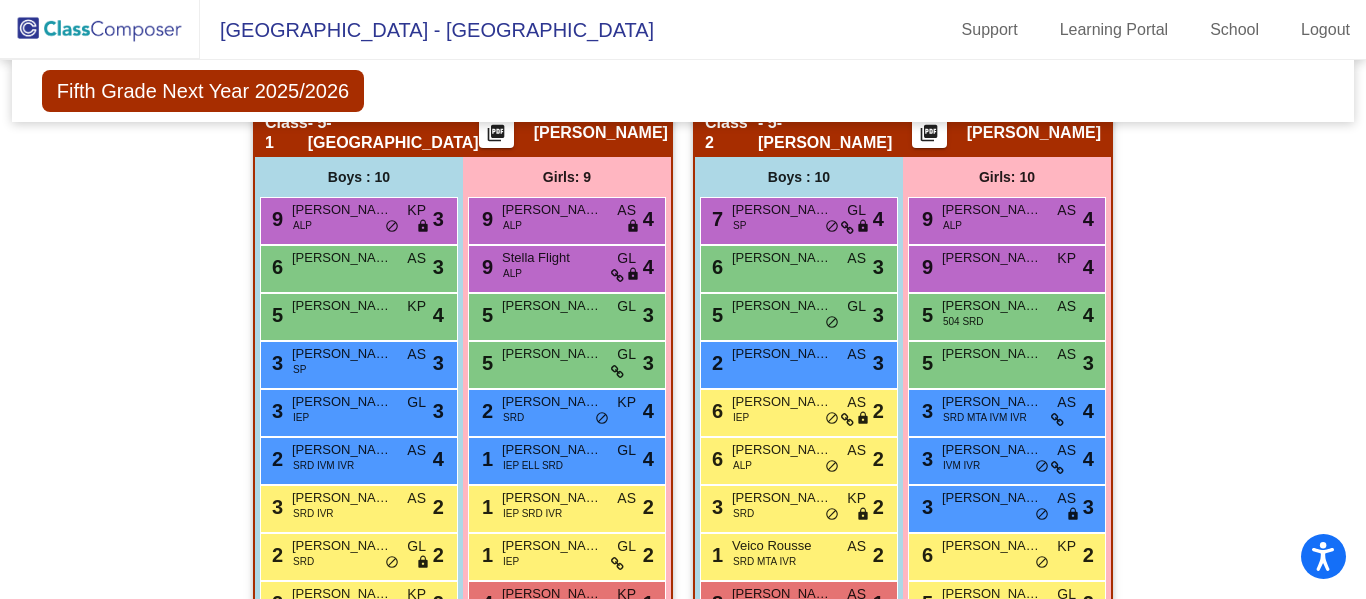 scroll, scrollTop: 497, scrollLeft: 0, axis: vertical 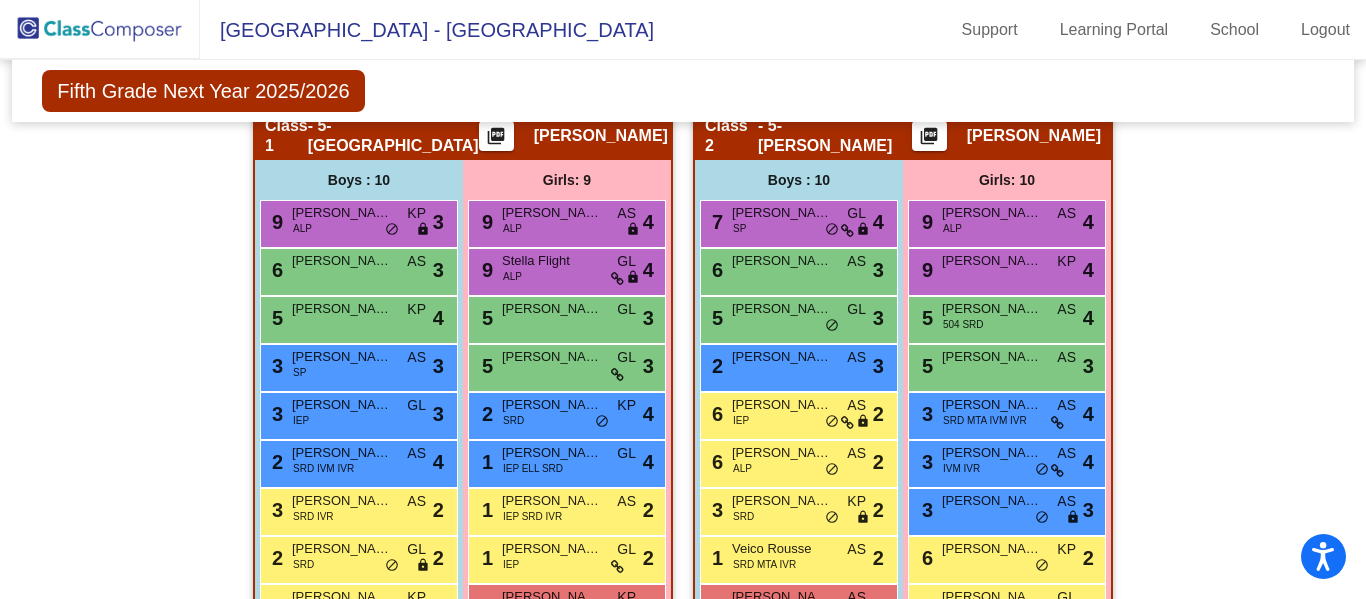 click 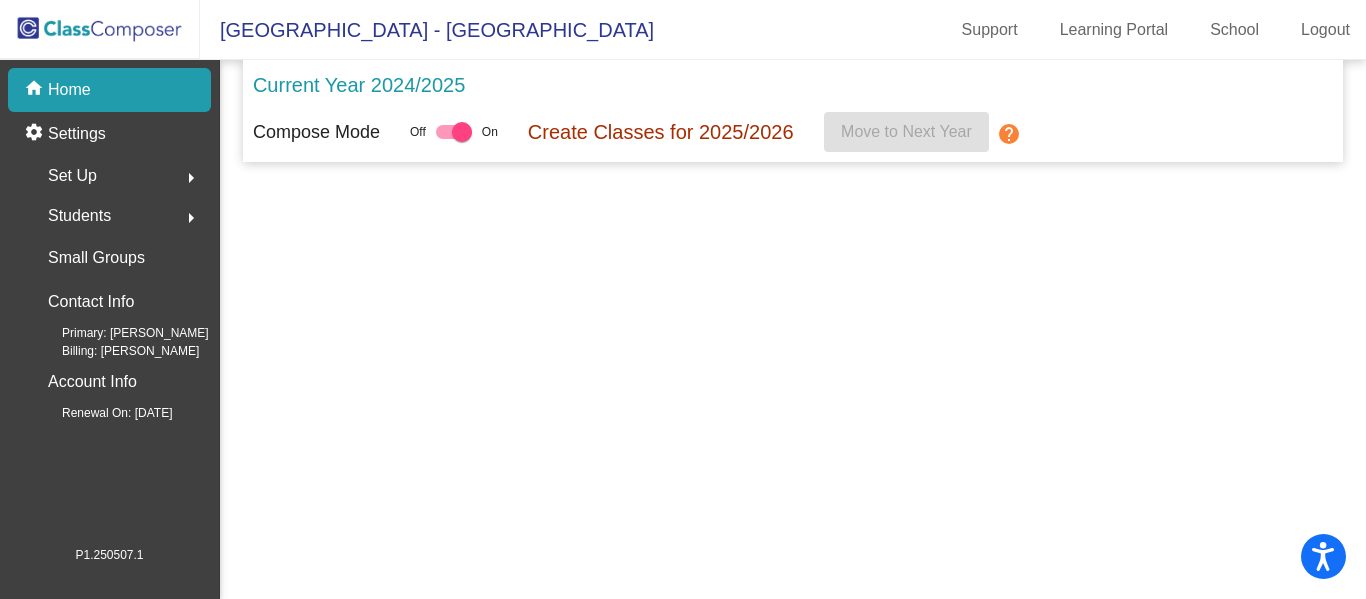 scroll, scrollTop: 0, scrollLeft: 0, axis: both 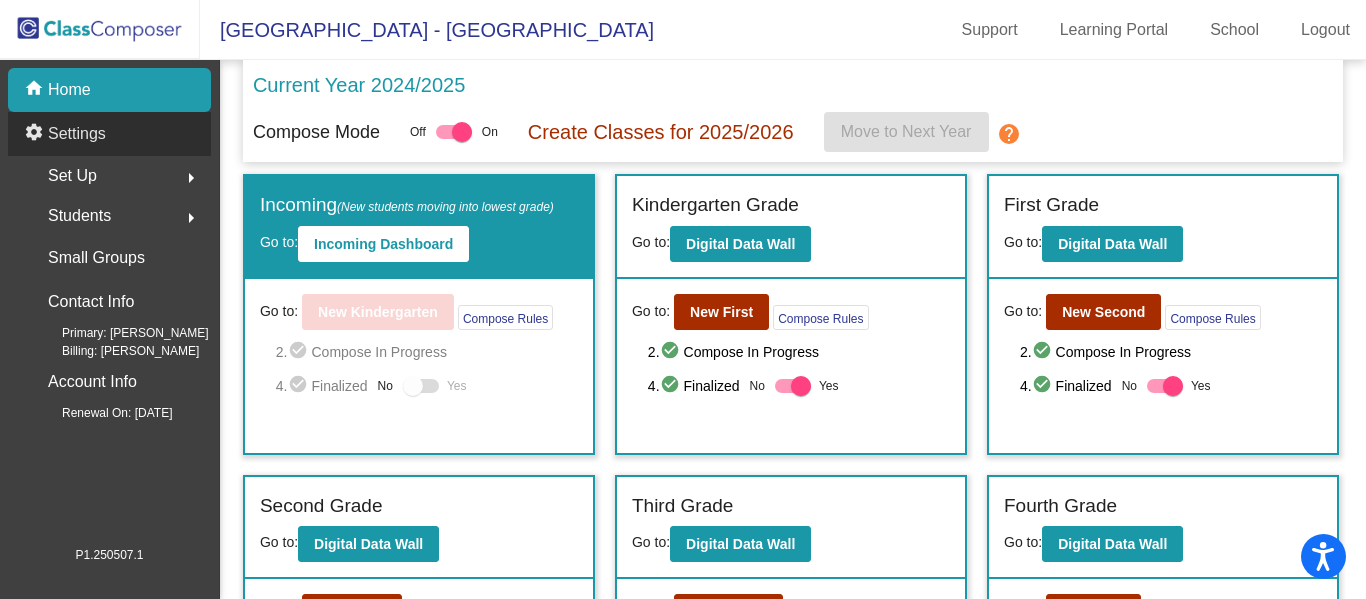 click on "Settings" 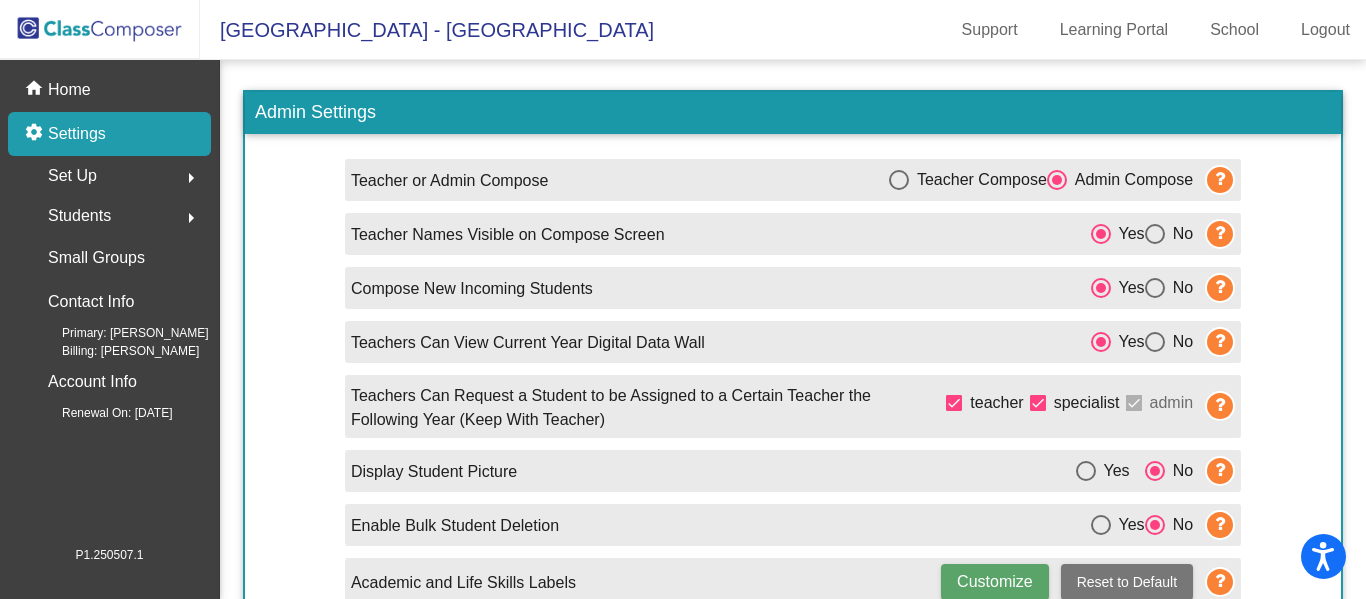 scroll, scrollTop: 34, scrollLeft: 0, axis: vertical 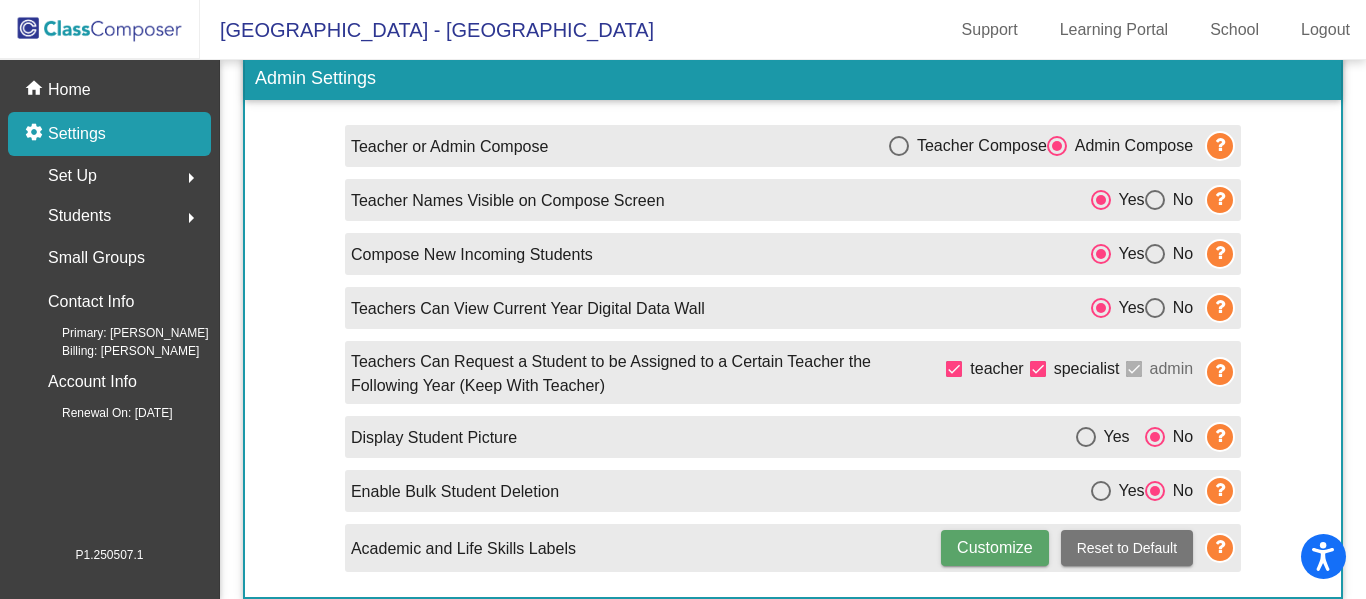 click at bounding box center (1155, 254) 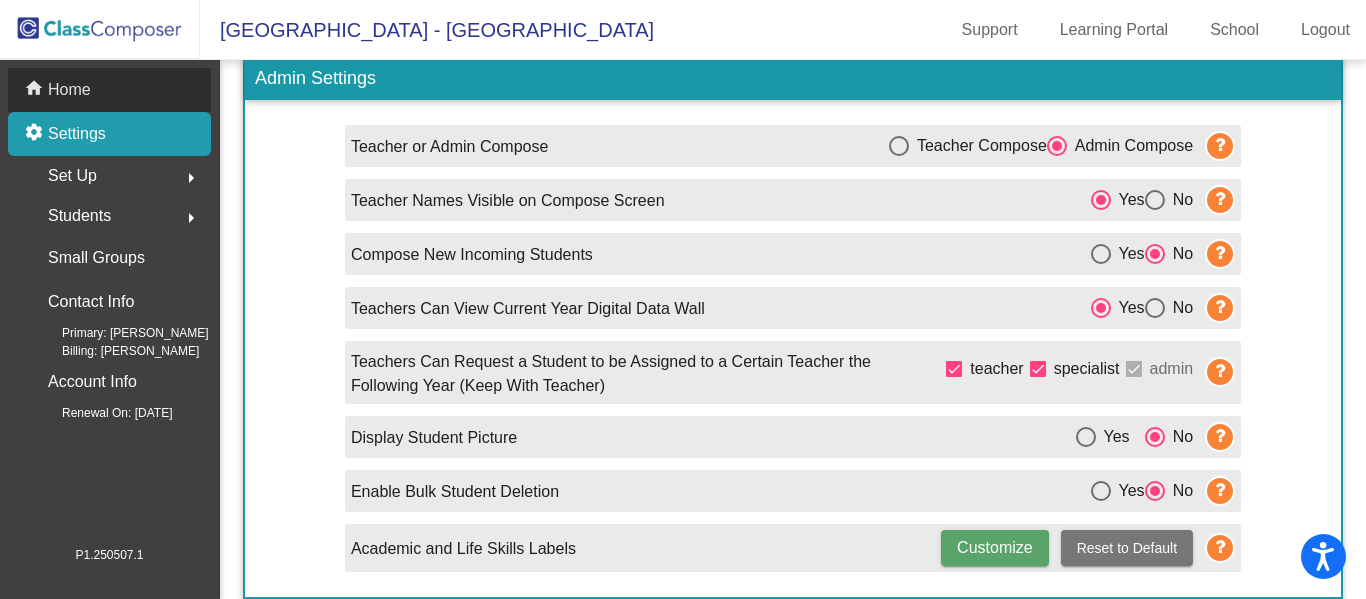 click on "Home" 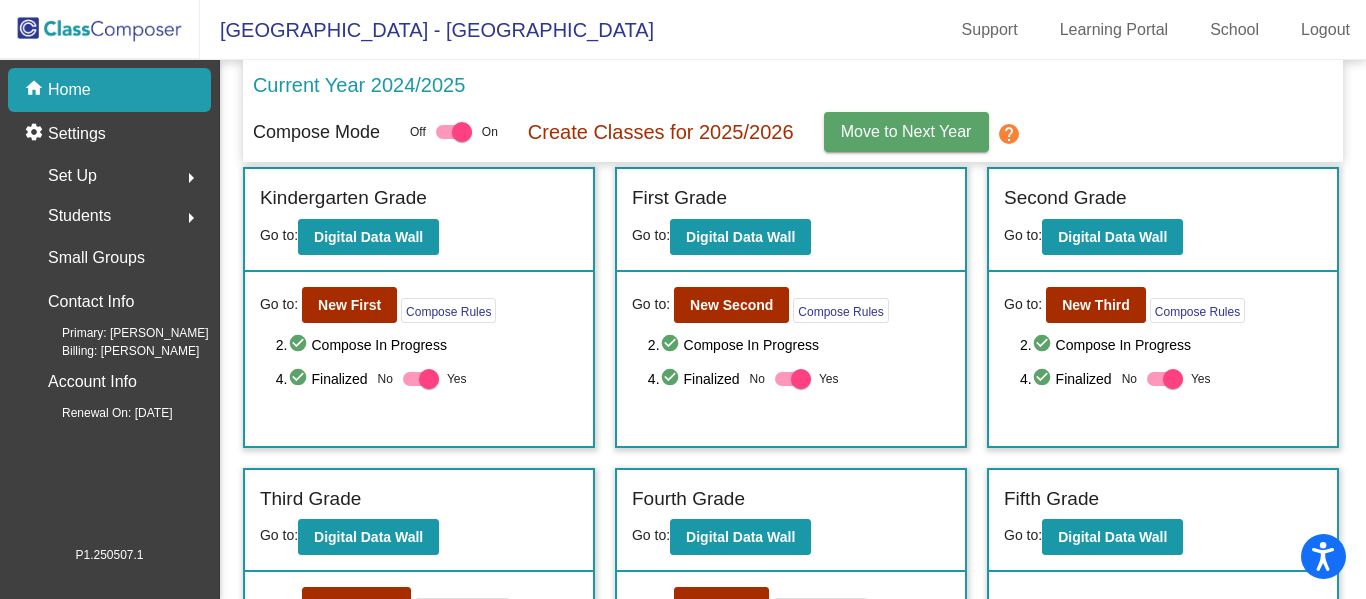 scroll, scrollTop: 0, scrollLeft: 0, axis: both 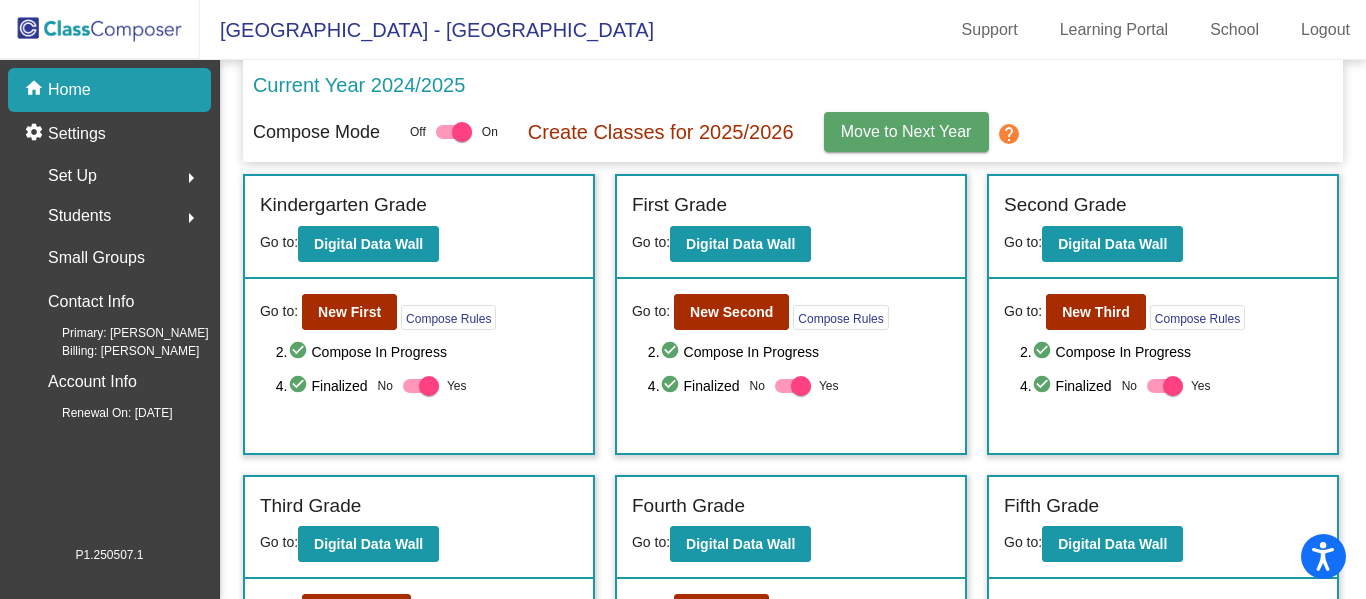 click on "Move to Next Year" 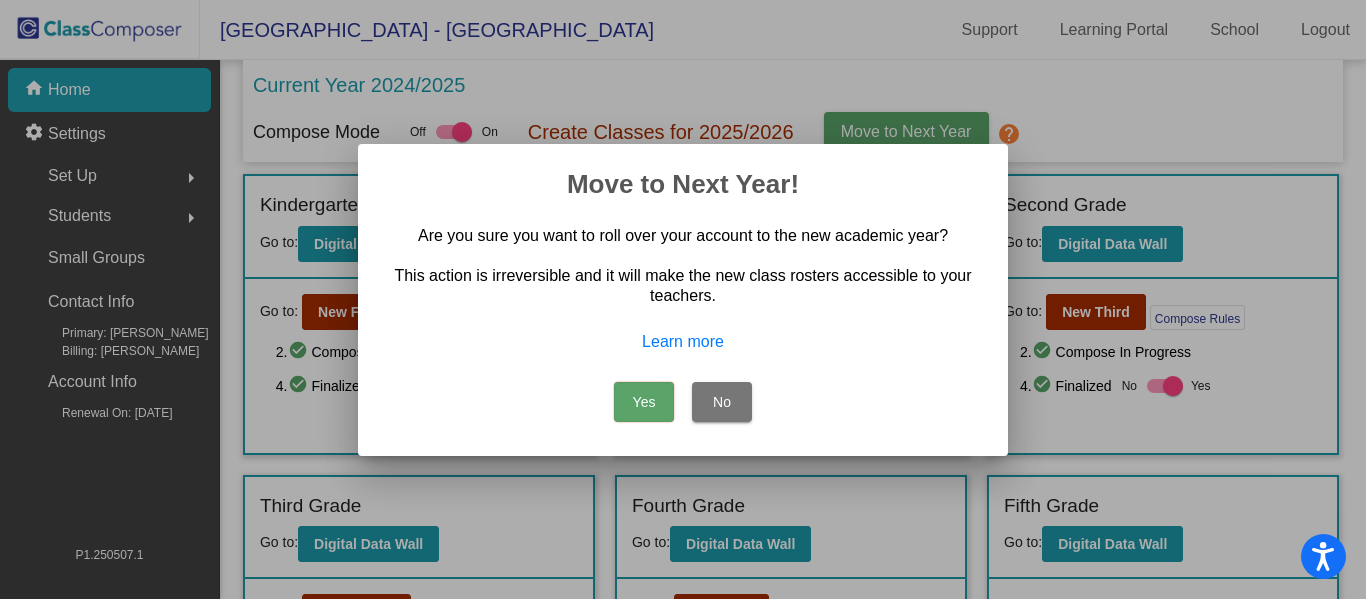 click on "Yes" at bounding box center [644, 402] 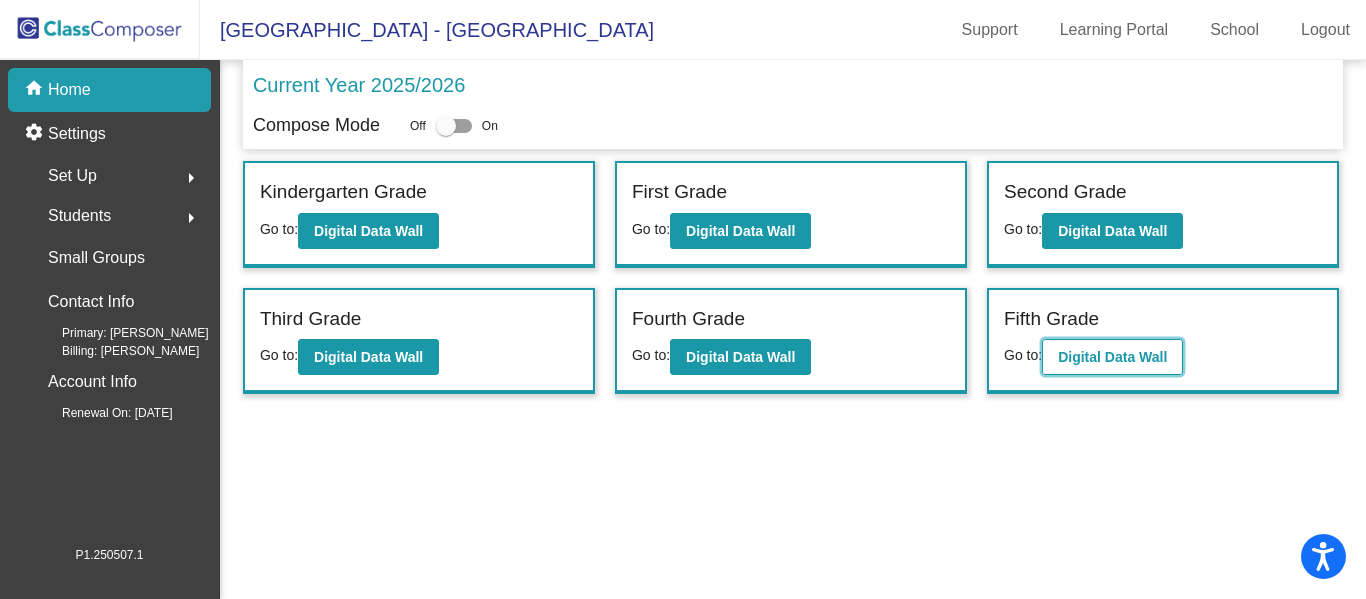 click on "Digital Data Wall" 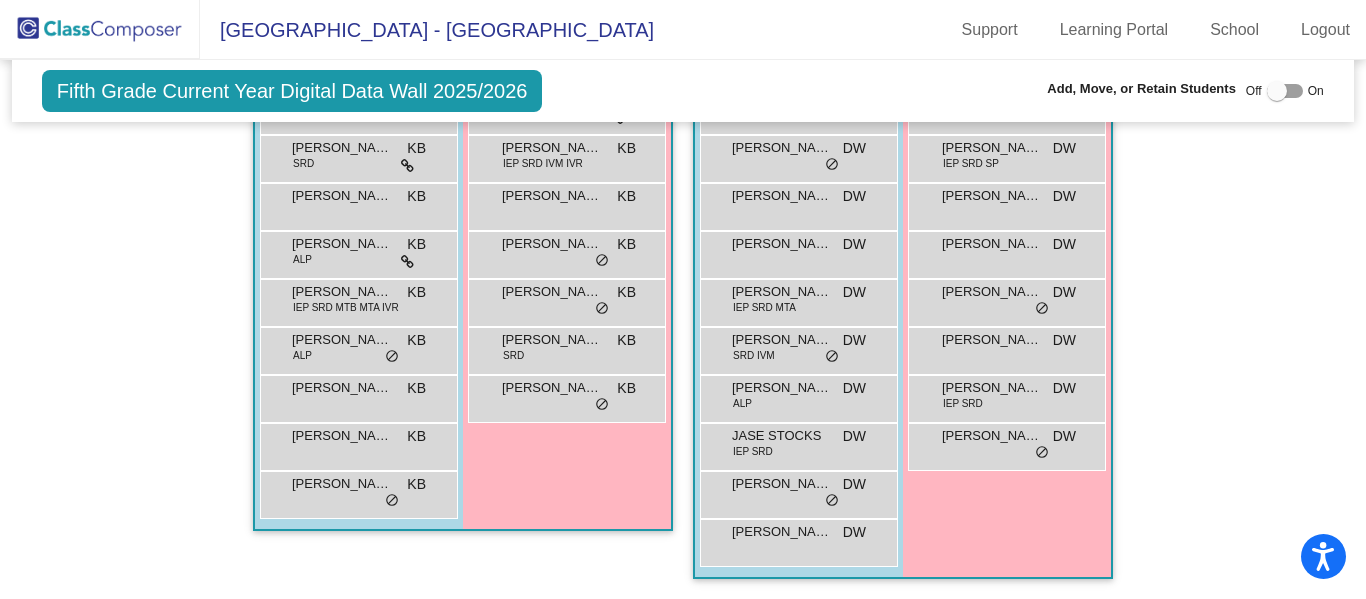 scroll, scrollTop: 0, scrollLeft: 0, axis: both 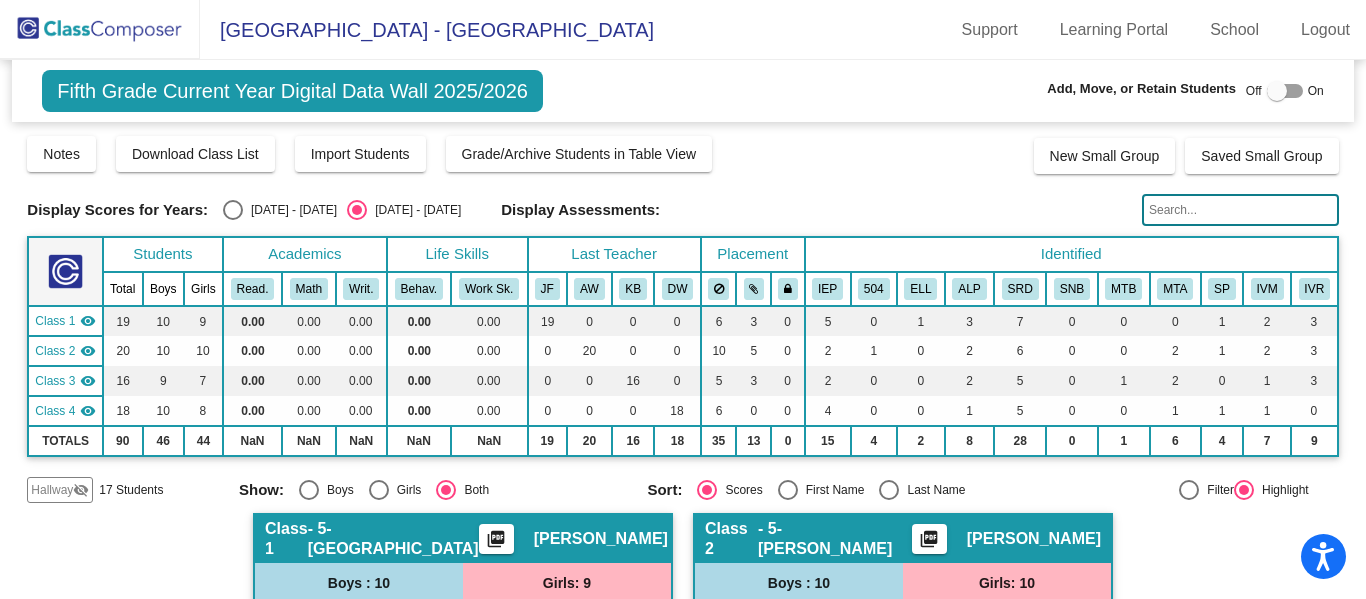 click at bounding box center [233, 210] 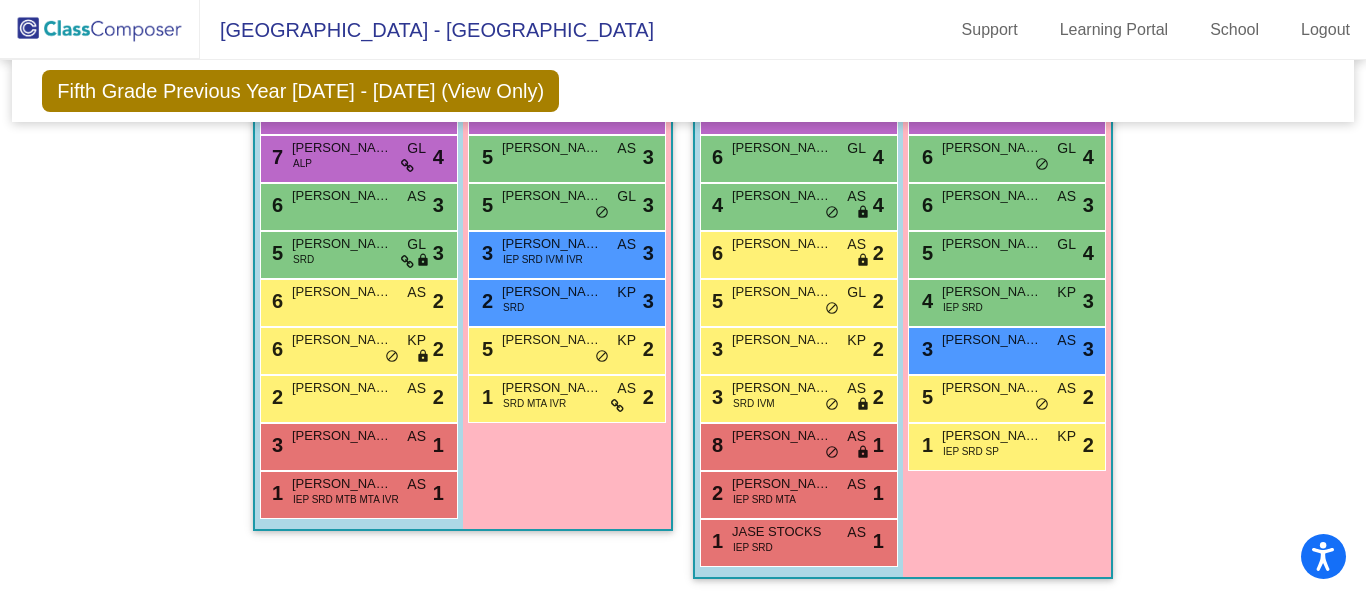 scroll, scrollTop: 0, scrollLeft: 0, axis: both 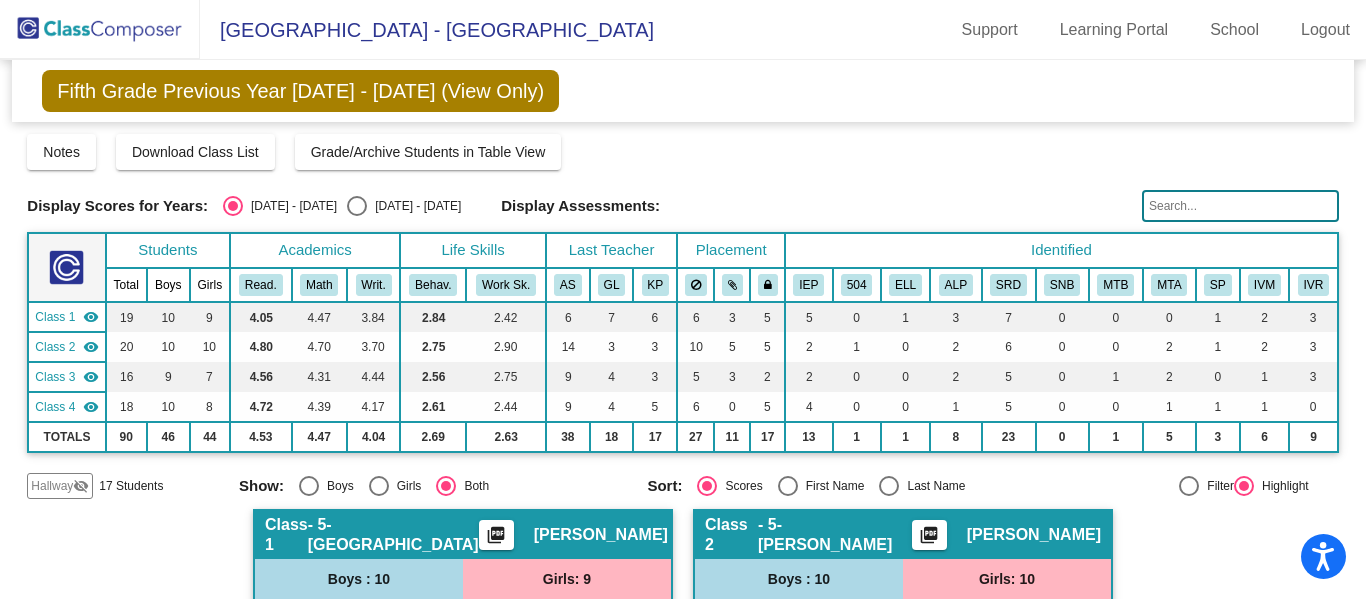 click at bounding box center [357, 206] 